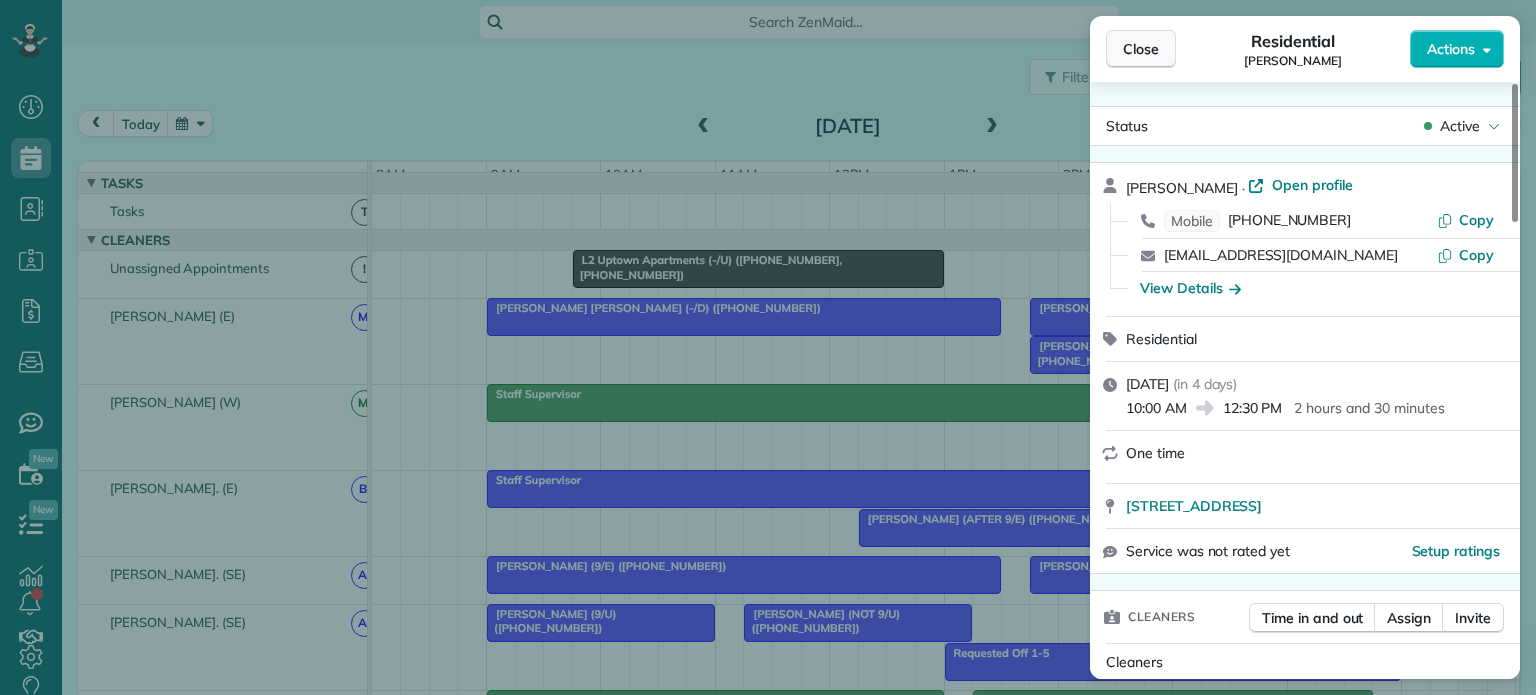 scroll, scrollTop: 0, scrollLeft: 0, axis: both 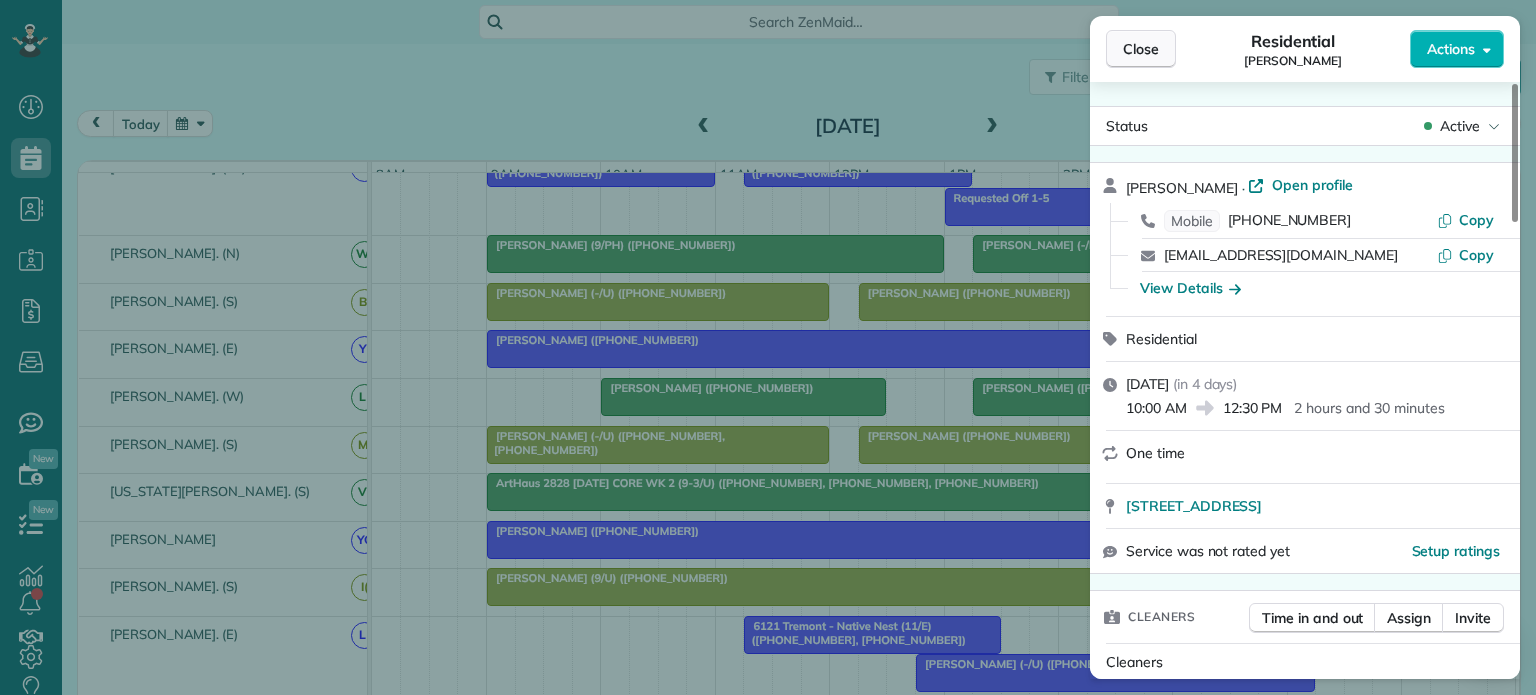 click on "Close" at bounding box center [1141, 49] 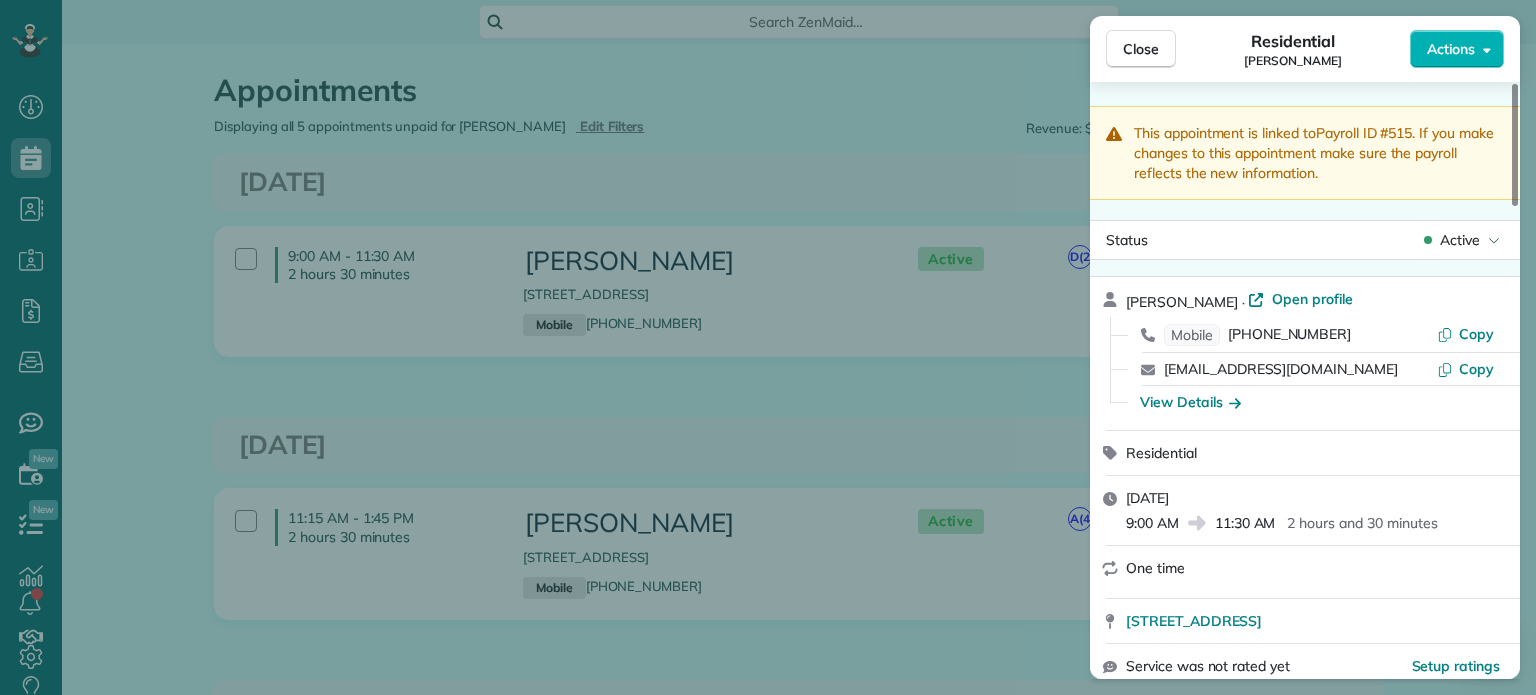 scroll, scrollTop: 0, scrollLeft: 0, axis: both 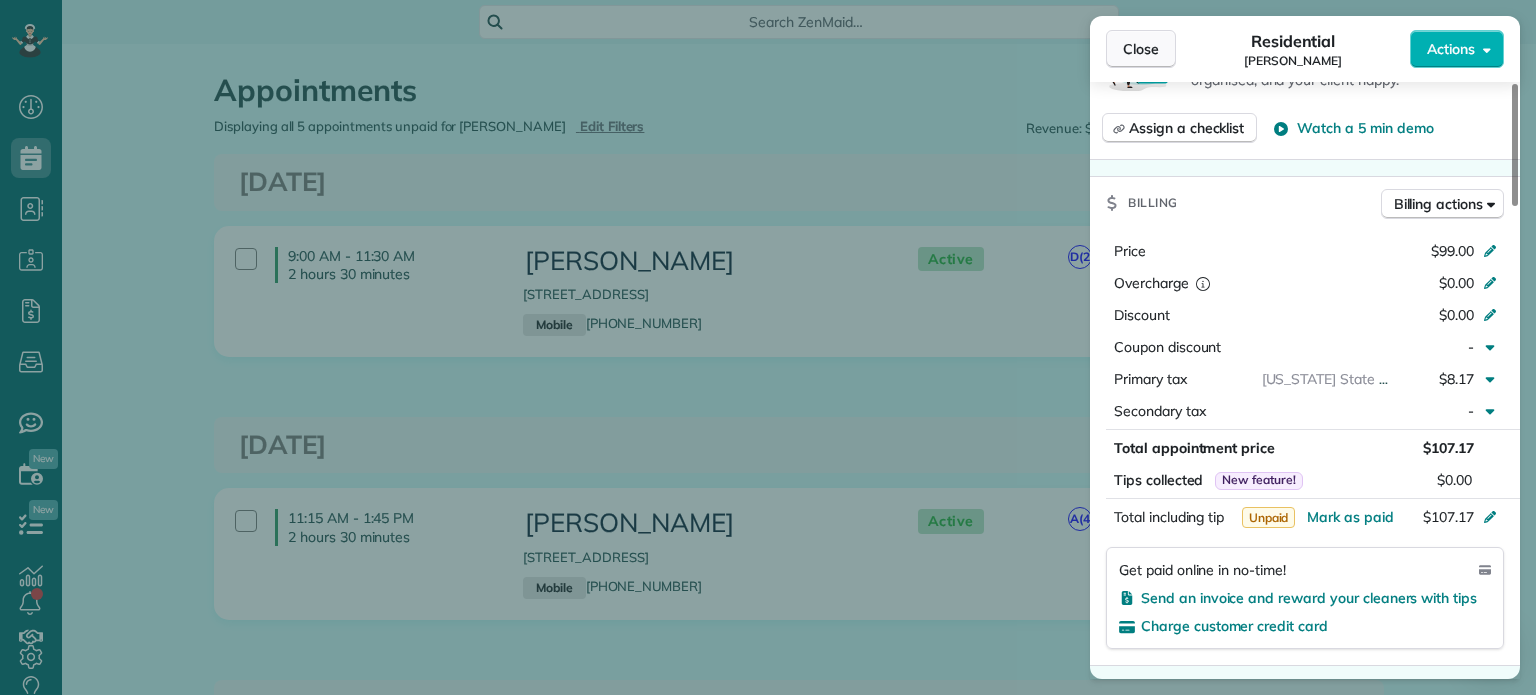 click on "Close" at bounding box center (1141, 49) 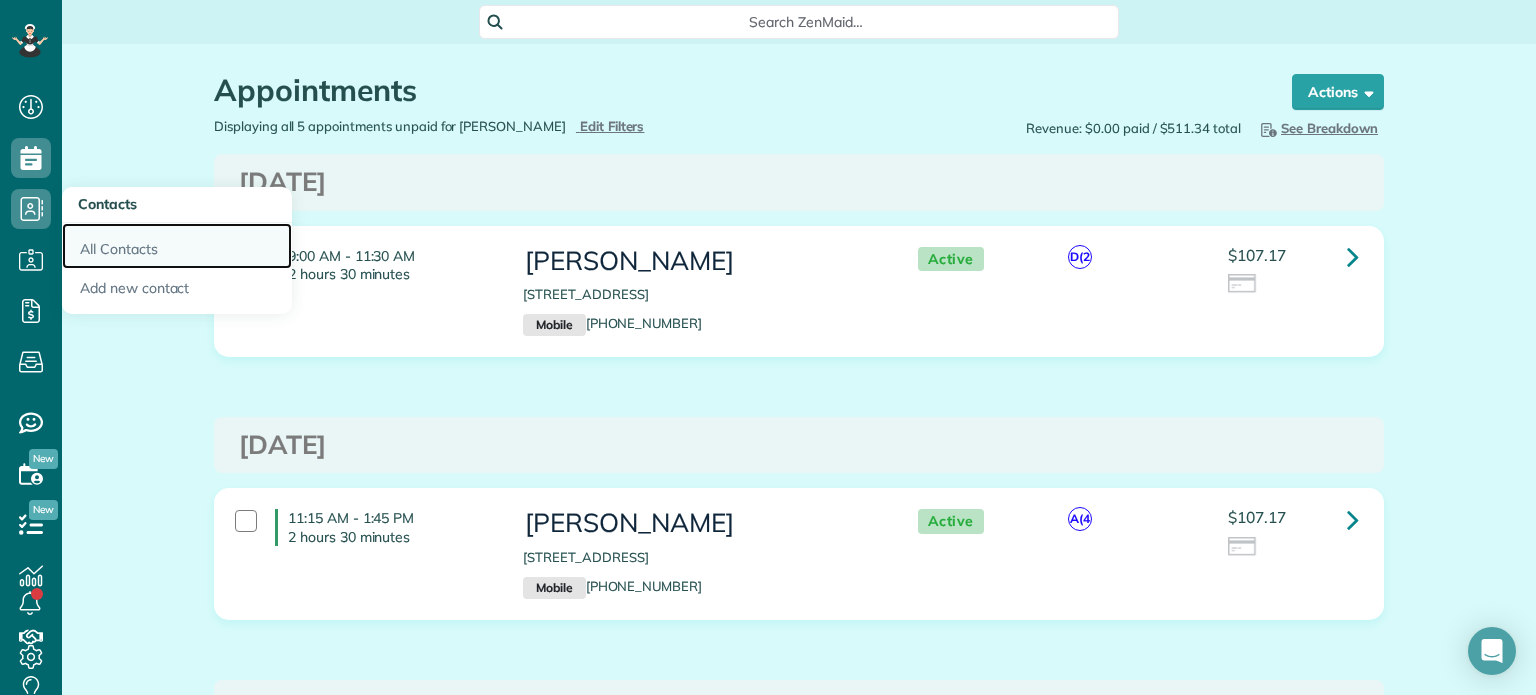 click on "All Contacts" at bounding box center (177, 246) 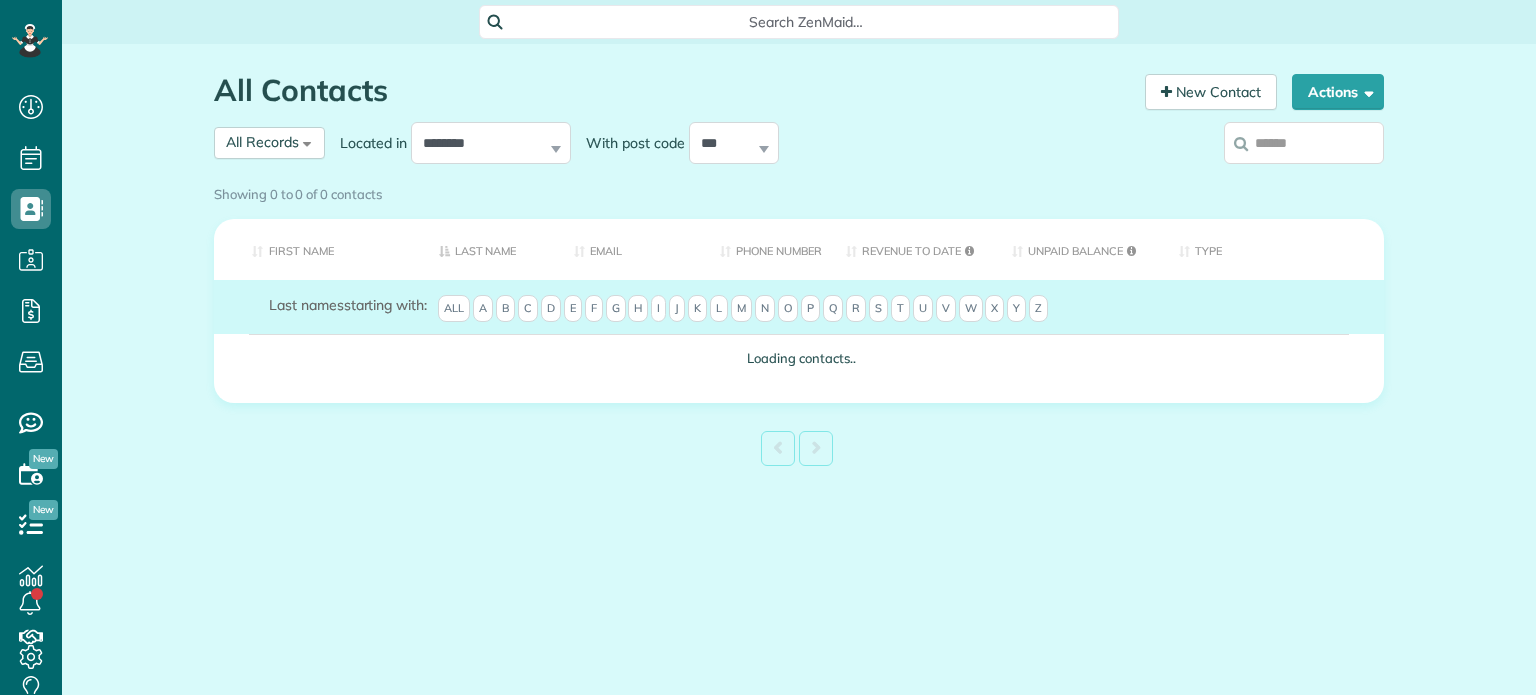 scroll, scrollTop: 0, scrollLeft: 0, axis: both 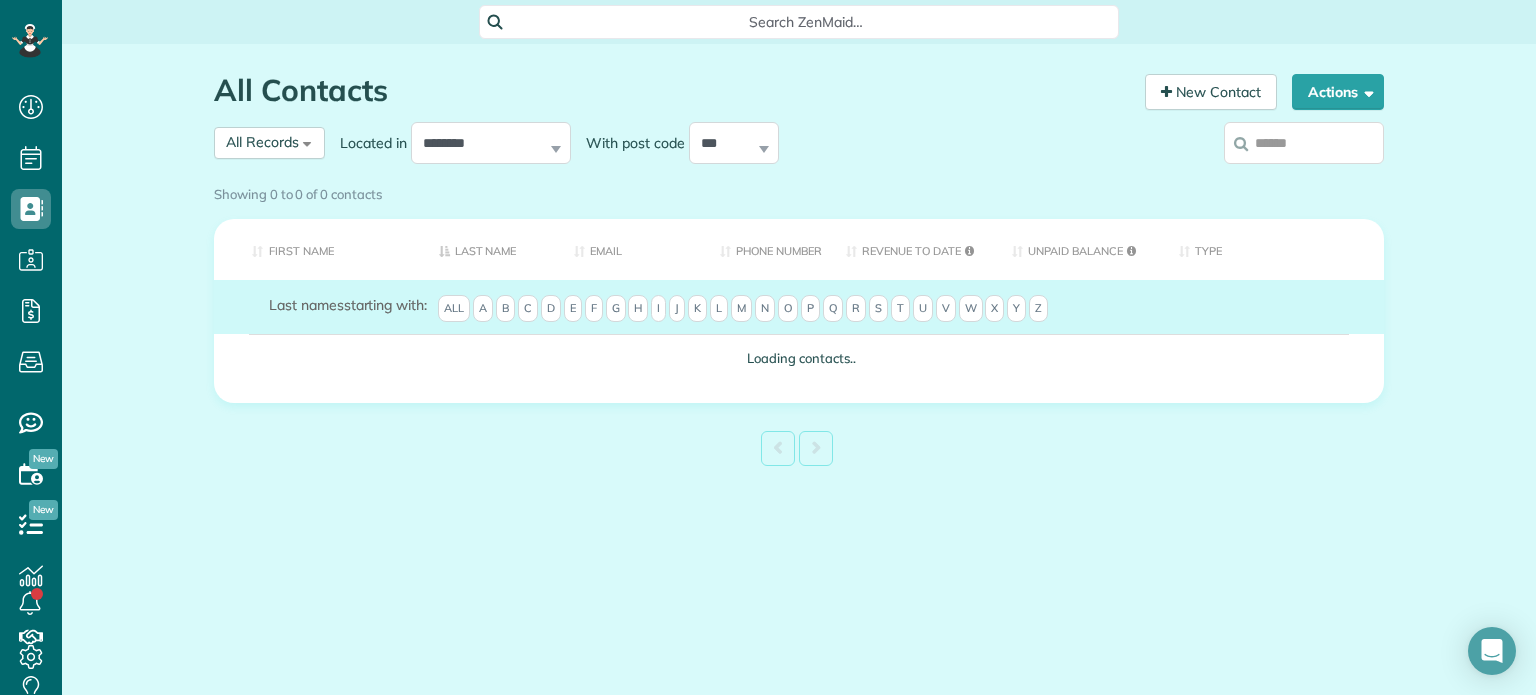 click on "Showing 0 to 0 of 0 contacts" at bounding box center (799, 190) 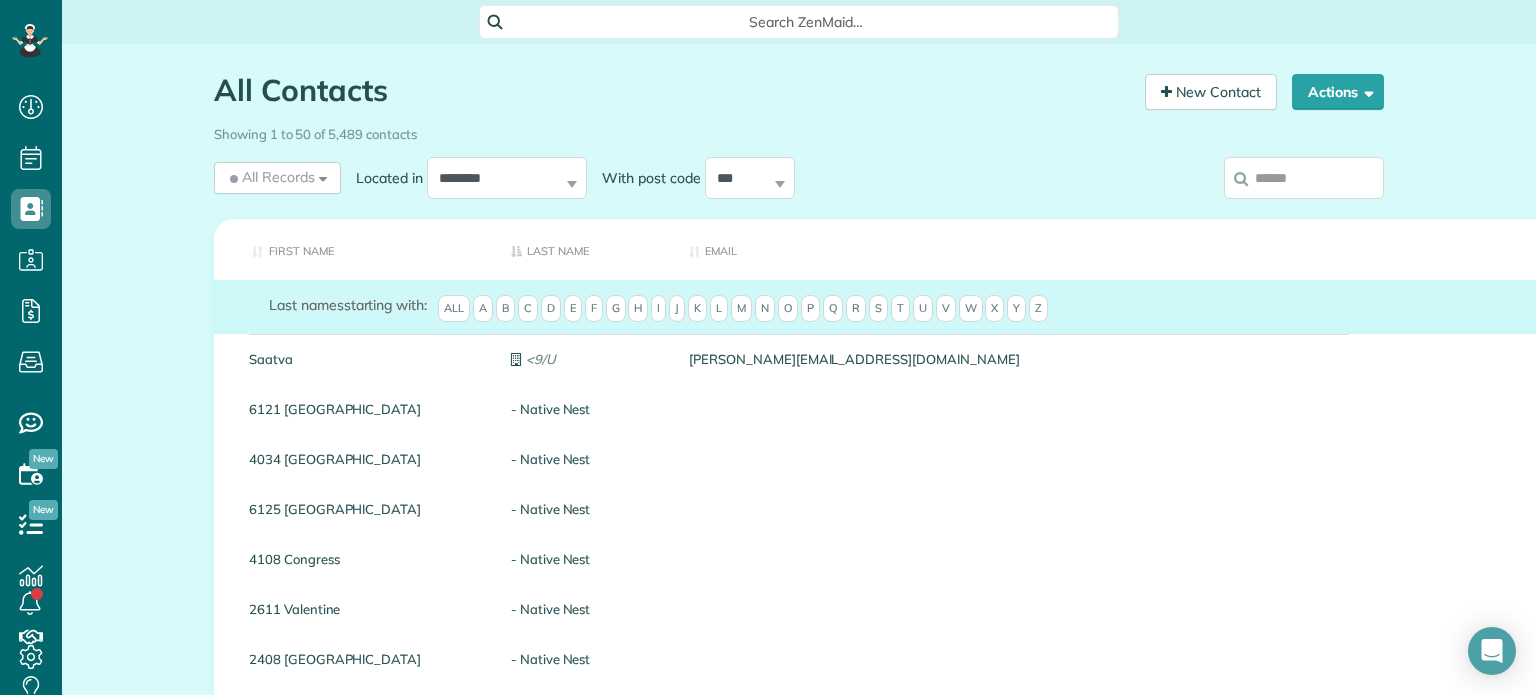 click at bounding box center [1304, 178] 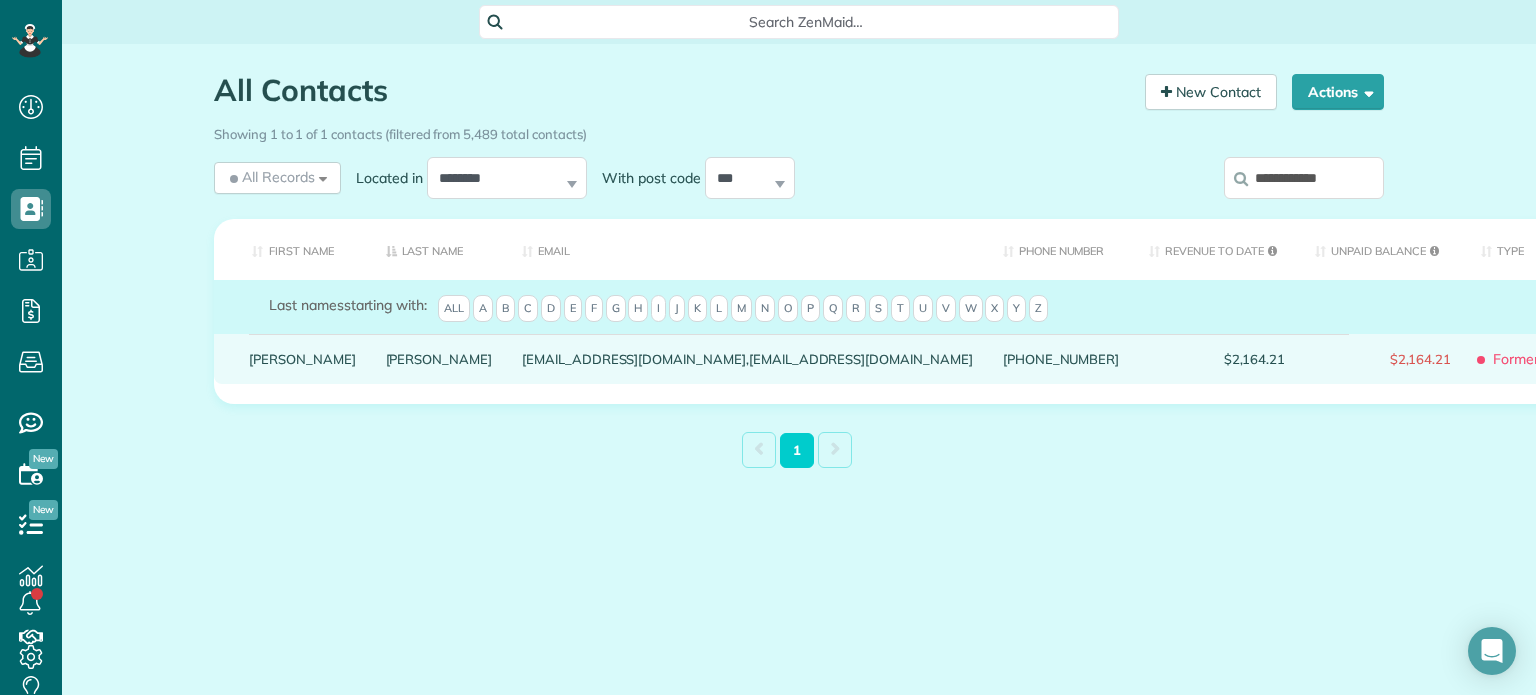 type on "**********" 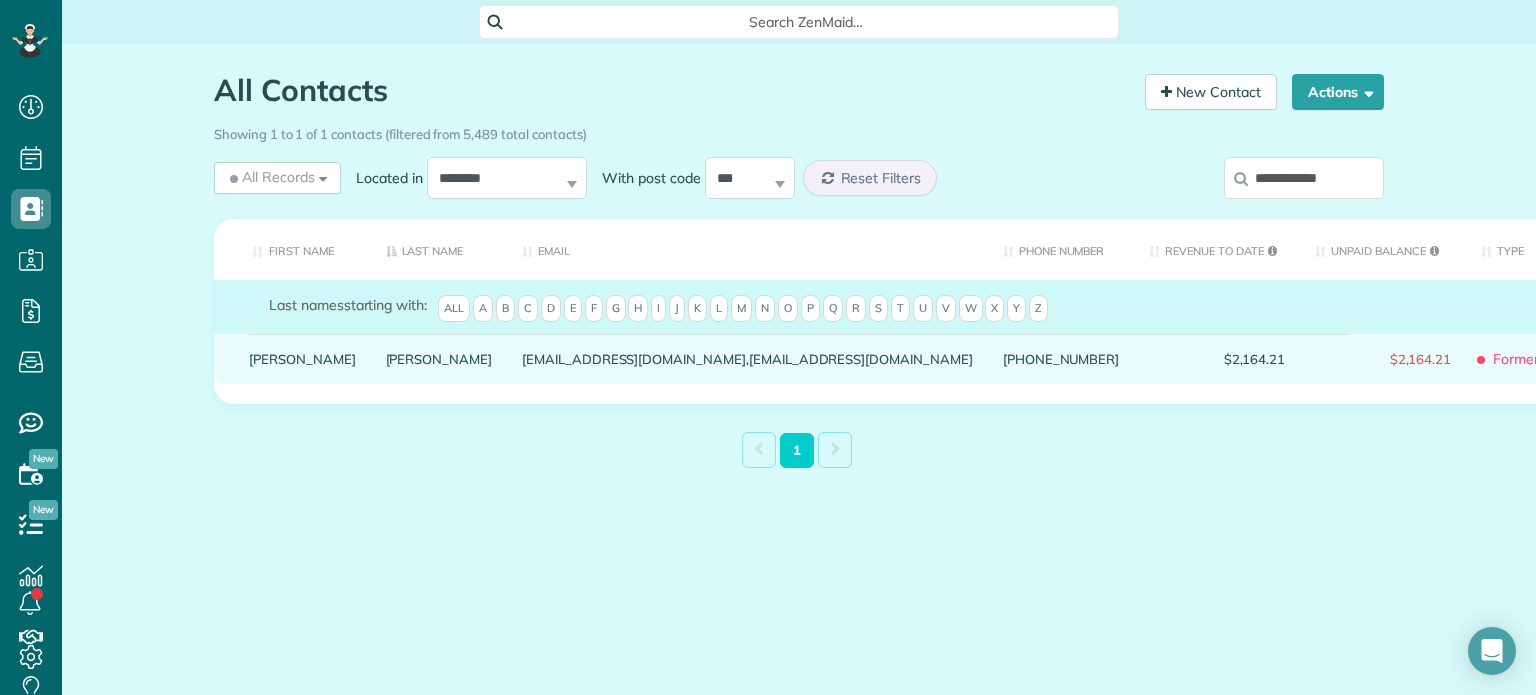 click on "Adam" at bounding box center (302, 359) 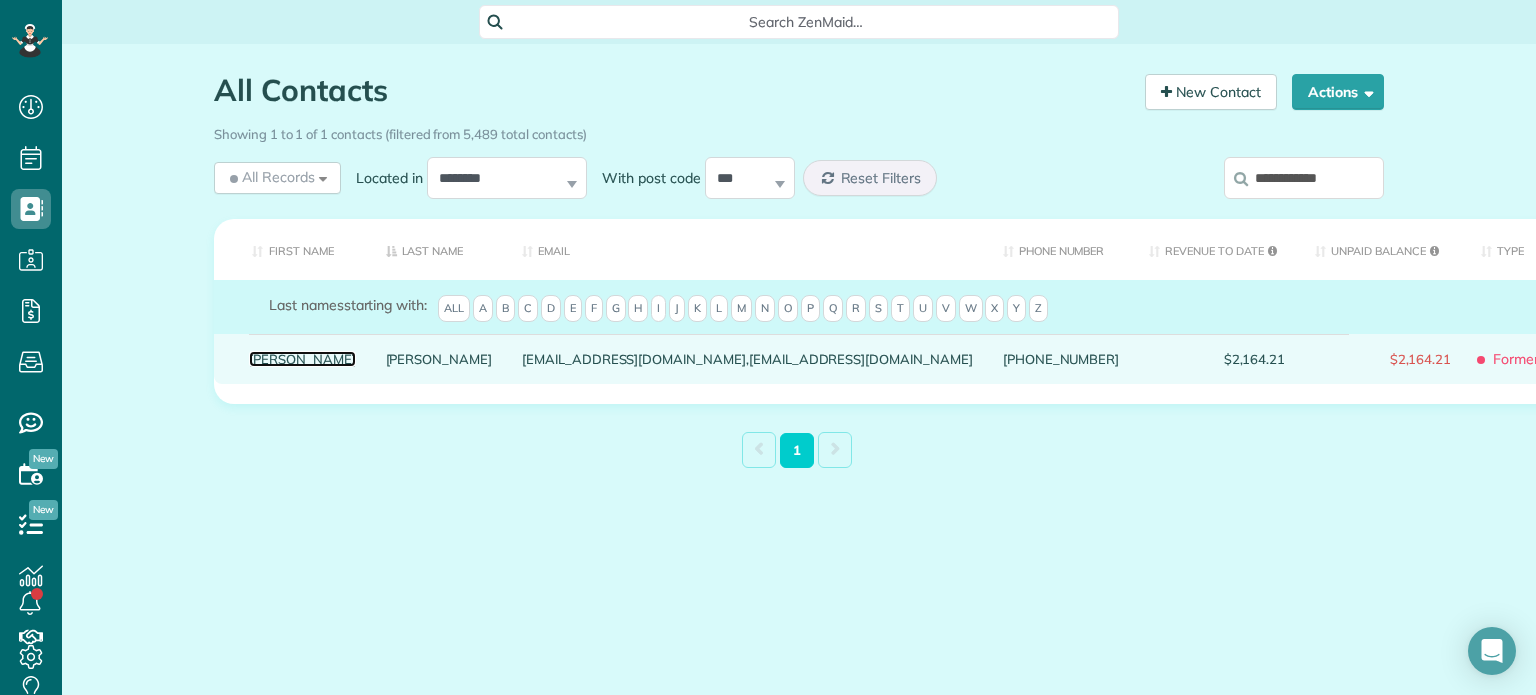 click on "Adam" at bounding box center (302, 359) 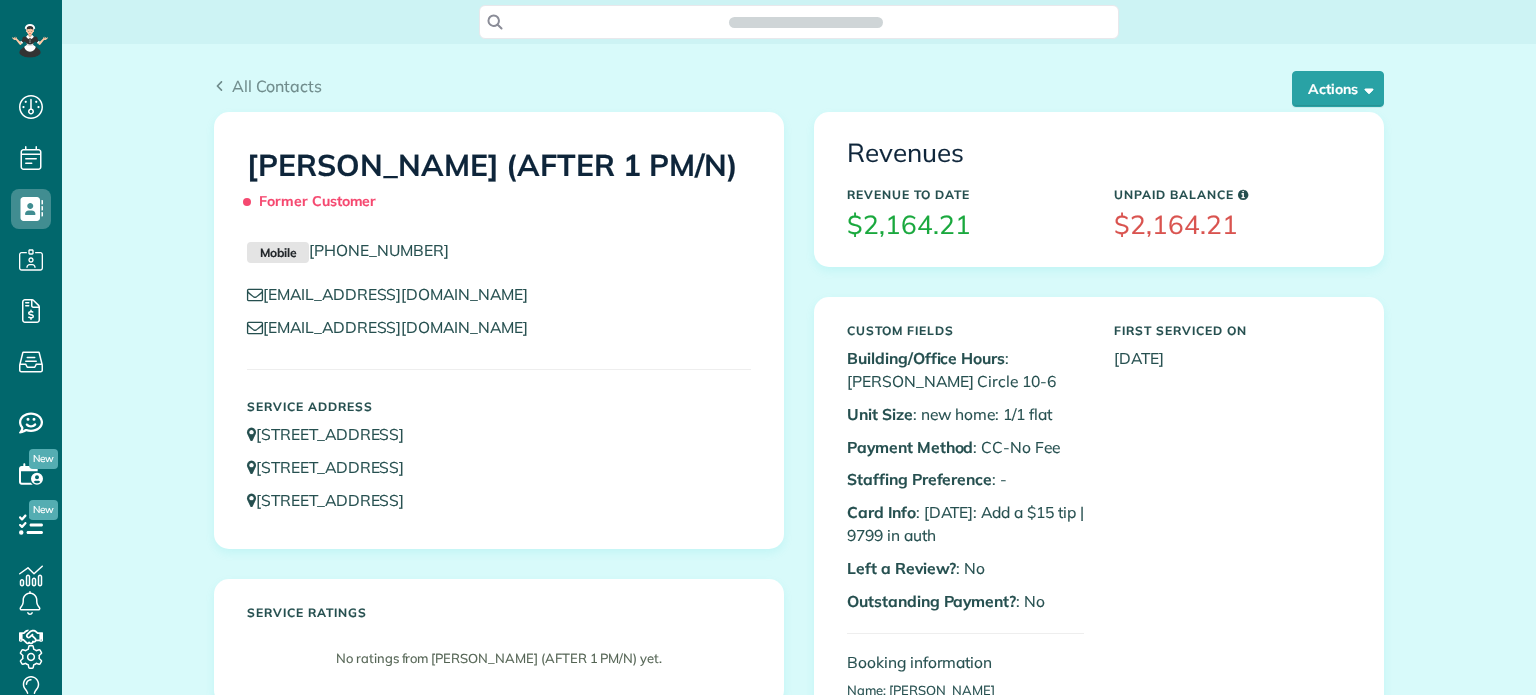 scroll, scrollTop: 0, scrollLeft: 0, axis: both 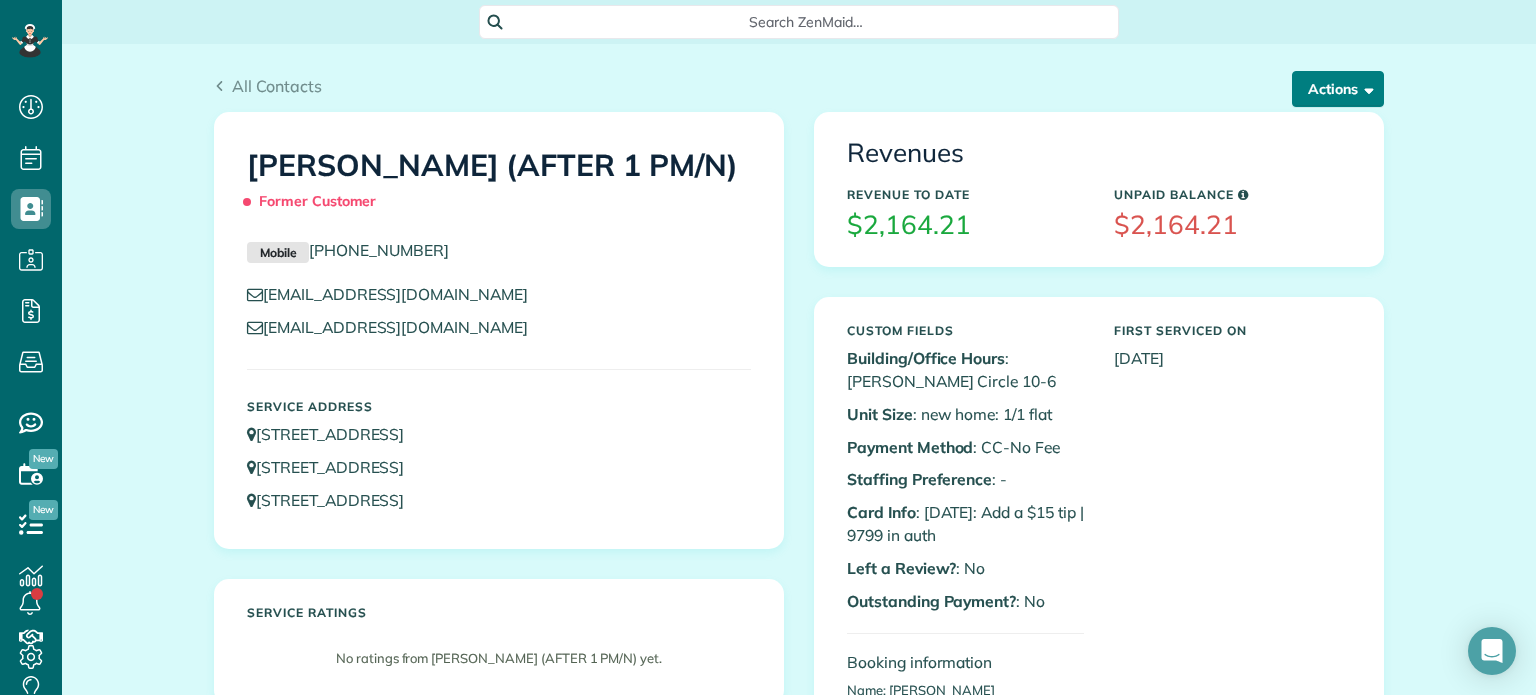 click on "Actions" at bounding box center [1338, 89] 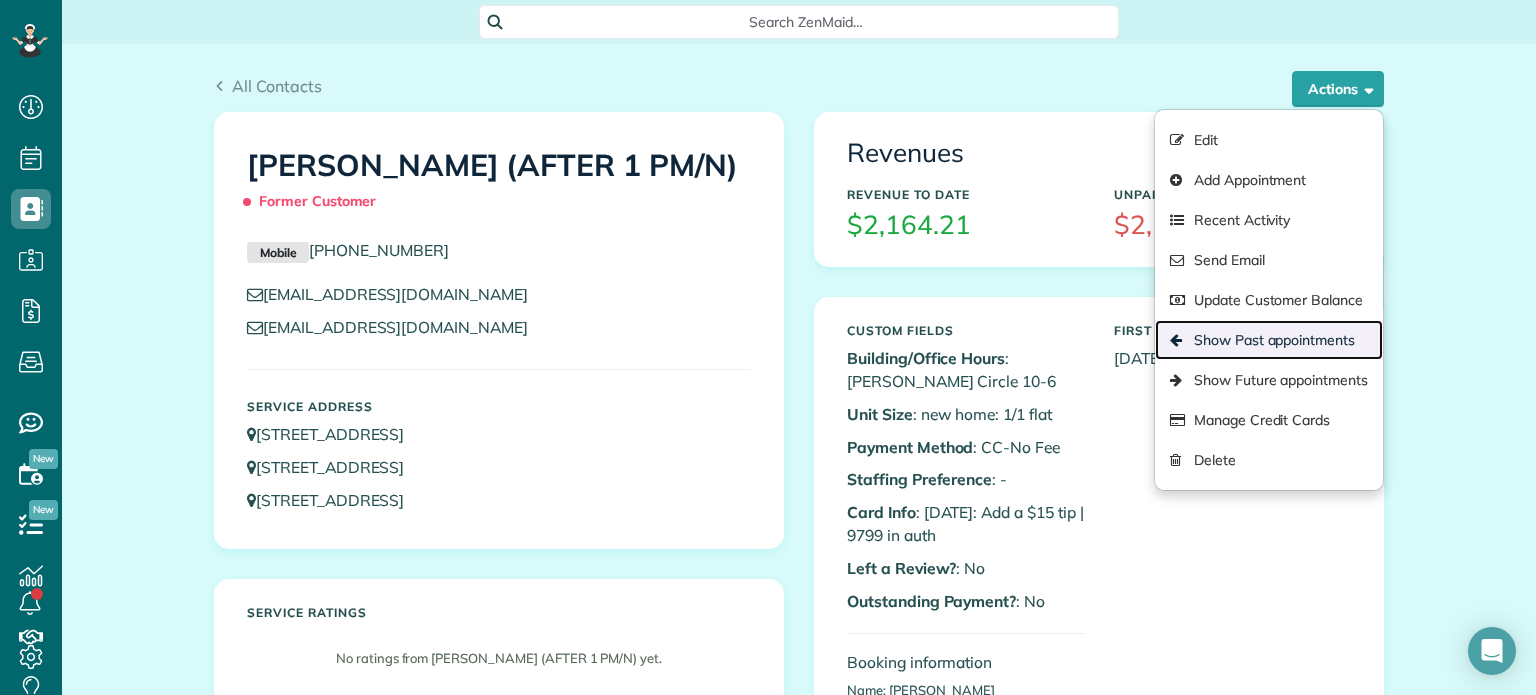 click on "Show Past appointments" at bounding box center [1269, 340] 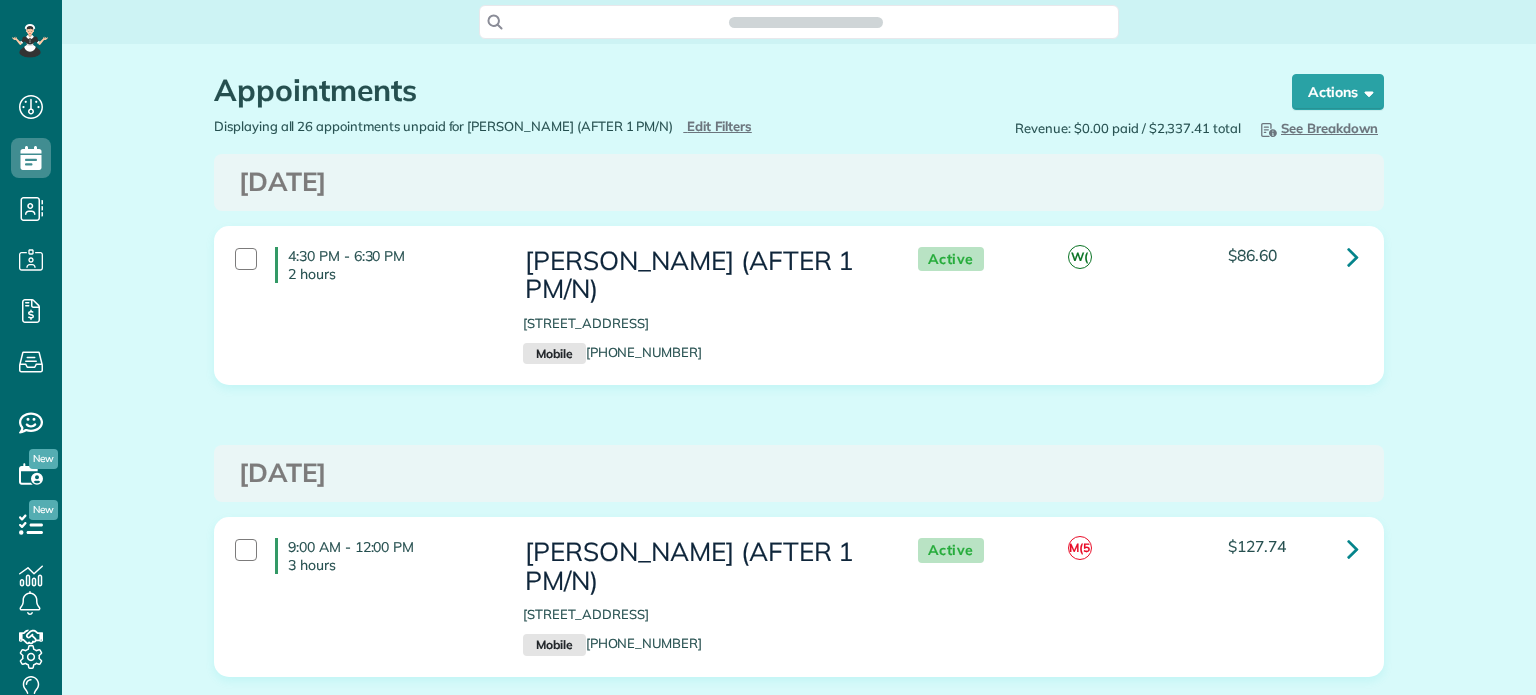 scroll, scrollTop: 0, scrollLeft: 0, axis: both 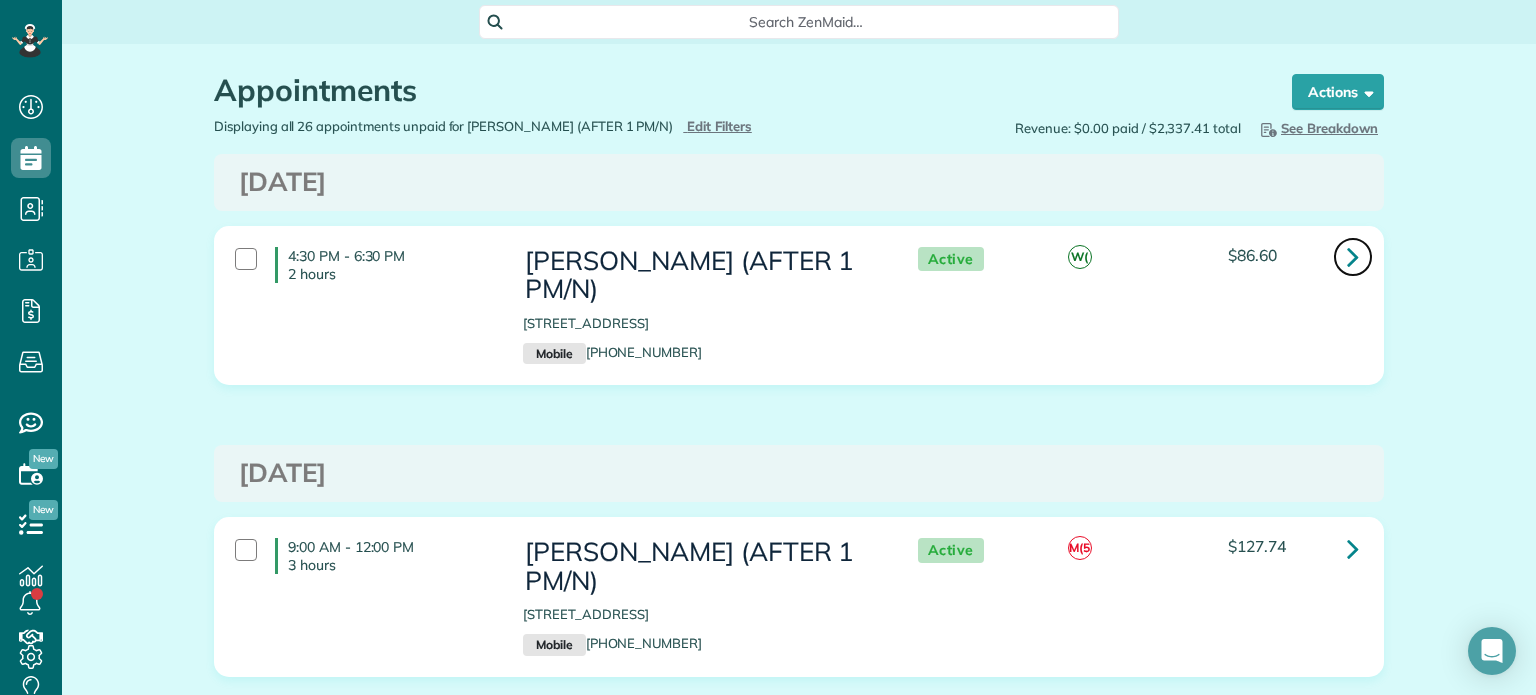 click at bounding box center [1353, 256] 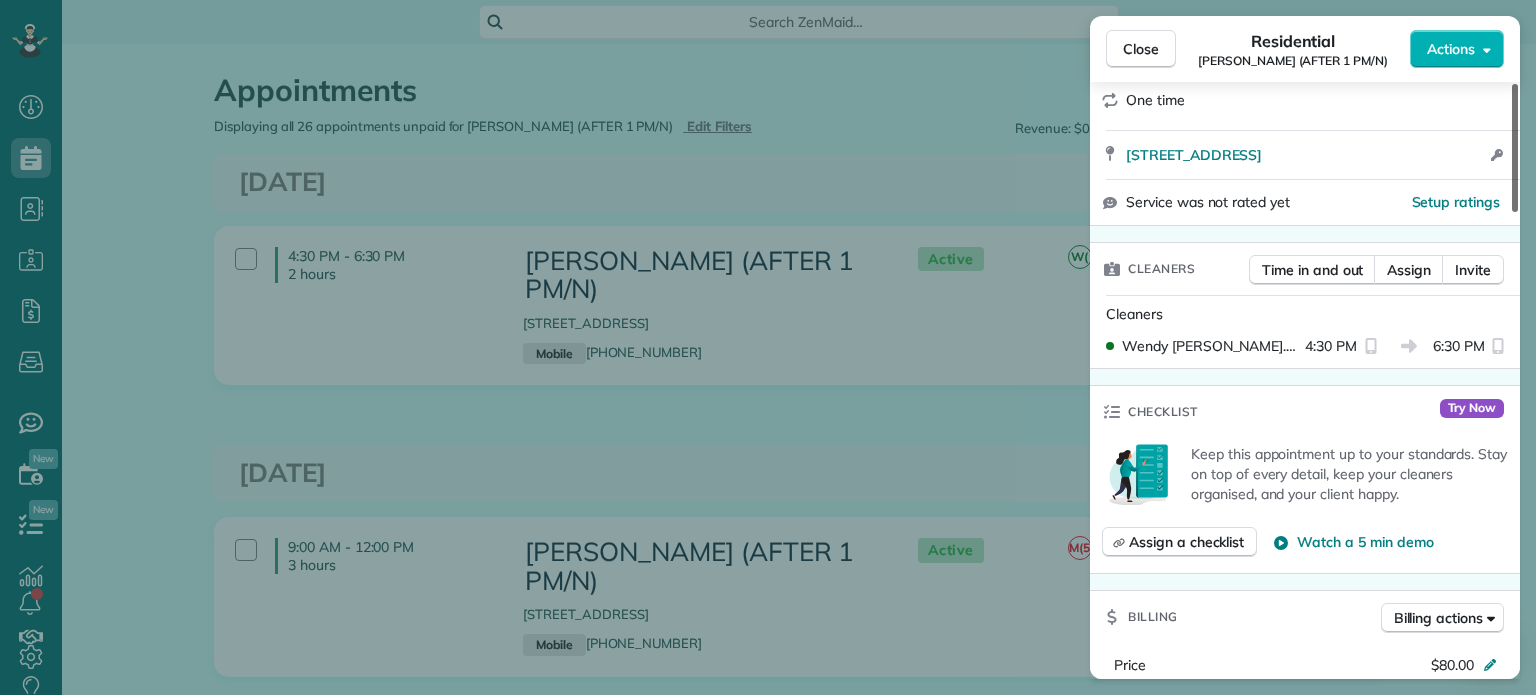 scroll, scrollTop: 353, scrollLeft: 0, axis: vertical 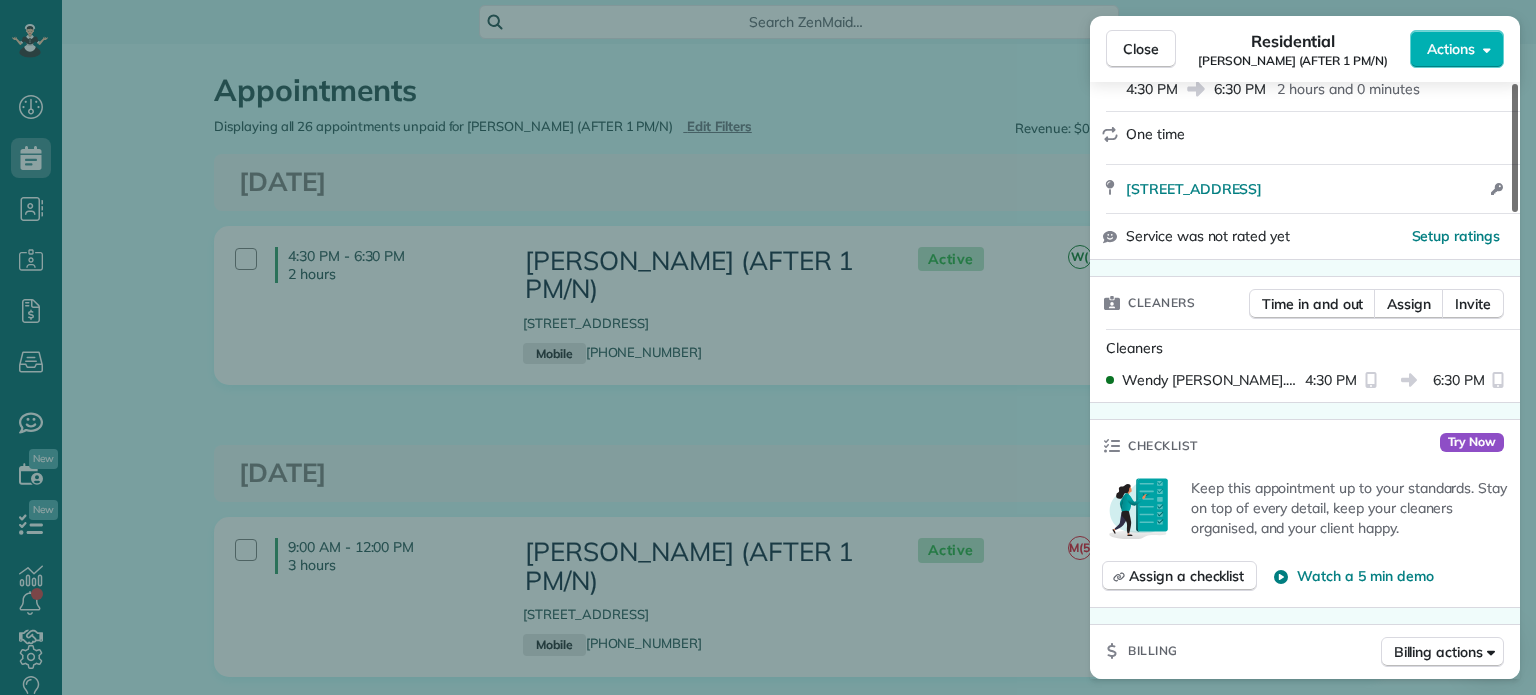 drag, startPoint x: 1514, startPoint y: 126, endPoint x: 1523, endPoint y: 202, distance: 76.53104 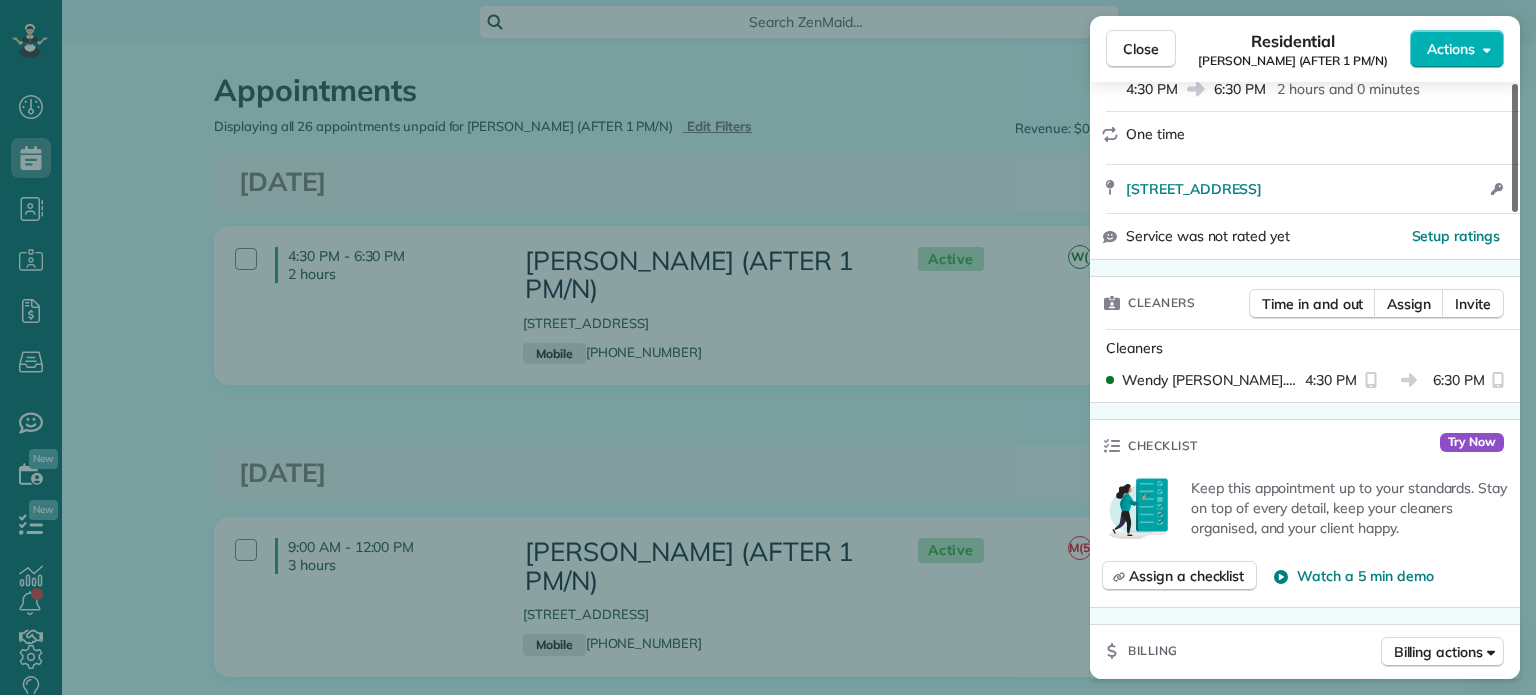 click at bounding box center (1515, 148) 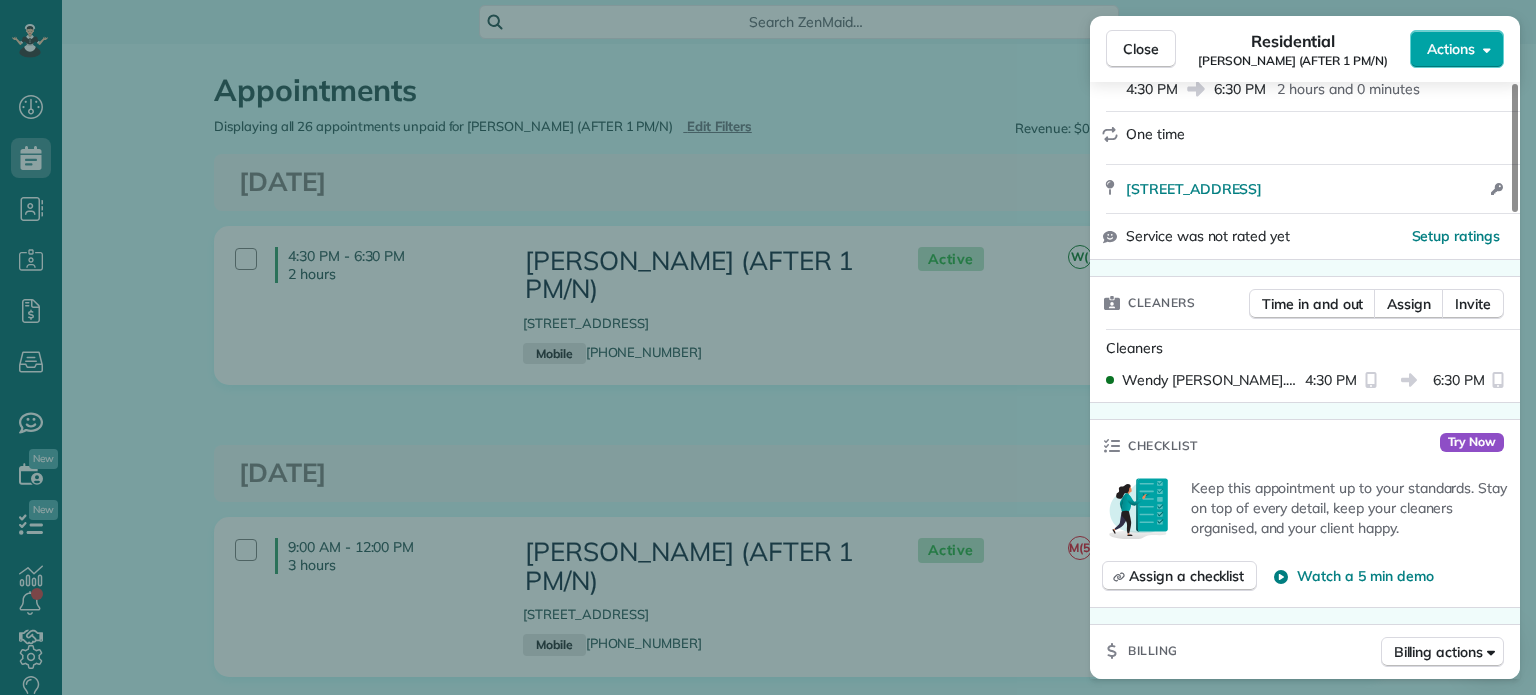click on "Actions" at bounding box center [1457, 49] 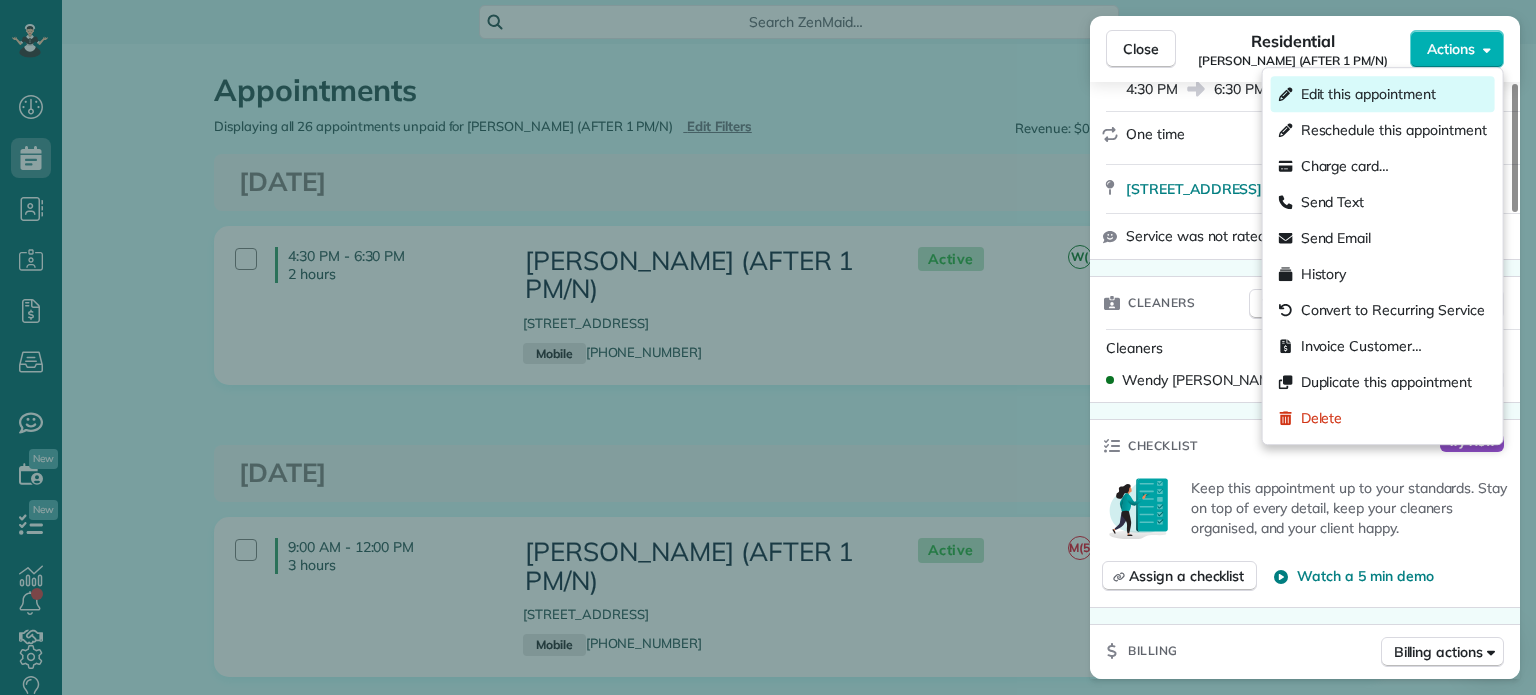 click on "Edit this appointment" at bounding box center (1368, 94) 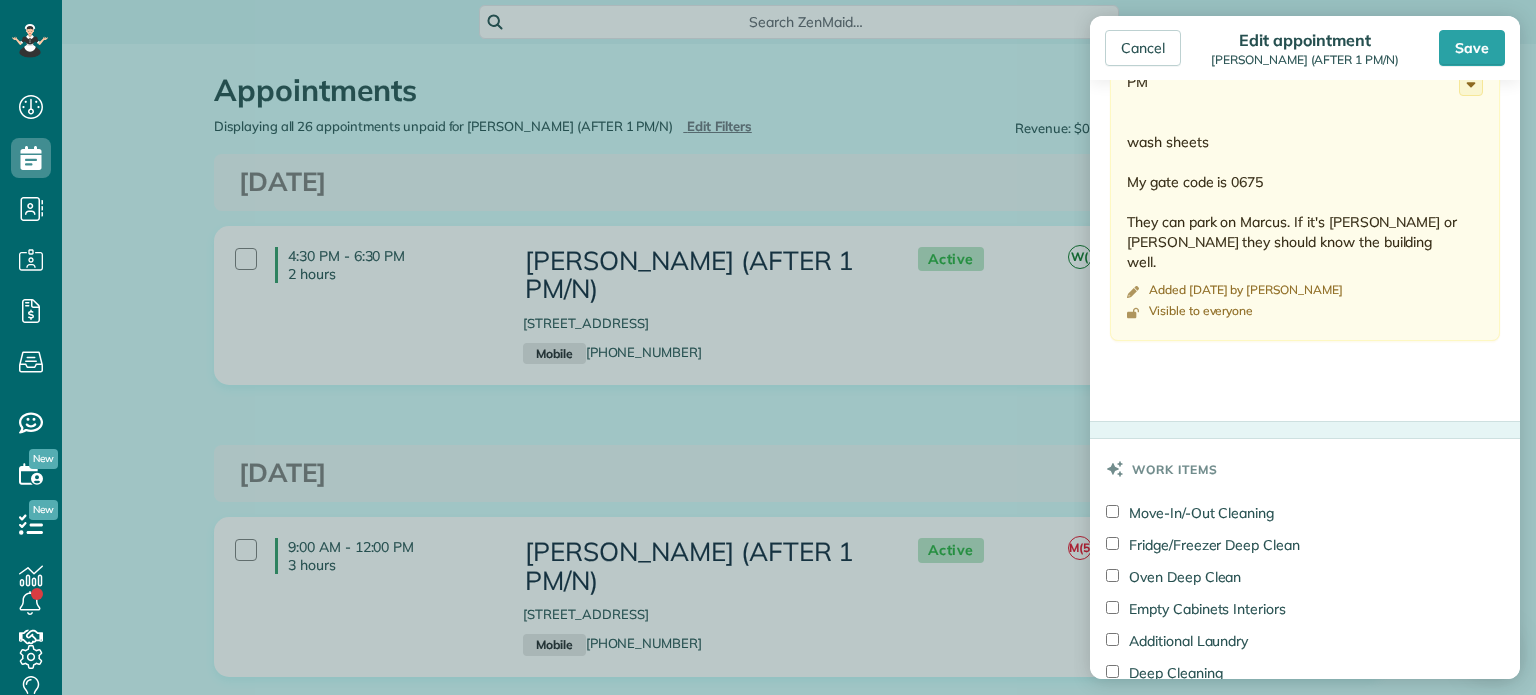 scroll, scrollTop: 0, scrollLeft: 0, axis: both 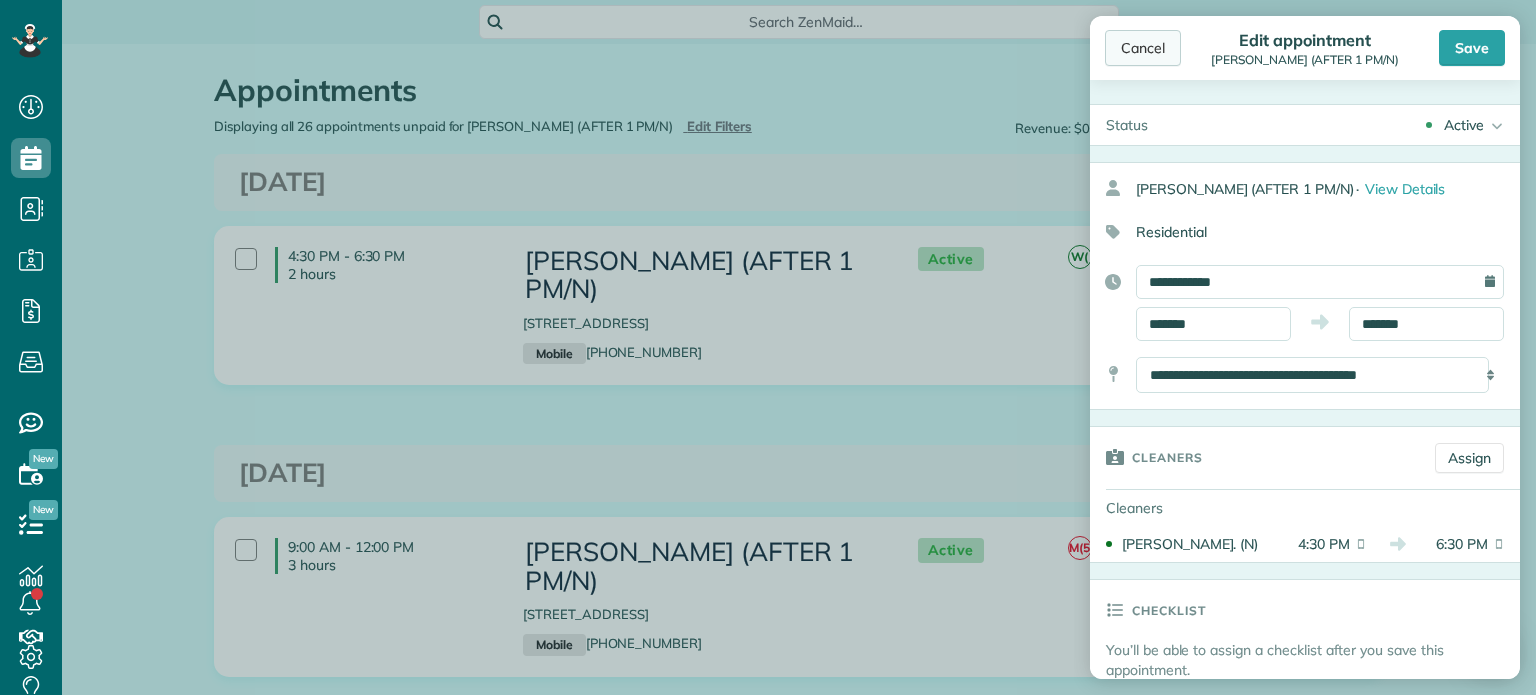 click on "Cancel" at bounding box center (1143, 48) 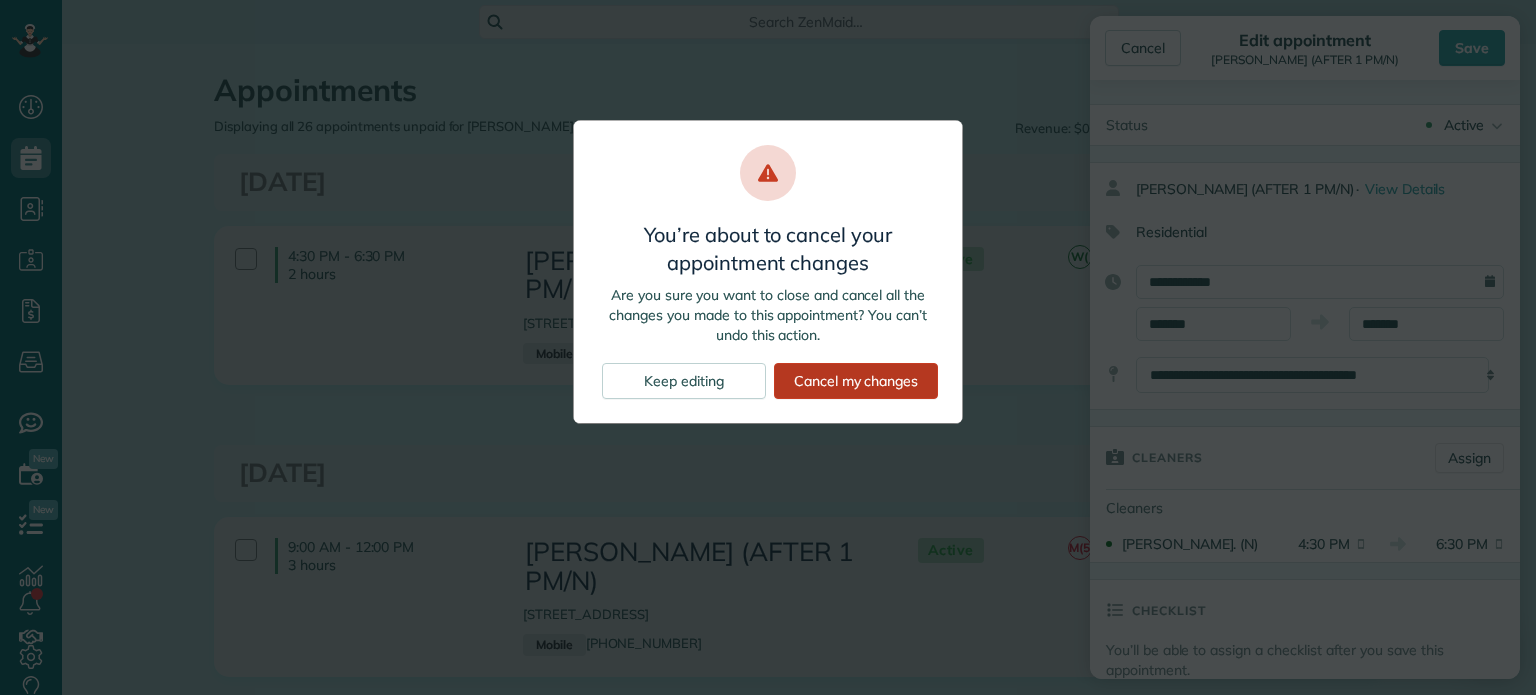 click on "Cancel my changes" at bounding box center (856, 381) 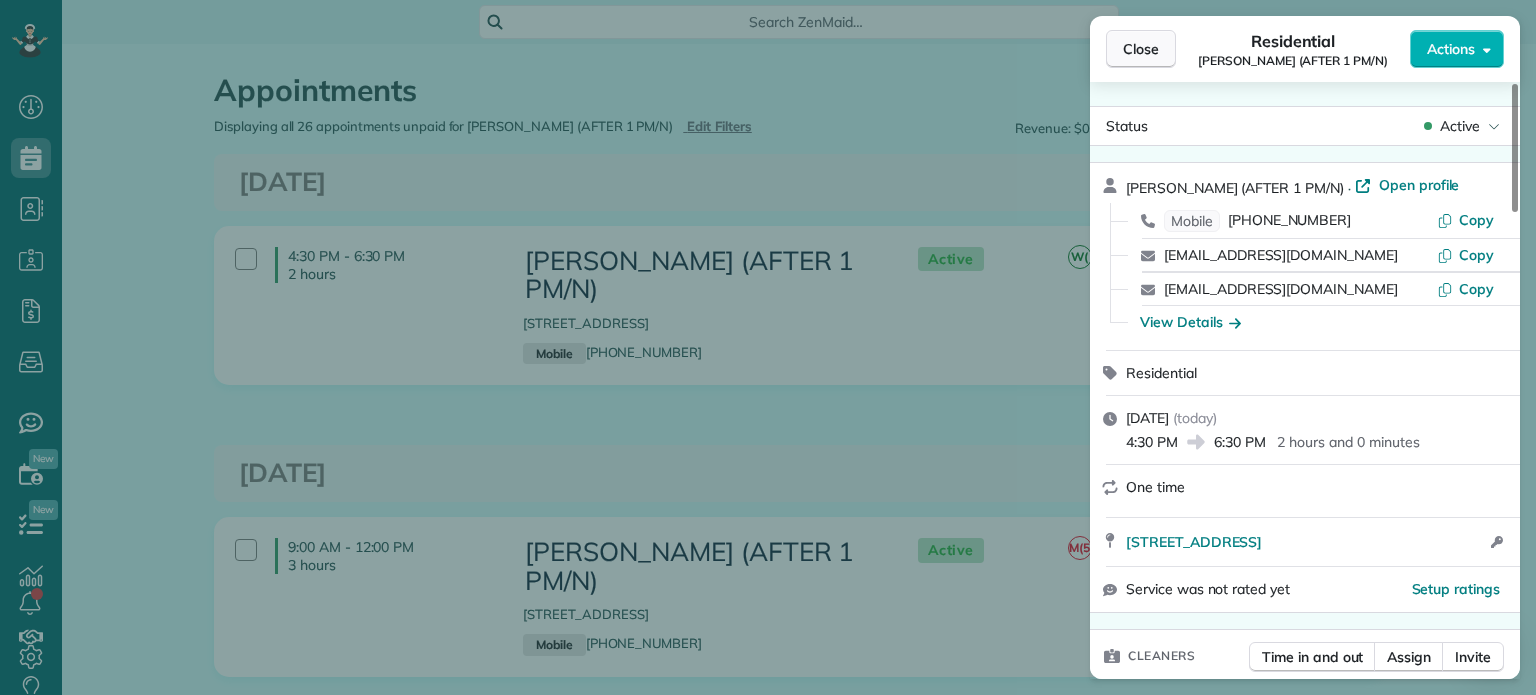 click on "Close" at bounding box center [1141, 49] 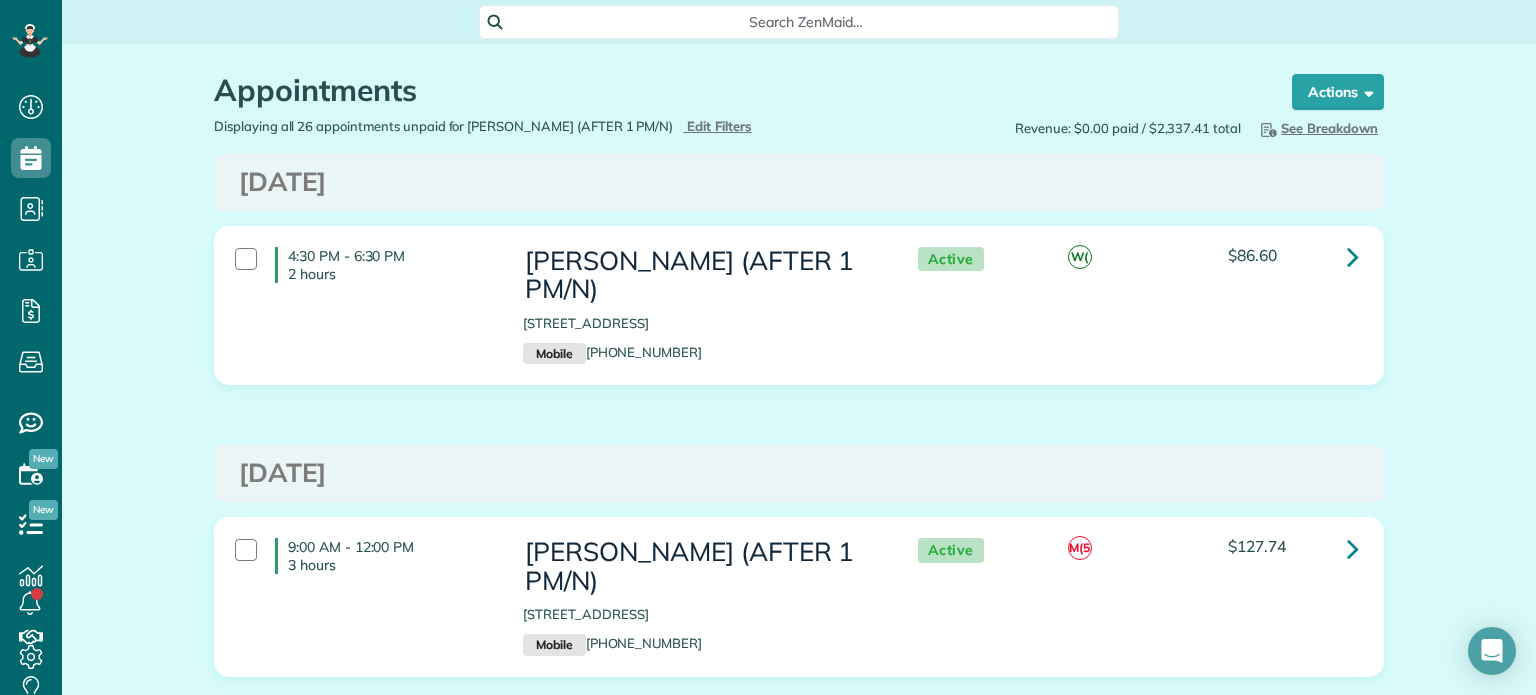 click on "Actions
Create Appointment
Create Task
Clock In/Out
Send Work Orders
Print Route Sheets
Today's Emails/Texts
Export data..
Bulk Actions
Set status to: Active
Set status to: Cancelled
Set status to: Cancelled and Paid
Set status to: Requested Off" at bounding box center (1326, 95) 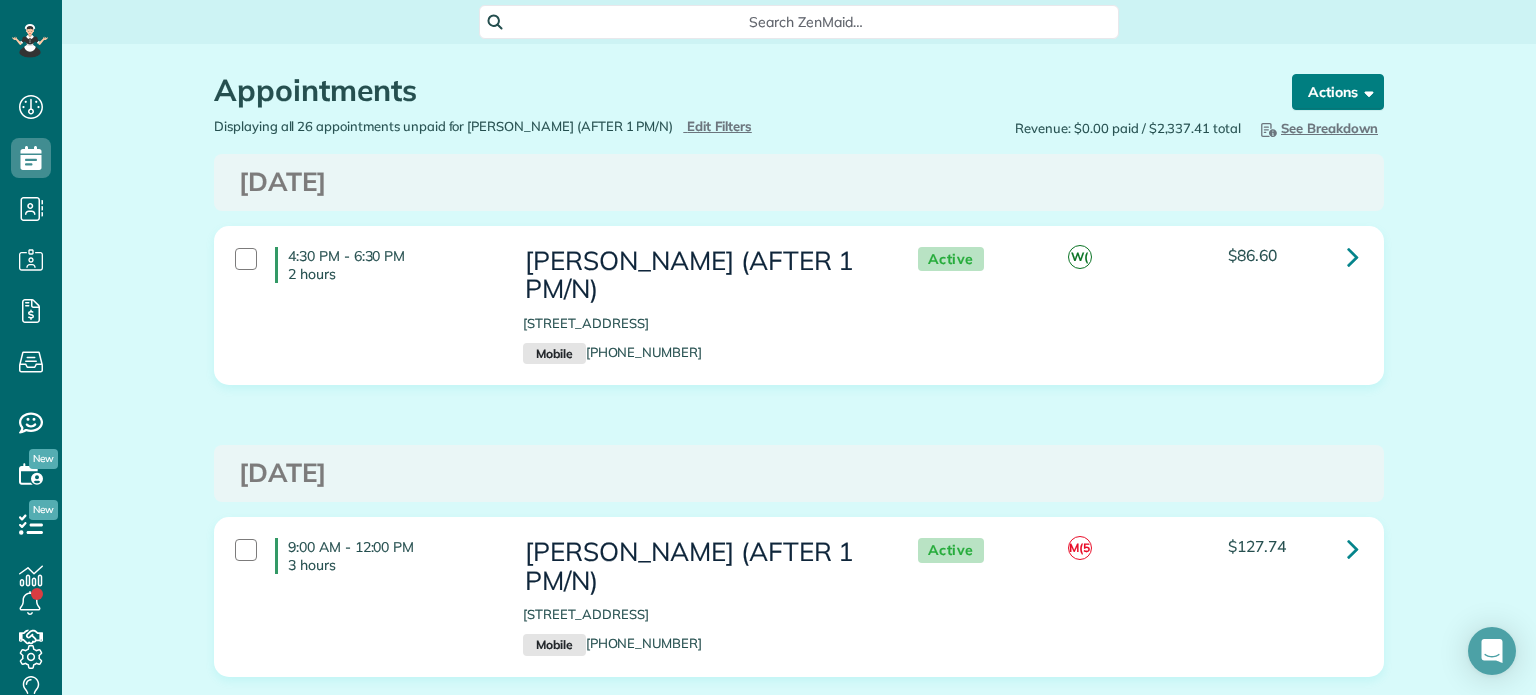 click on "Actions" at bounding box center [1338, 92] 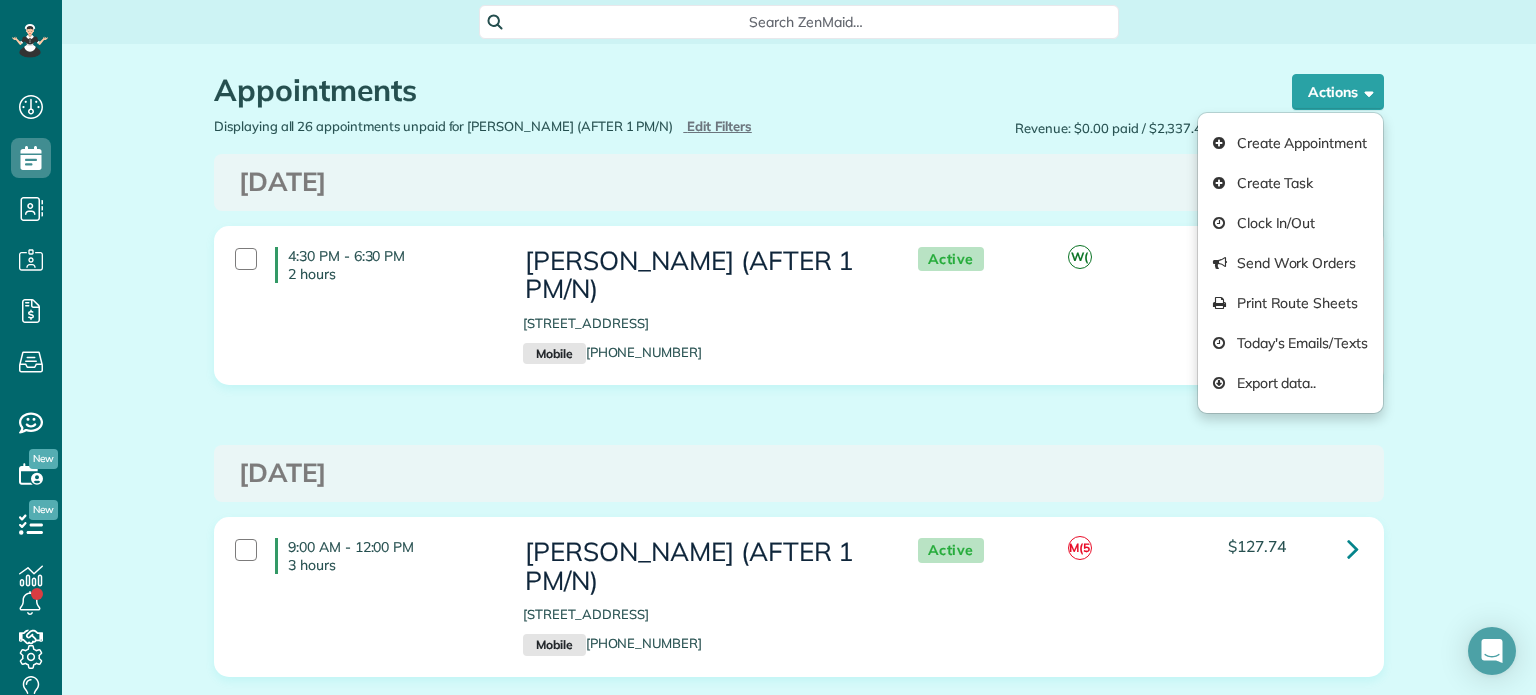 click on "Appointments
the List View [2 min]
Schedule Changes
Actions
Create Appointment
Create Task
Clock In/Out
Send Work Orders
Print Route Sheets
Today's Emails/Texts
Export data..
Bulk Actions
Set status to: Active
Set status to: Cancelled" at bounding box center [799, 3831] 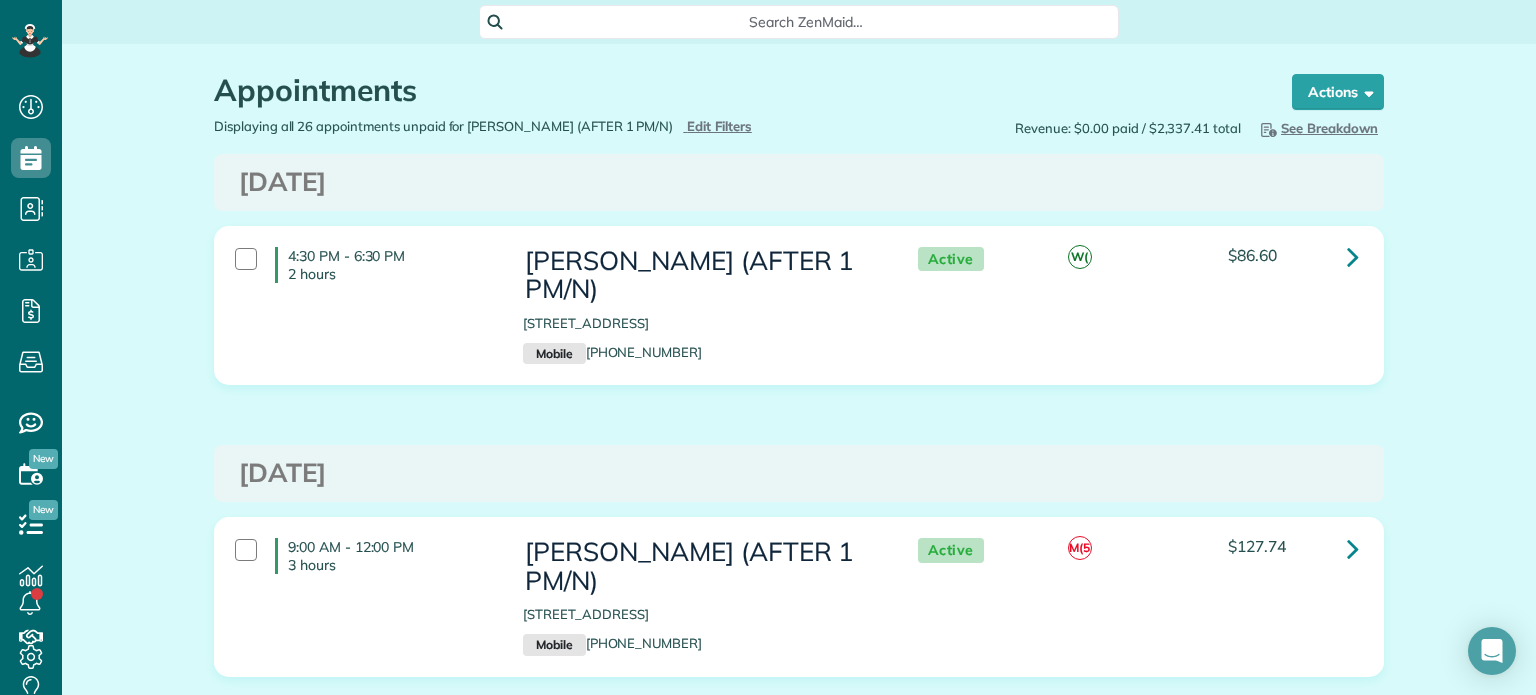 drag, startPoint x: 699, startPoint y: 265, endPoint x: 519, endPoint y: 235, distance: 182.48288 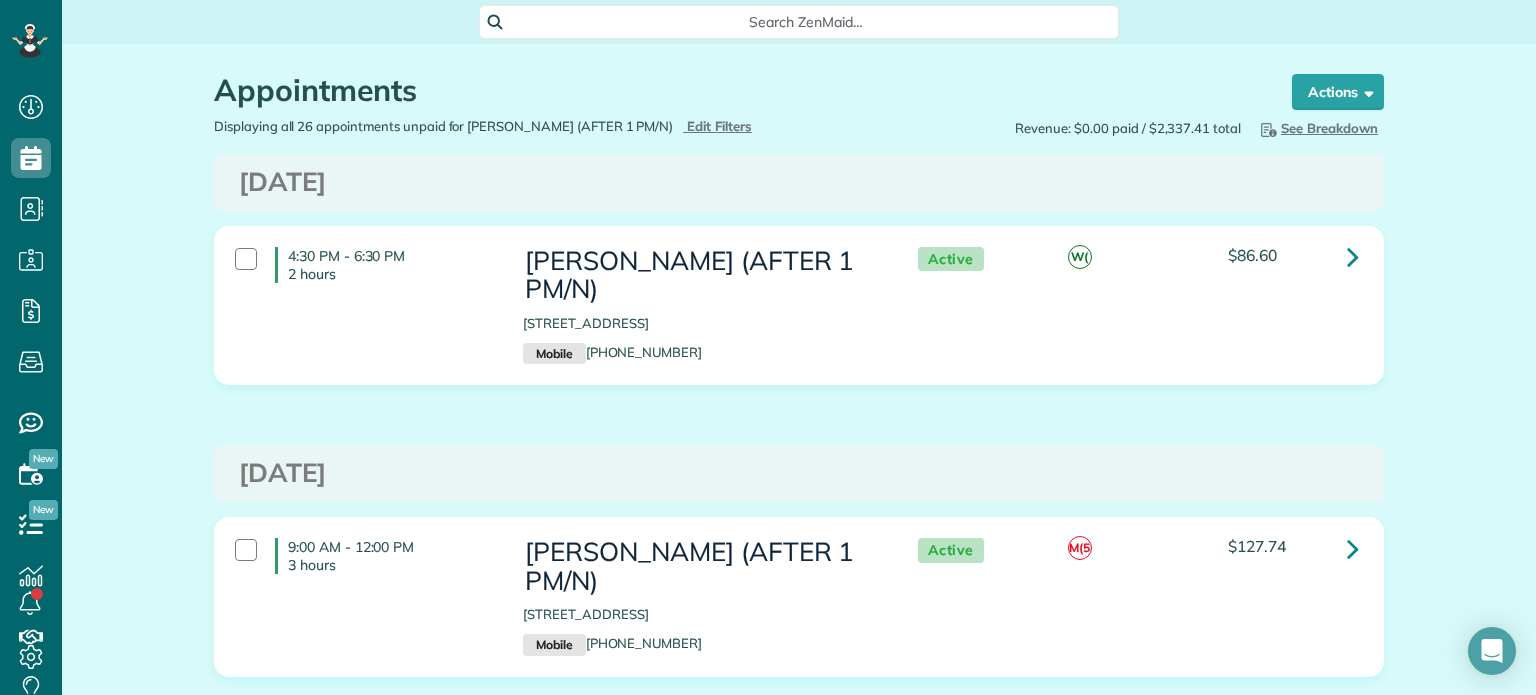 click on "4:30 PM -  6:30 PM
2 hours
Adam Johnson (AFTER 1 PM/N)
15825 Quorum Drive #2204 Addison TX 75001
Mobile
(214) 870-4484
Active
W(
$86.60" at bounding box center [799, 306] 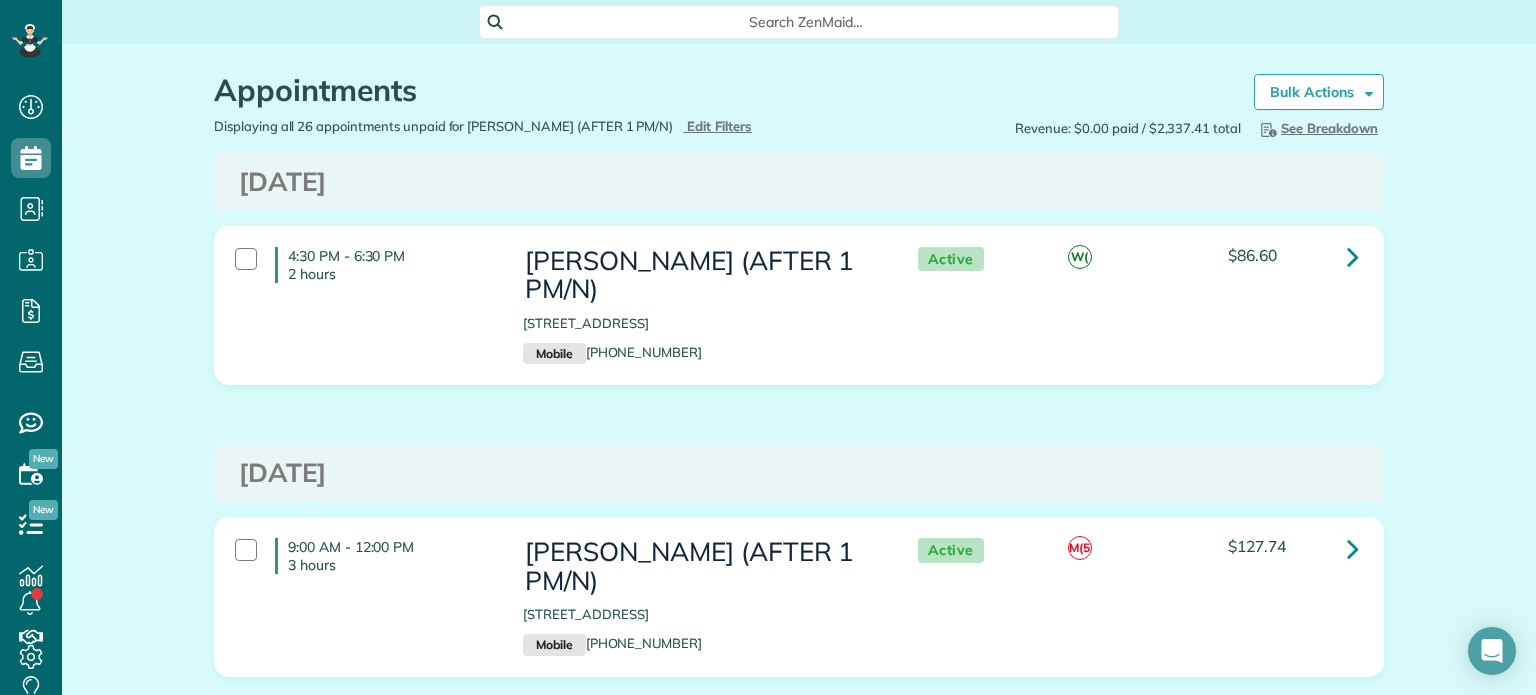 copy on "Adam Johnson" 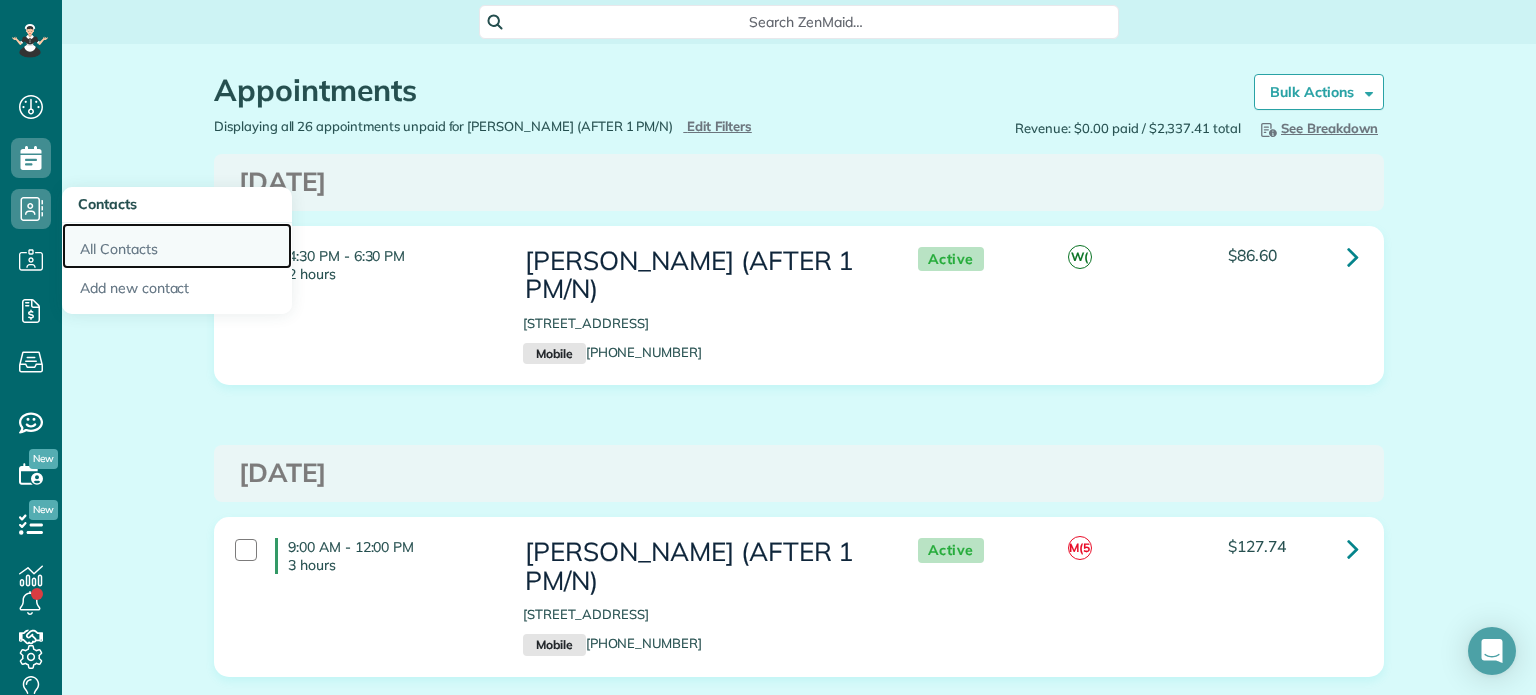 click on "All Contacts" at bounding box center [177, 246] 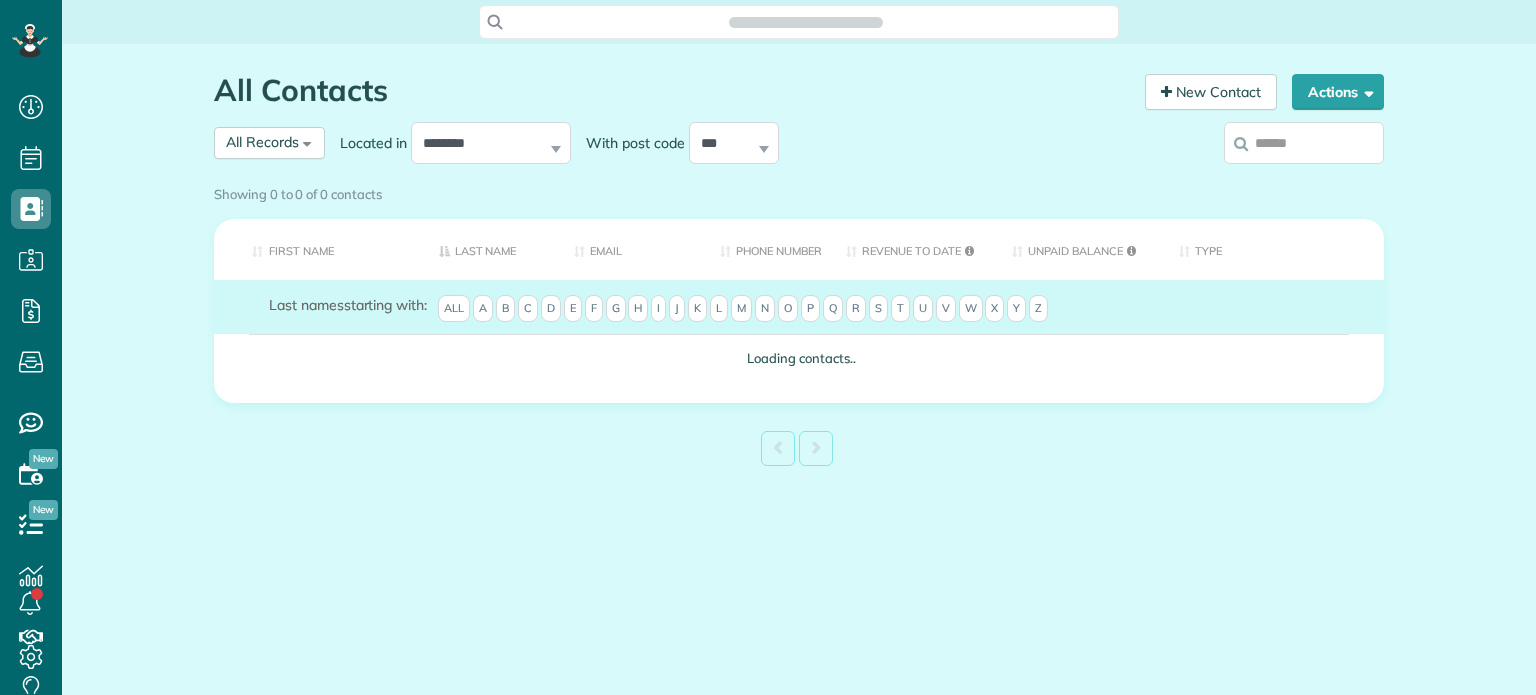 scroll, scrollTop: 0, scrollLeft: 0, axis: both 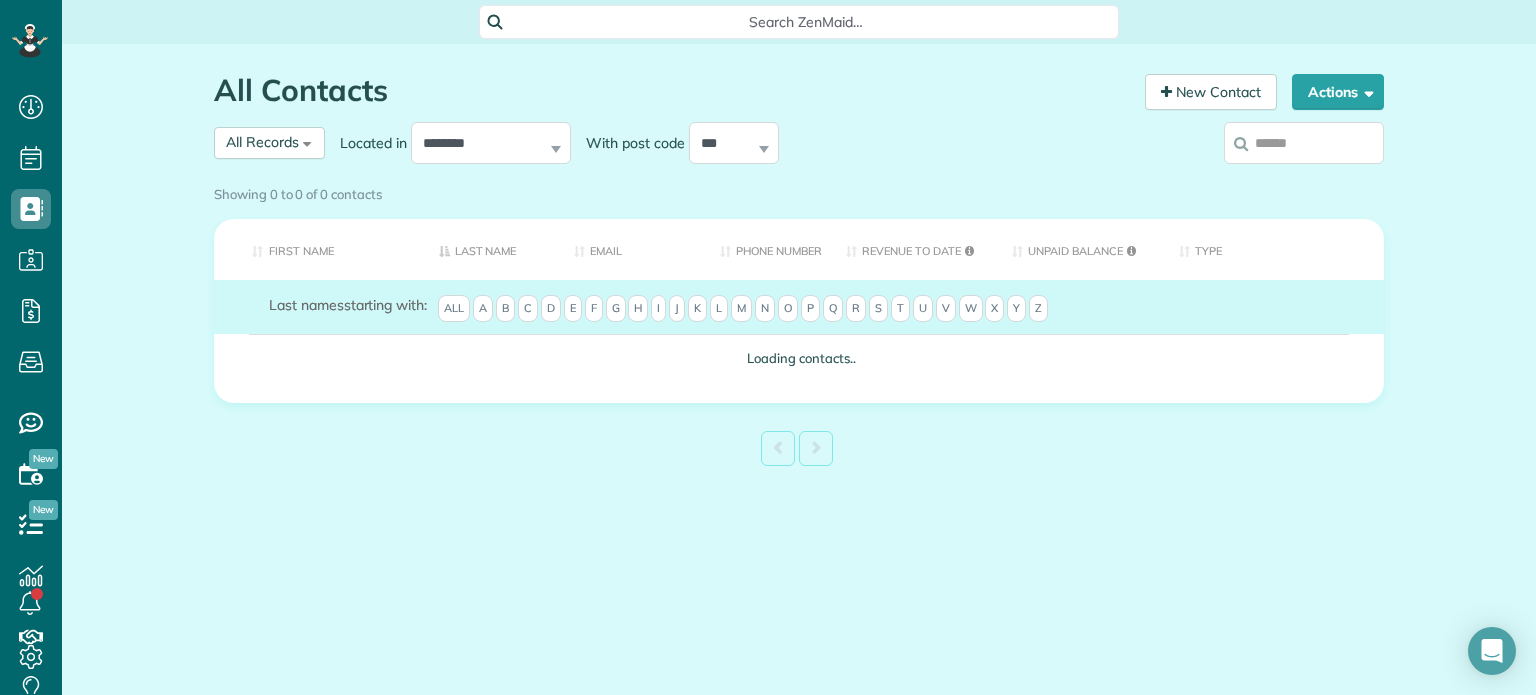 click at bounding box center [1304, 143] 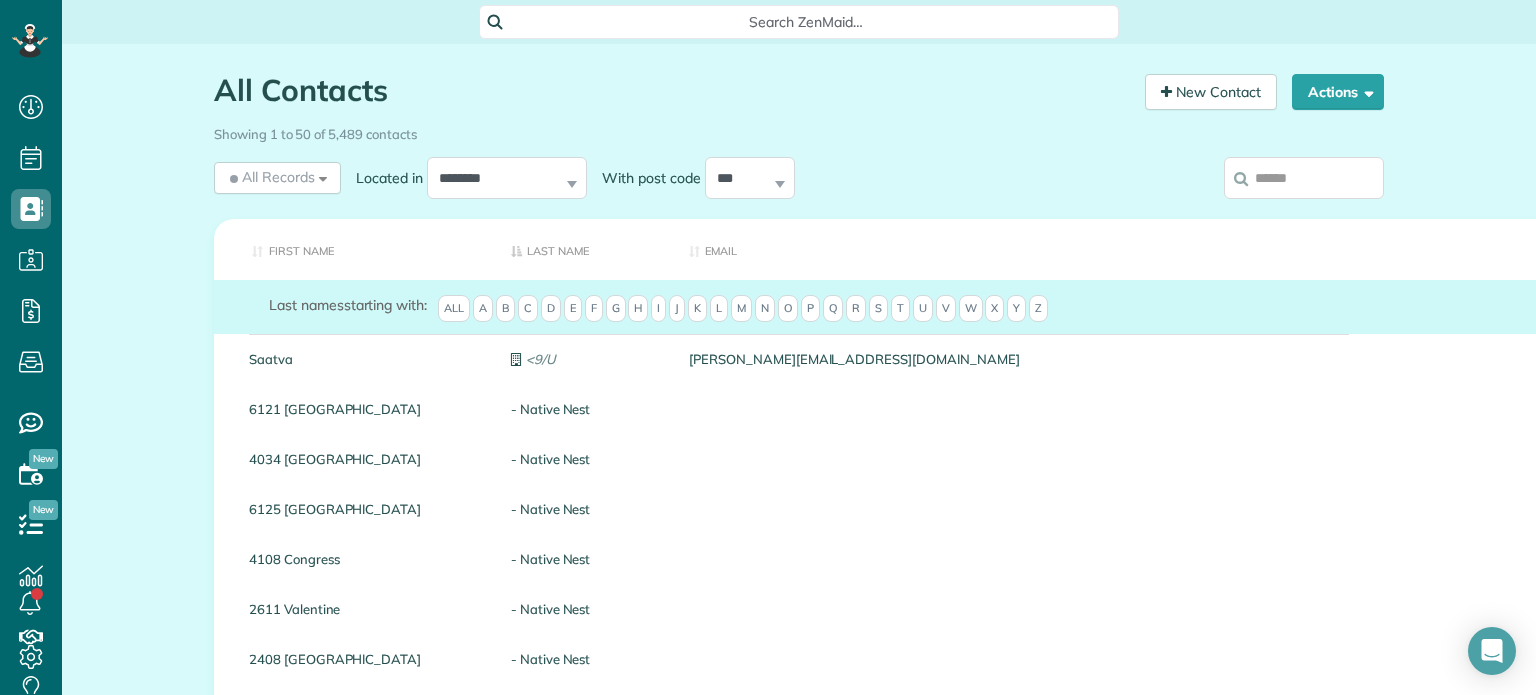 click at bounding box center (1304, 178) 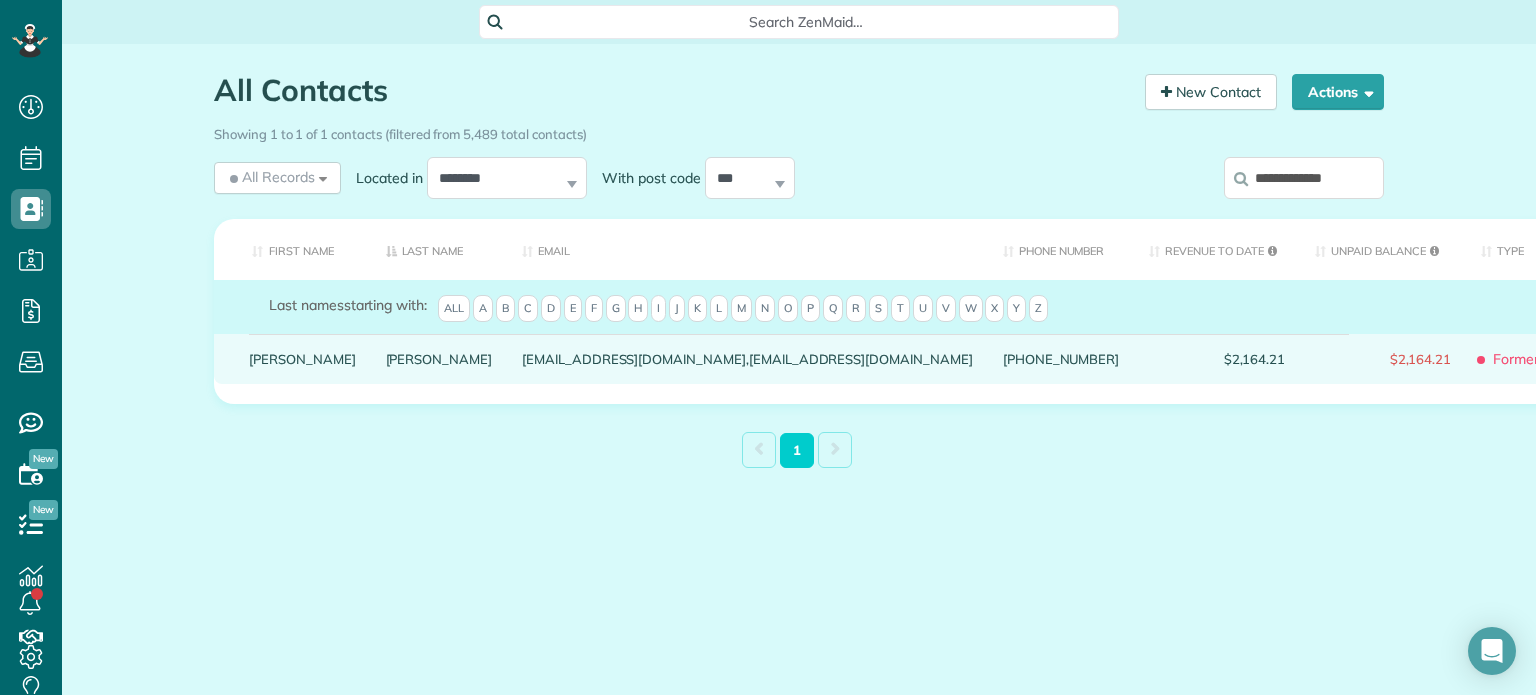 type on "**********" 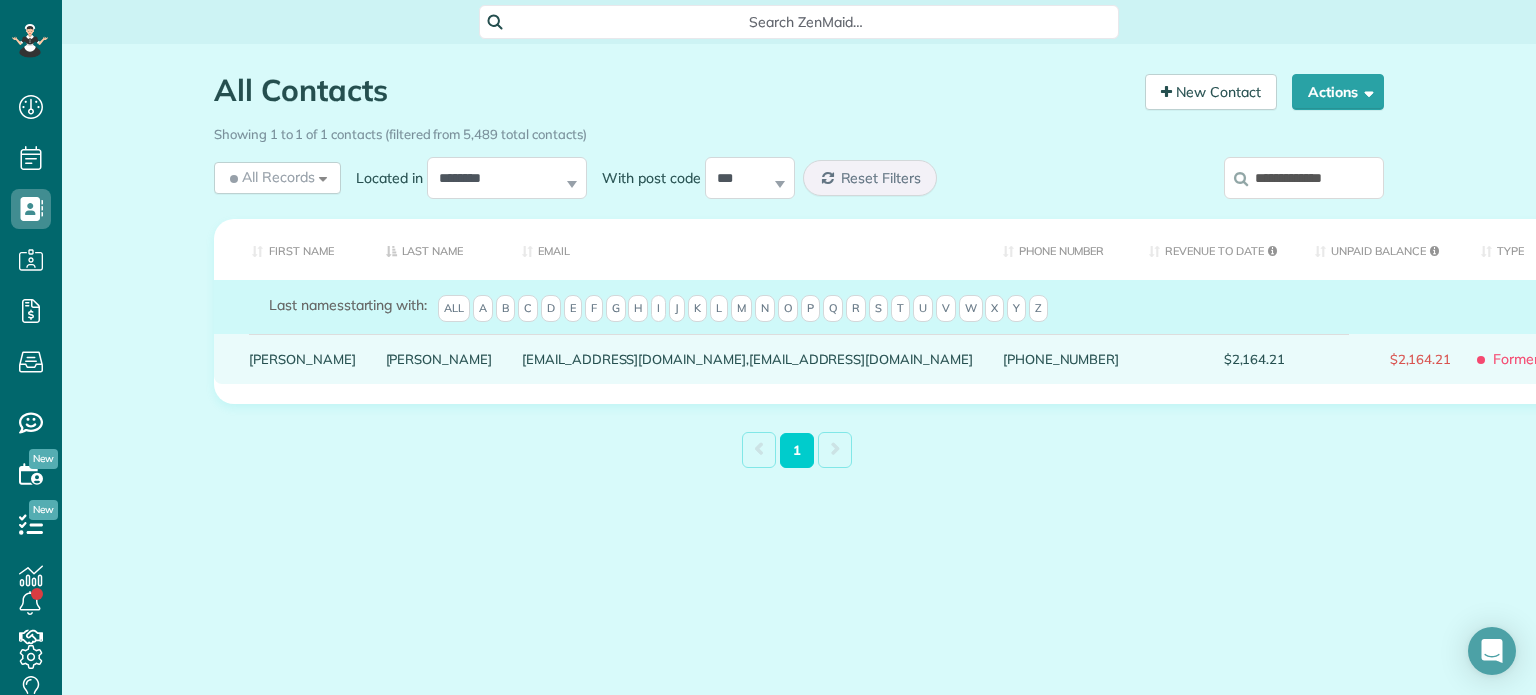 click on "Adam" at bounding box center (302, 359) 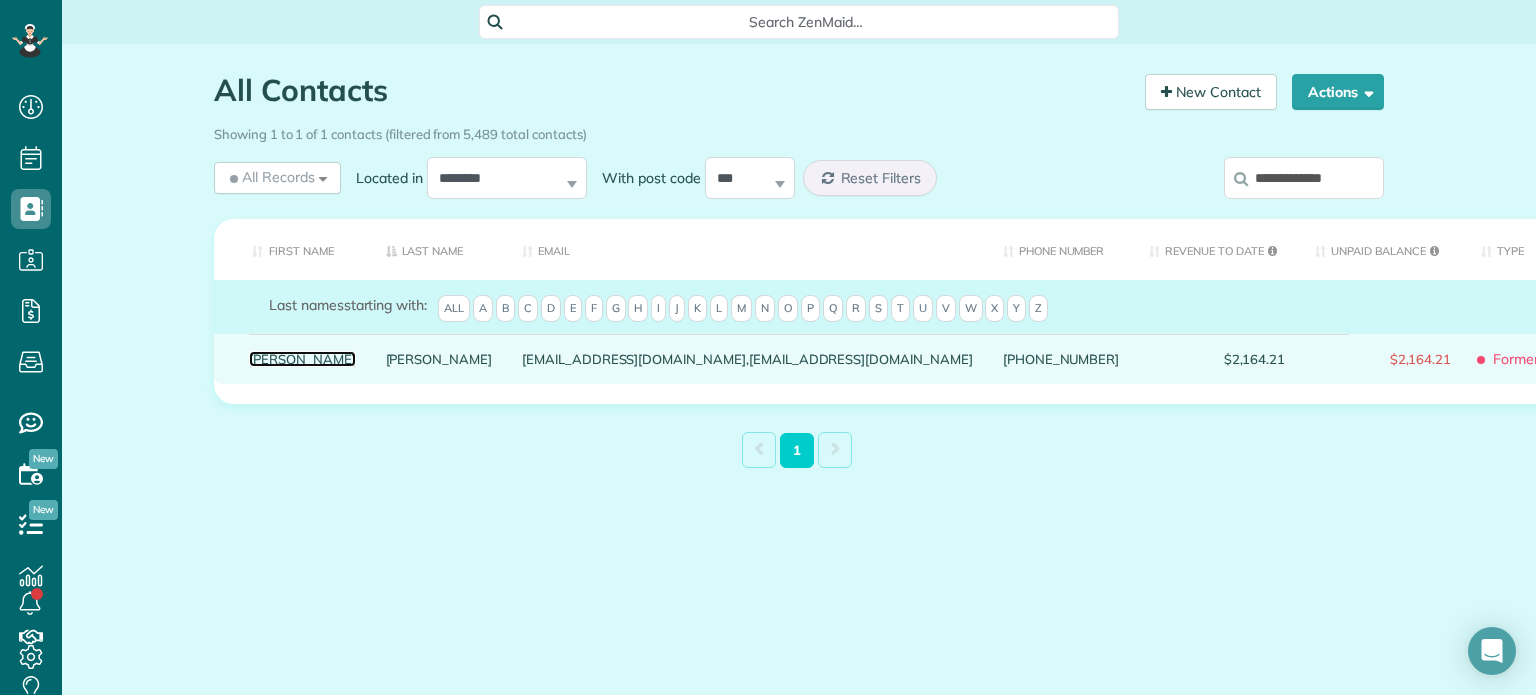 click on "Adam" at bounding box center (302, 359) 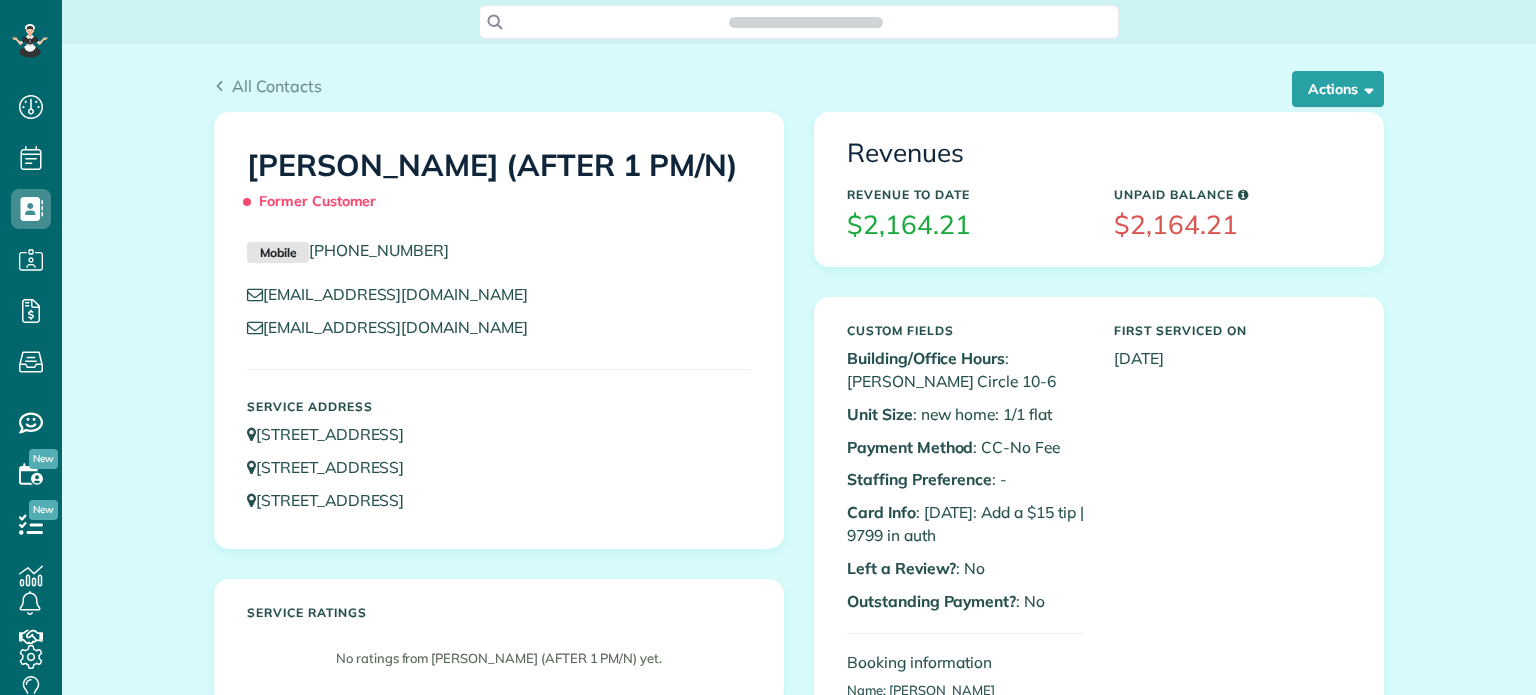 scroll, scrollTop: 0, scrollLeft: 0, axis: both 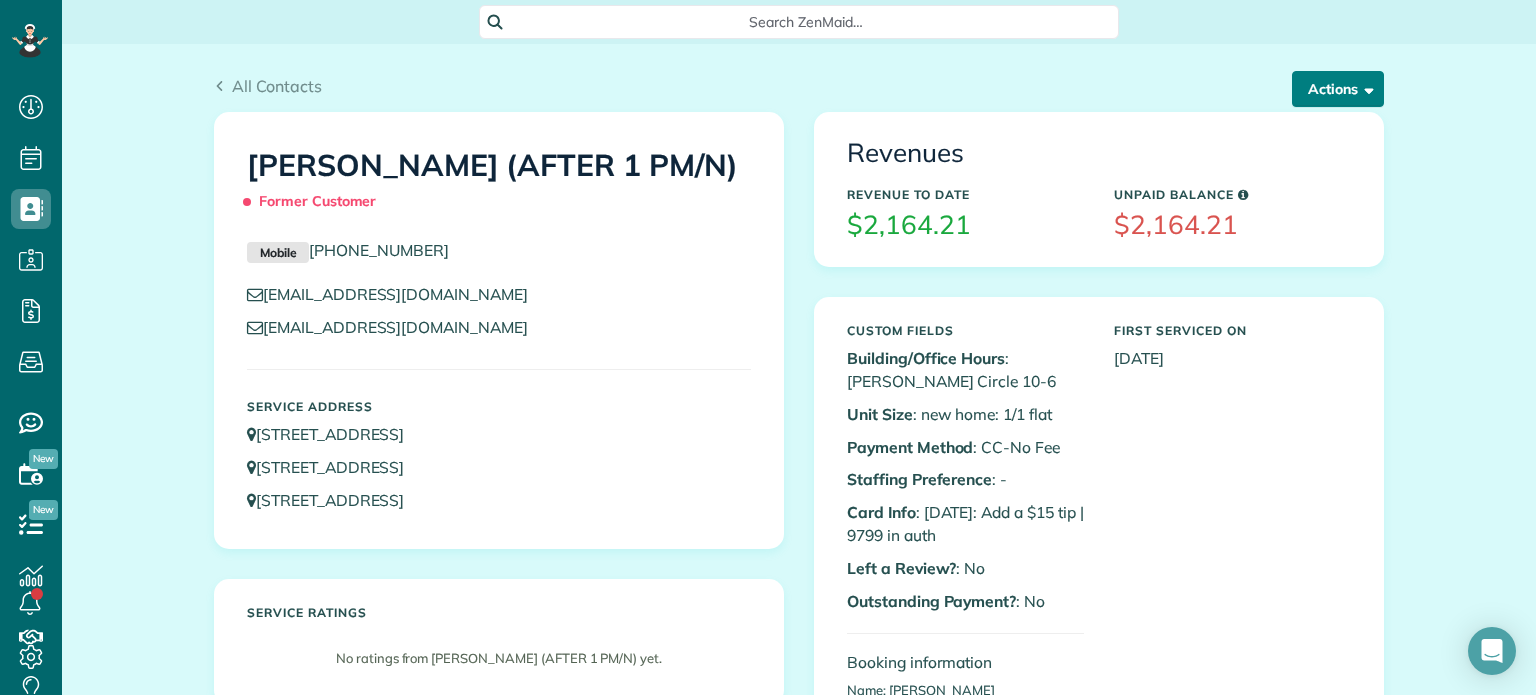 click on "Actions" at bounding box center [1338, 89] 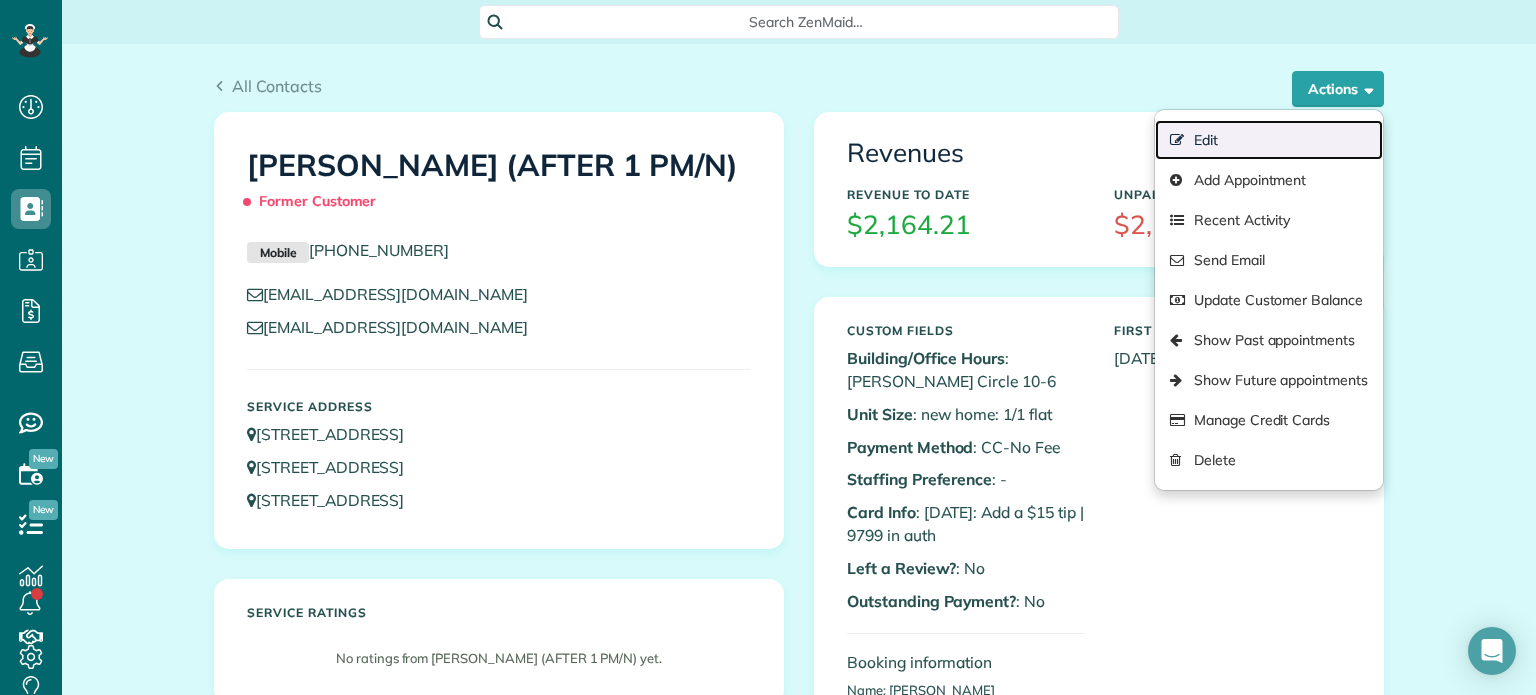 click on "Edit" at bounding box center [1269, 140] 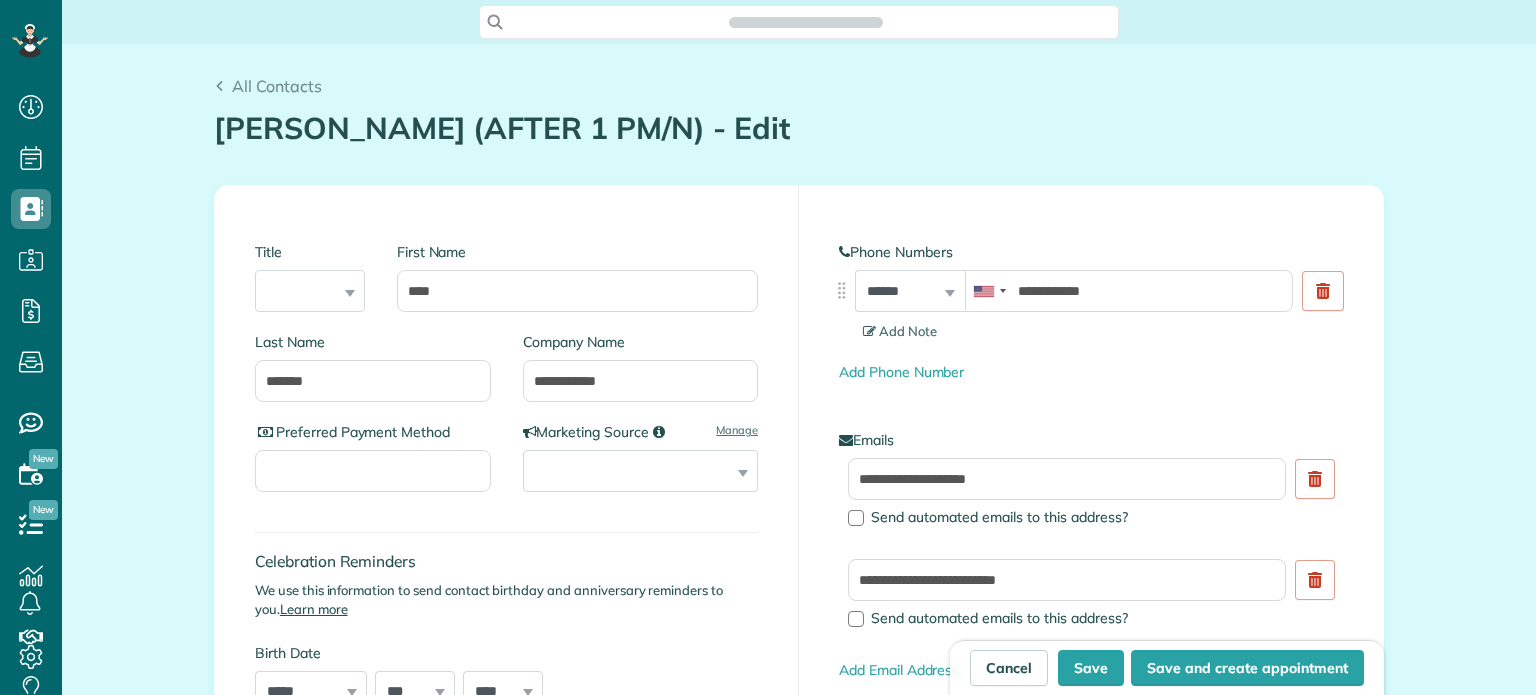 scroll, scrollTop: 0, scrollLeft: 0, axis: both 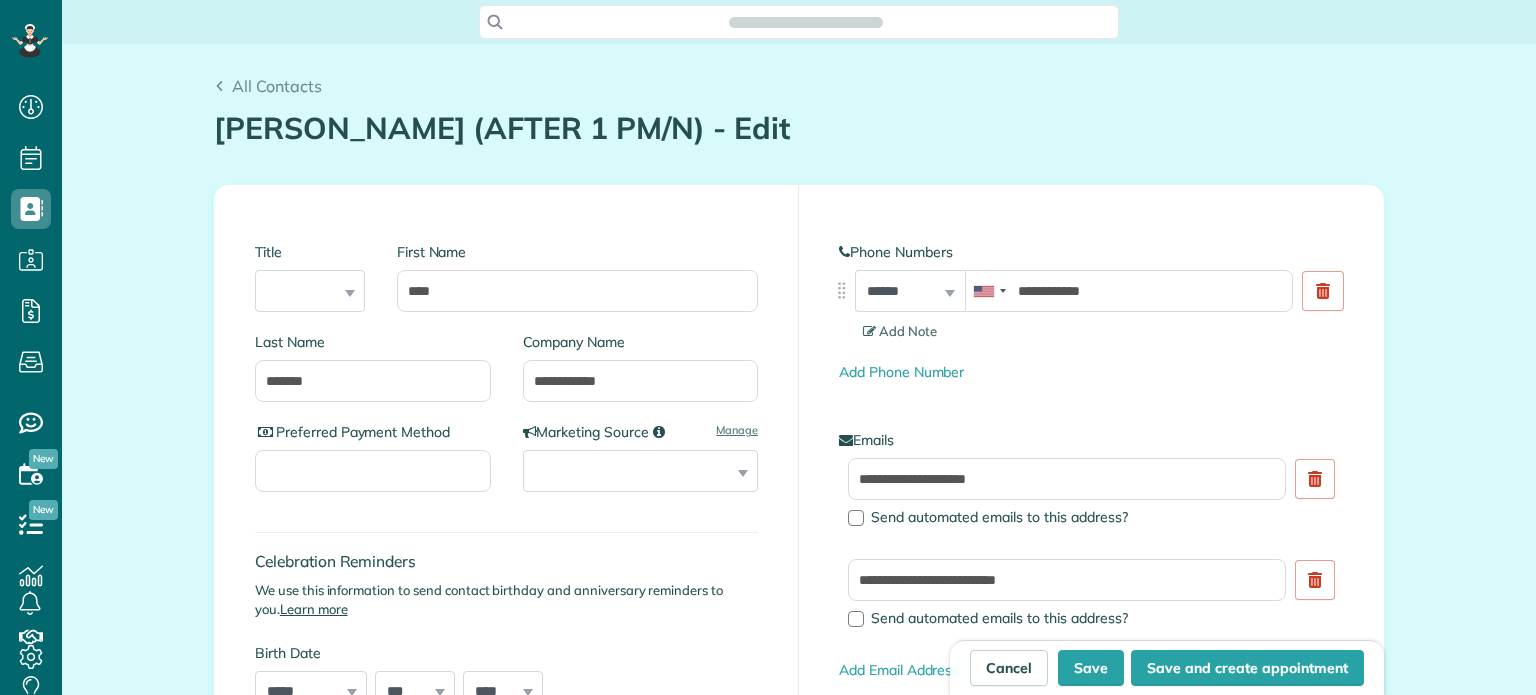 type on "**********" 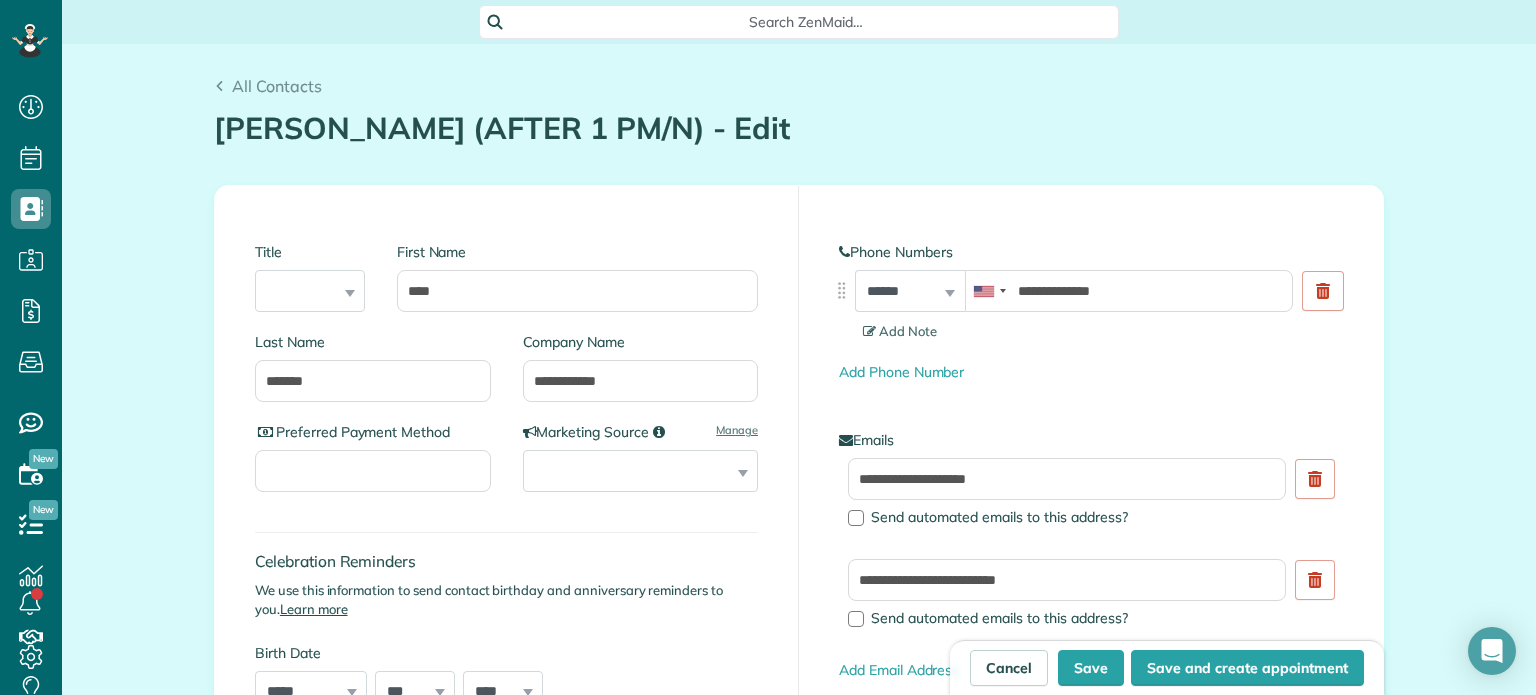 scroll, scrollTop: 695, scrollLeft: 61, axis: both 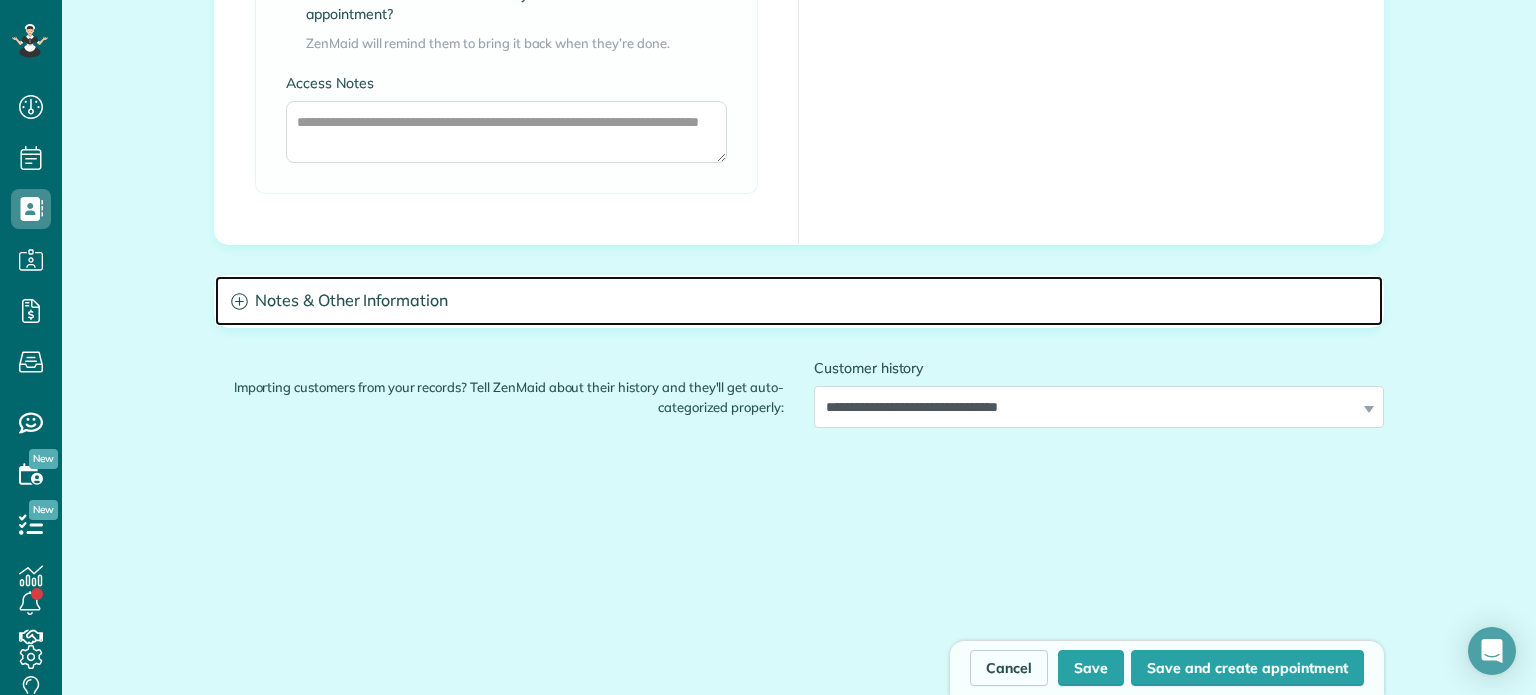 click on "Notes & Other Information" at bounding box center (799, 301) 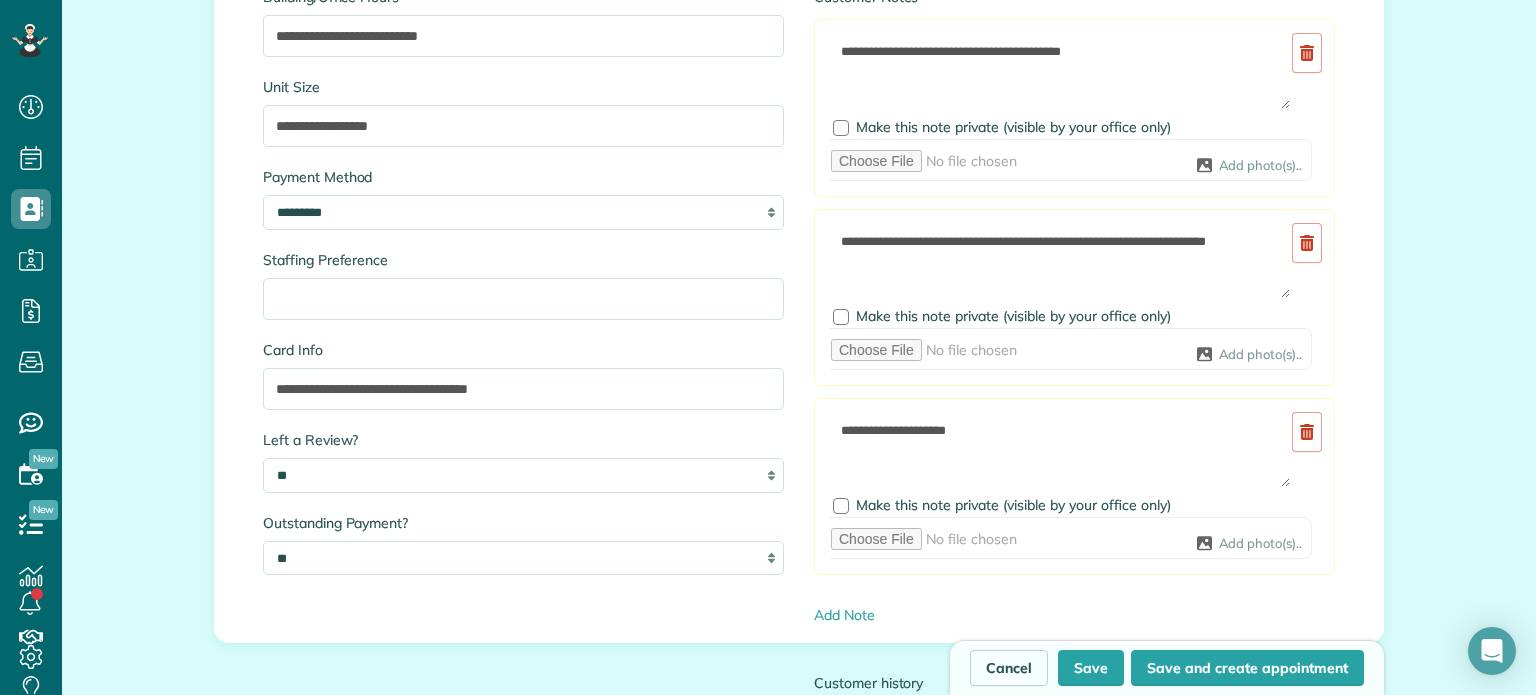 scroll, scrollTop: 3721, scrollLeft: 0, axis: vertical 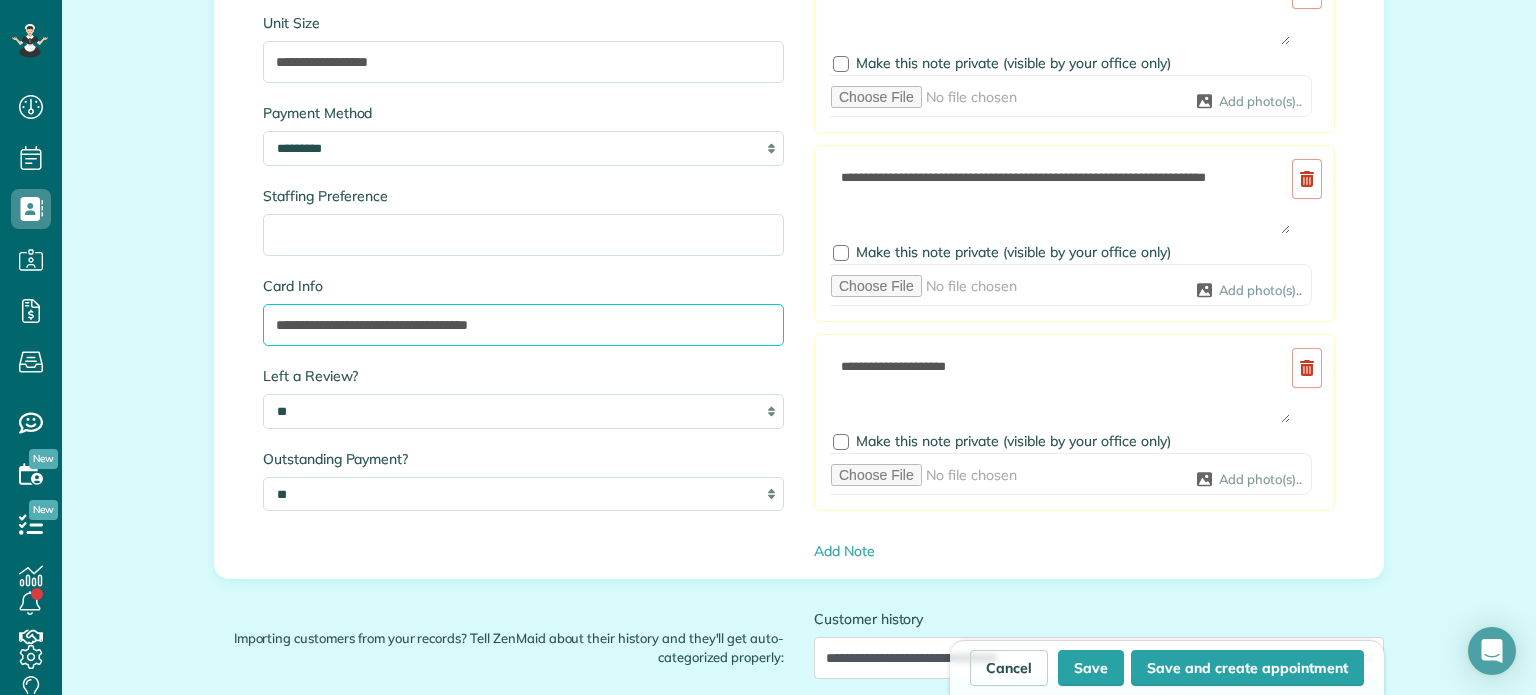 click on "**********" at bounding box center [523, 325] 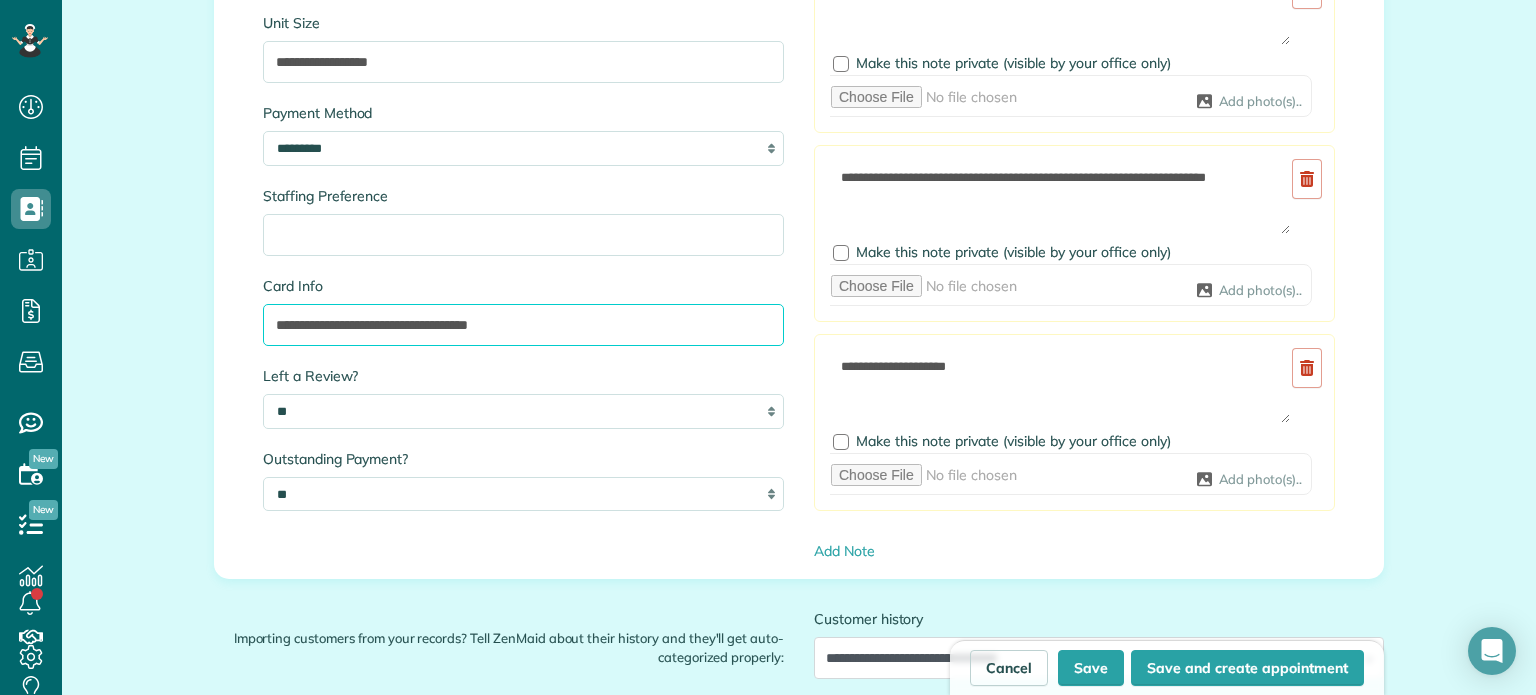drag, startPoint x: 268, startPoint y: 323, endPoint x: 417, endPoint y: 333, distance: 149.33519 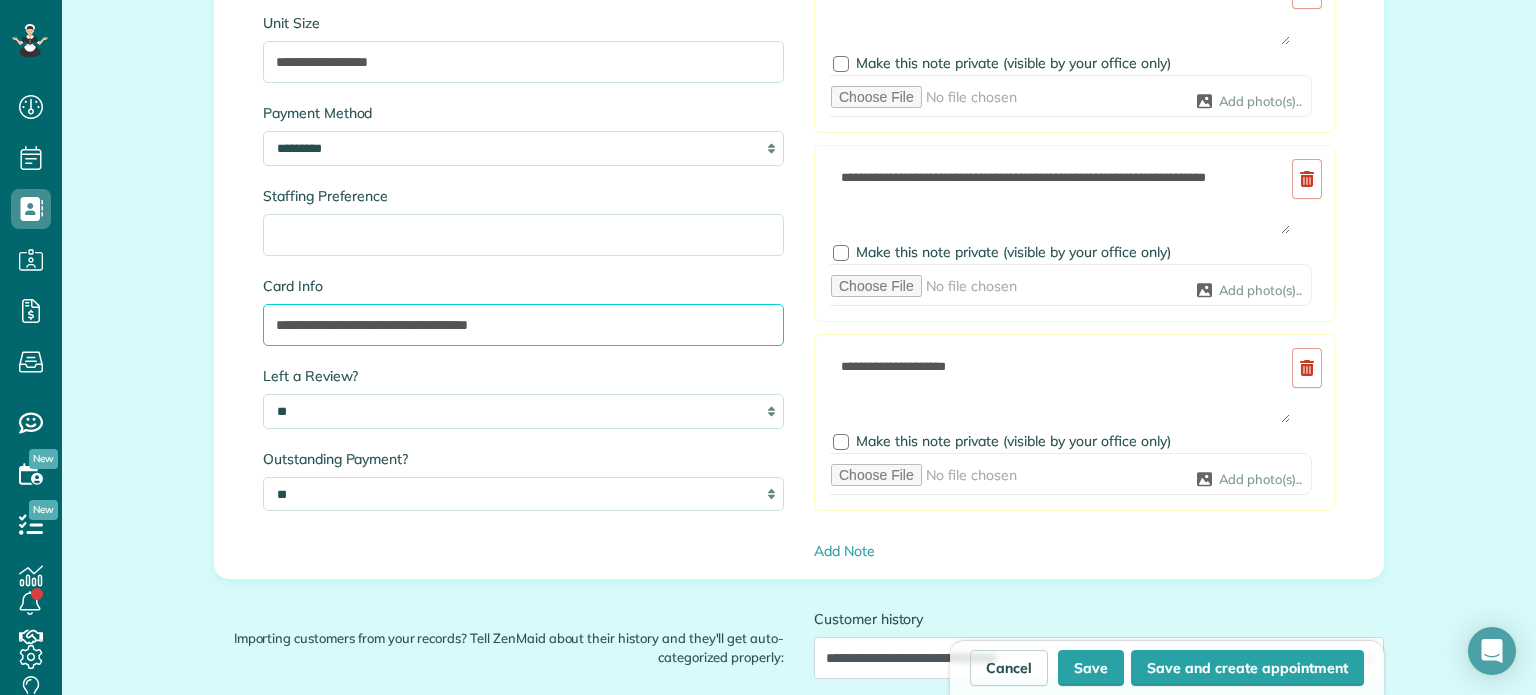 click on "**********" at bounding box center (523, 325) 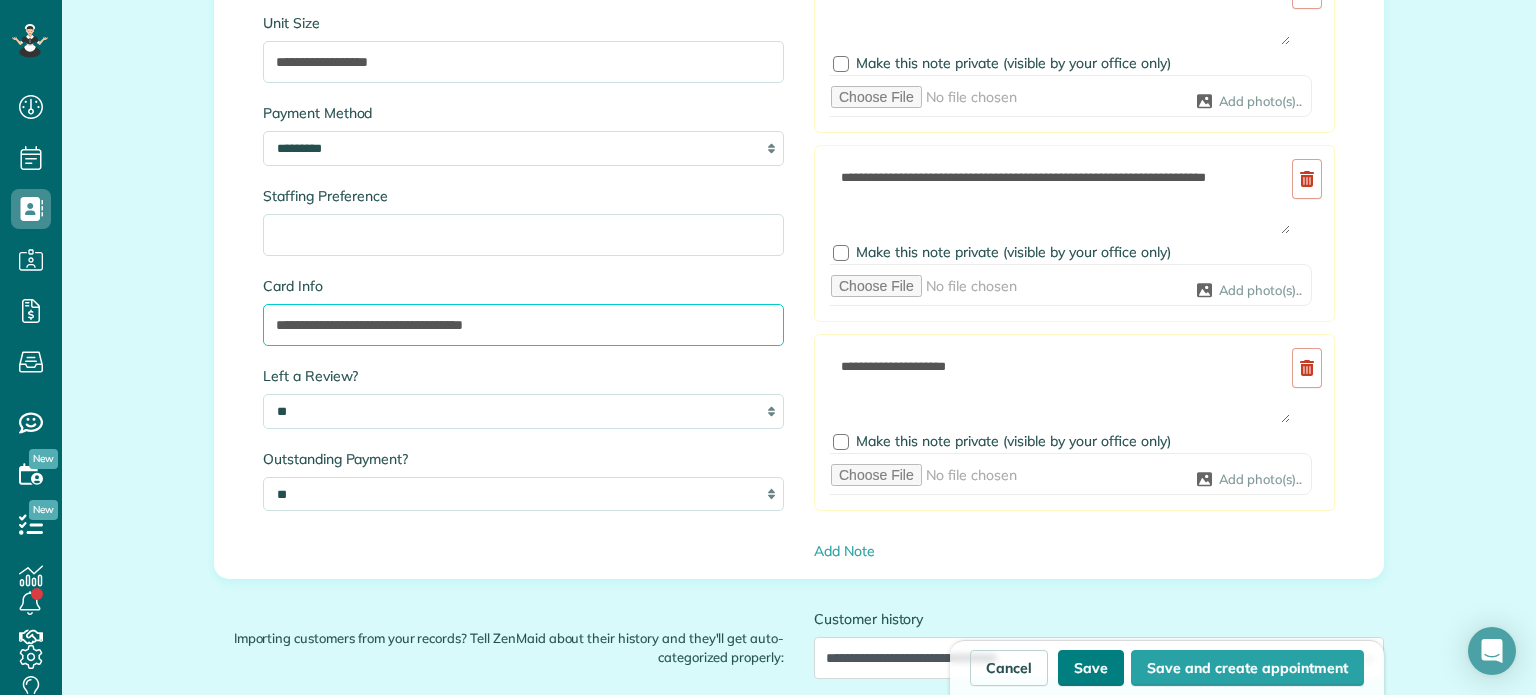 type on "**********" 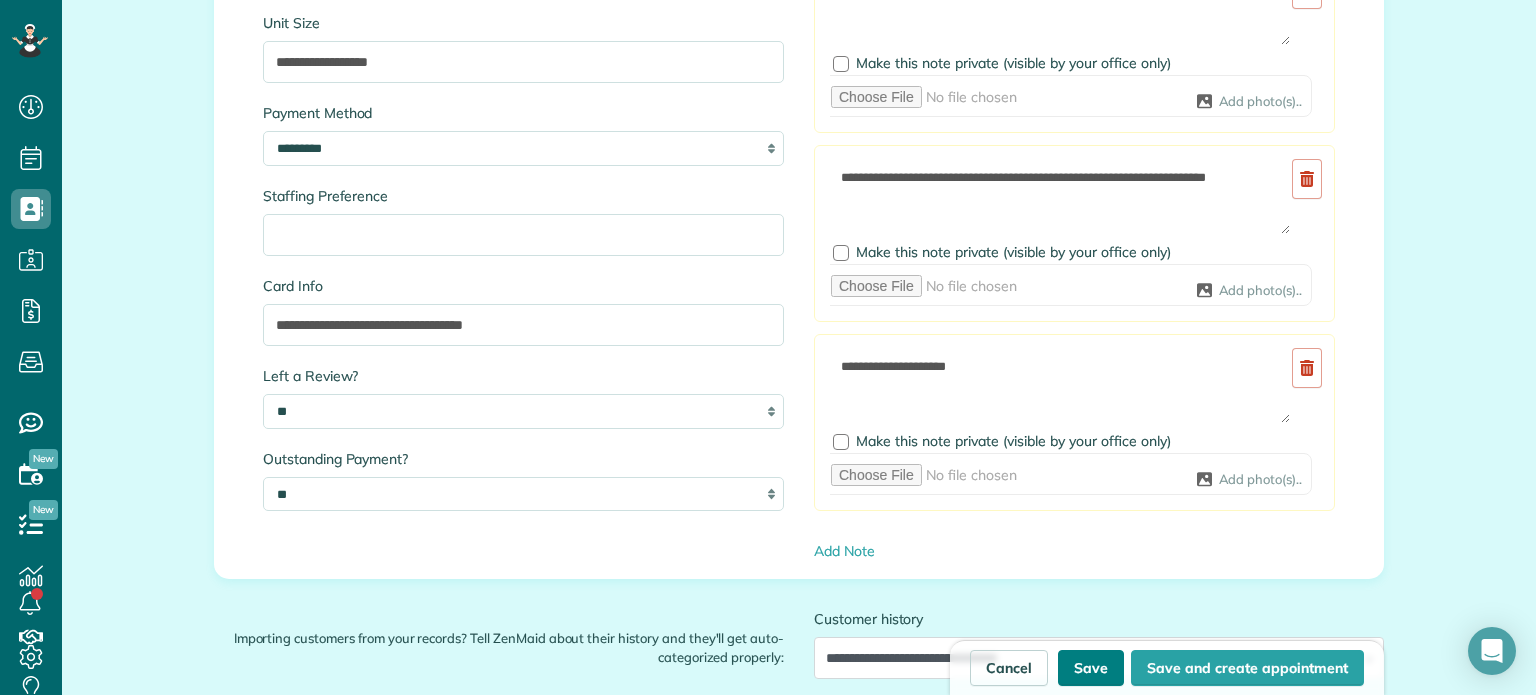 click on "Save" at bounding box center [1091, 668] 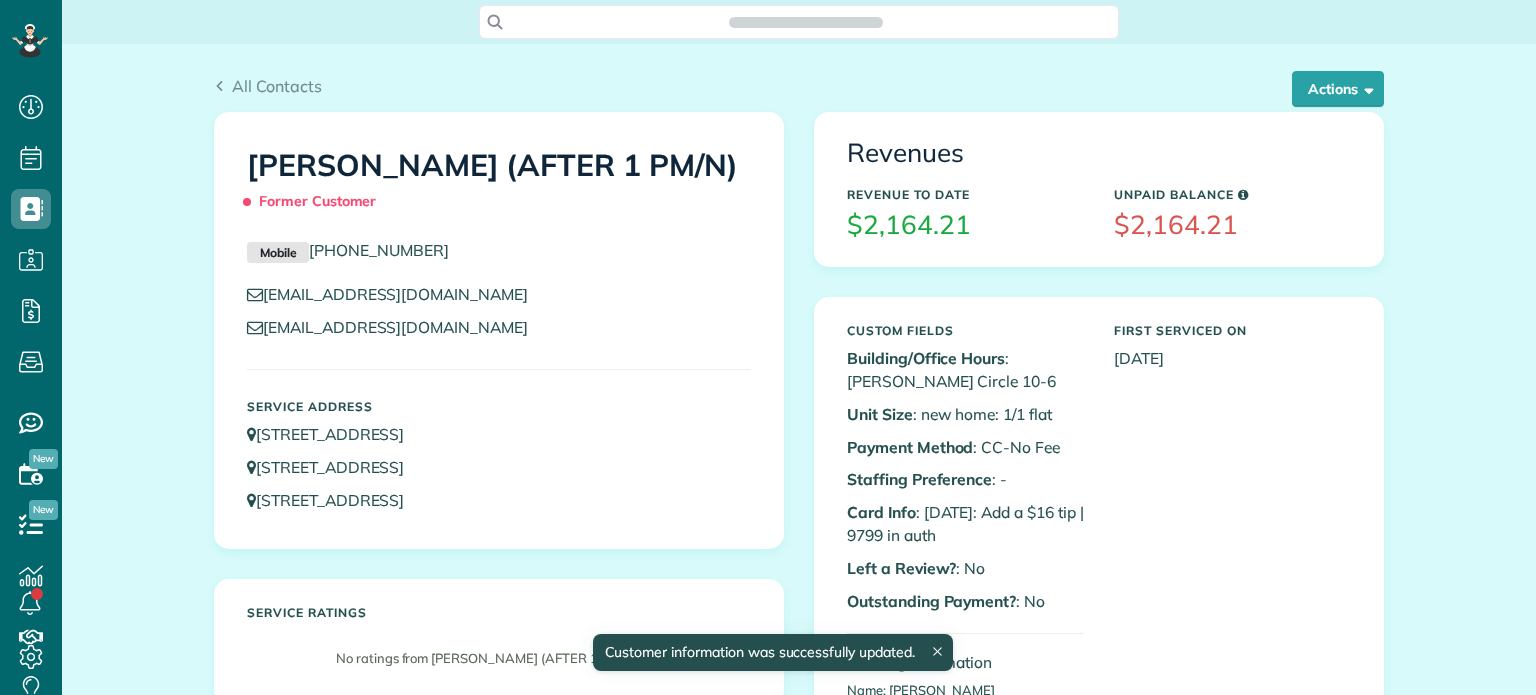 scroll, scrollTop: 0, scrollLeft: 0, axis: both 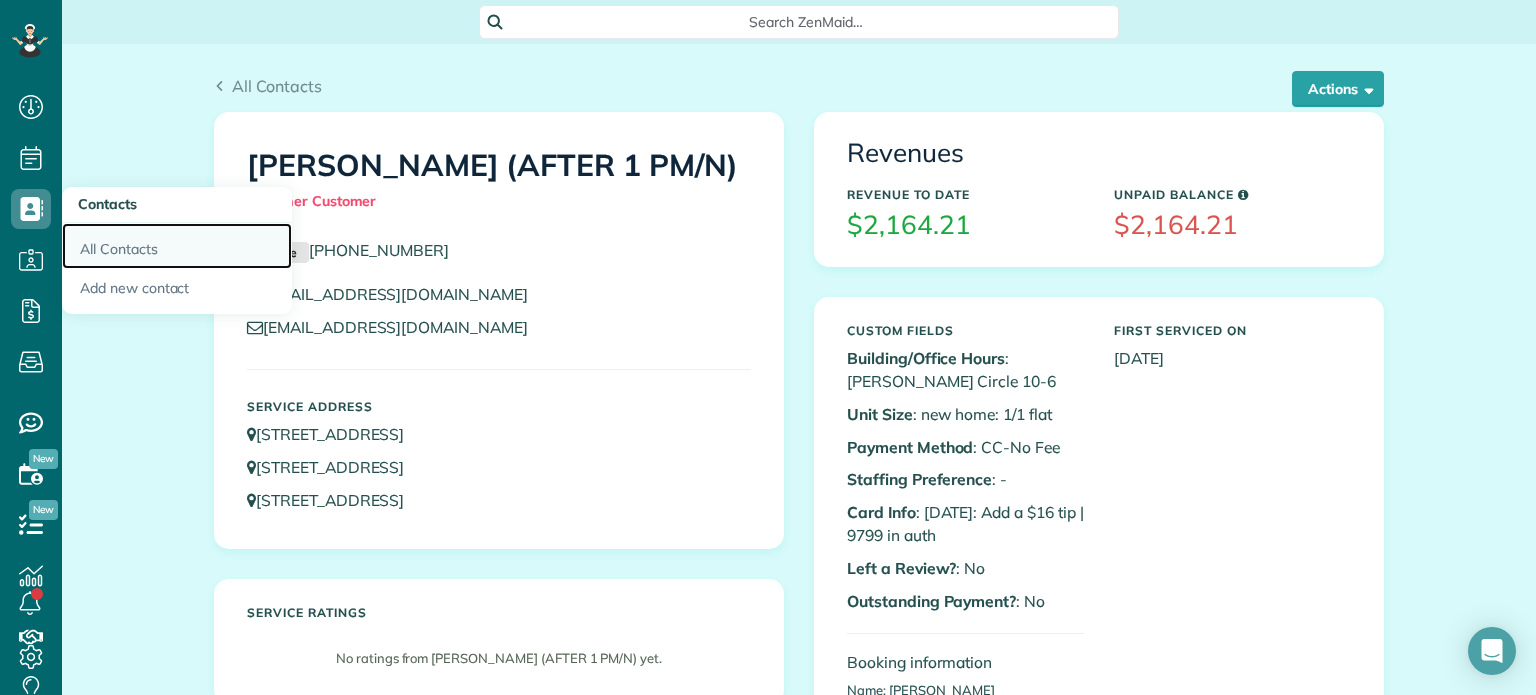 click on "All Contacts" at bounding box center [177, 246] 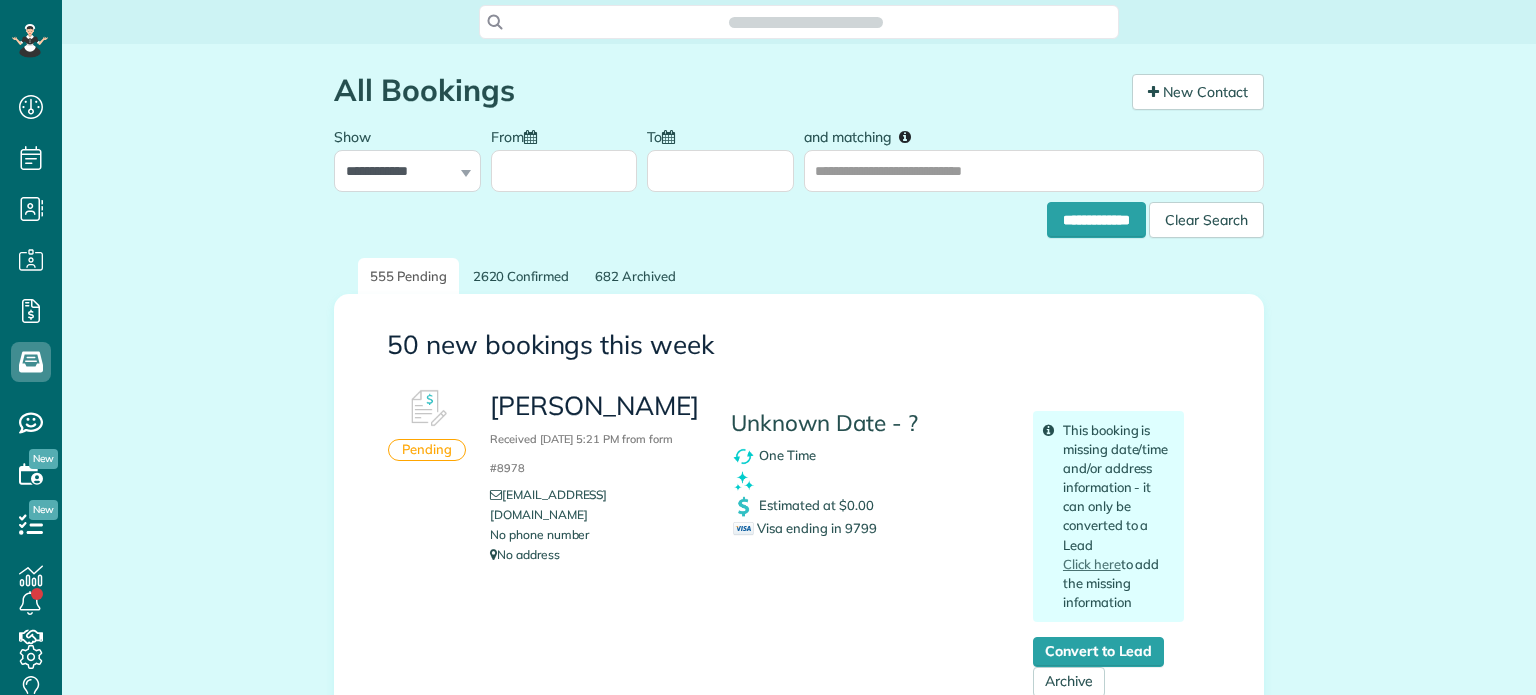 scroll, scrollTop: 0, scrollLeft: 0, axis: both 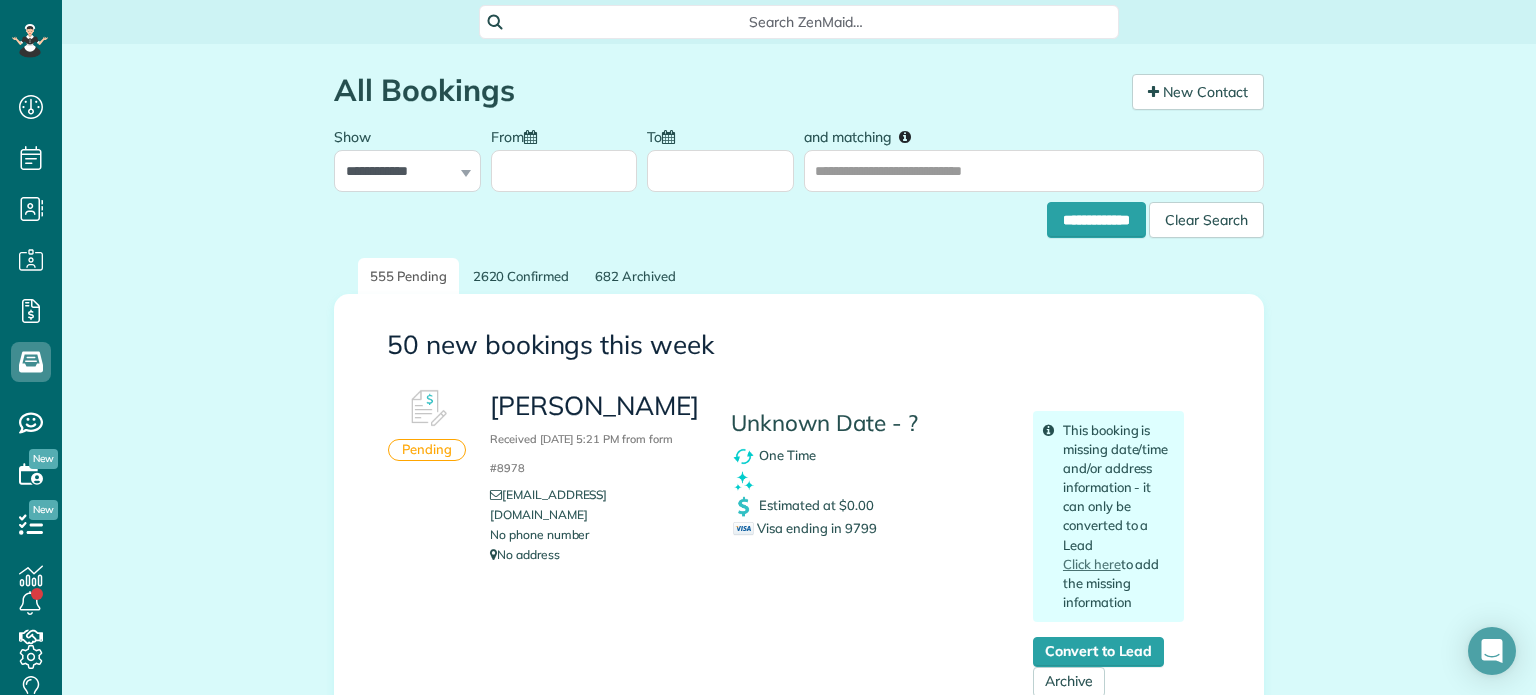 drag, startPoint x: 877, startPoint y: 526, endPoint x: 840, endPoint y: 529, distance: 37.12142 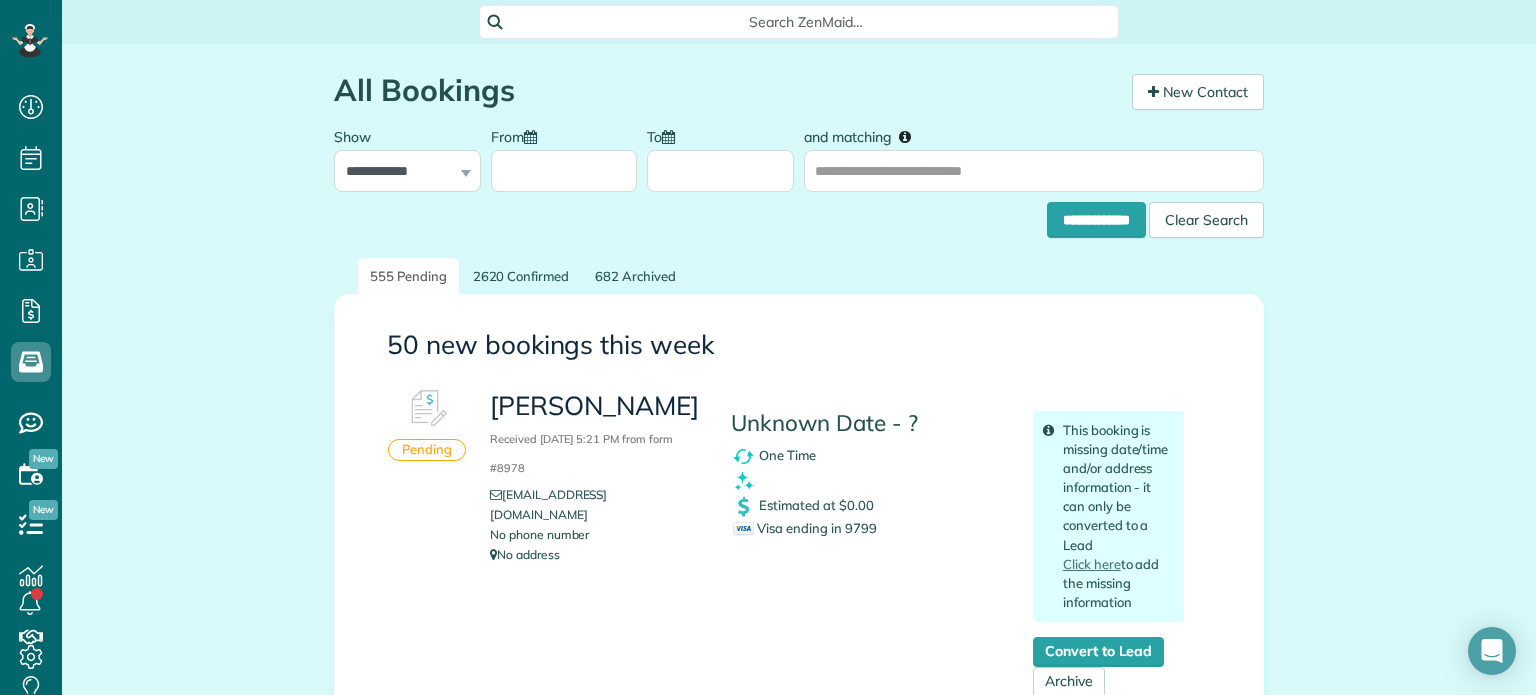 click on "Visa ending in 9799" at bounding box center [868, 528] 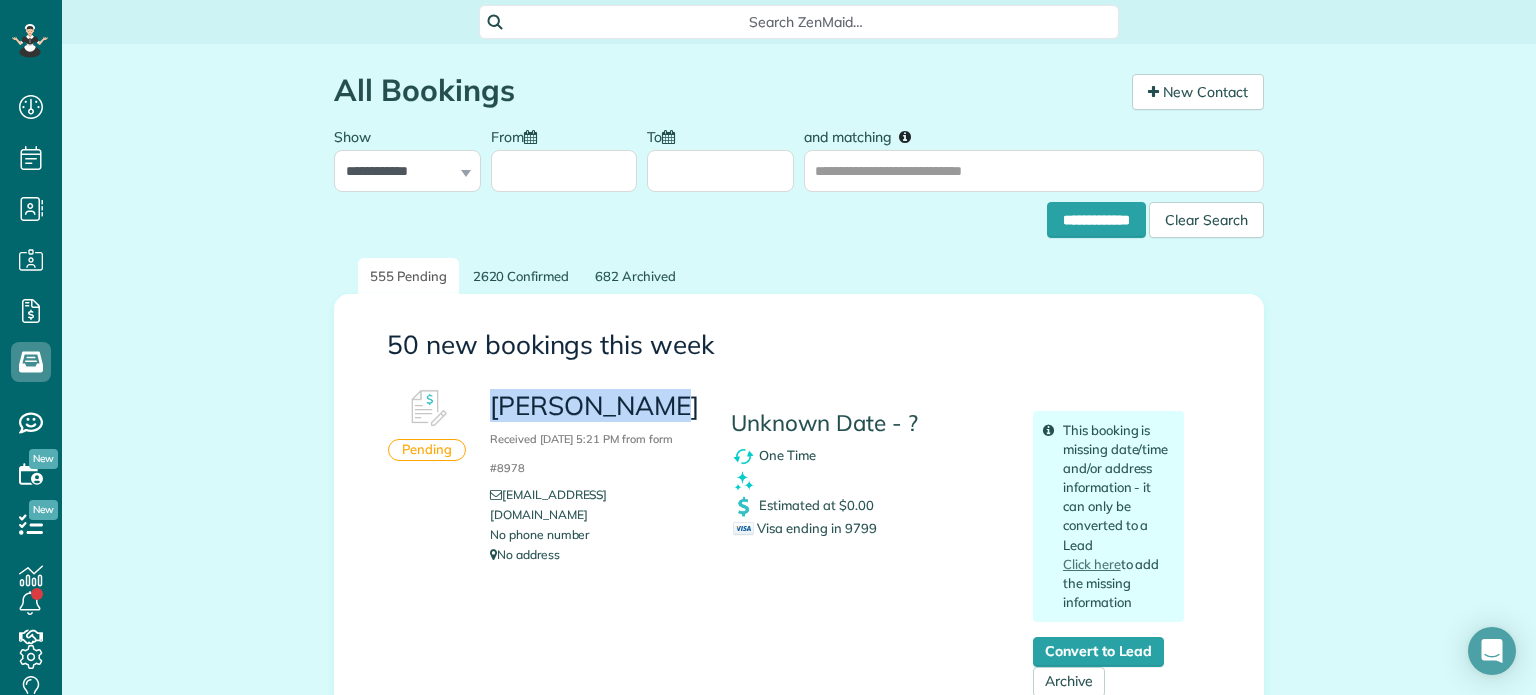 drag, startPoint x: 666, startPoint y: 403, endPoint x: 476, endPoint y: 415, distance: 190.37857 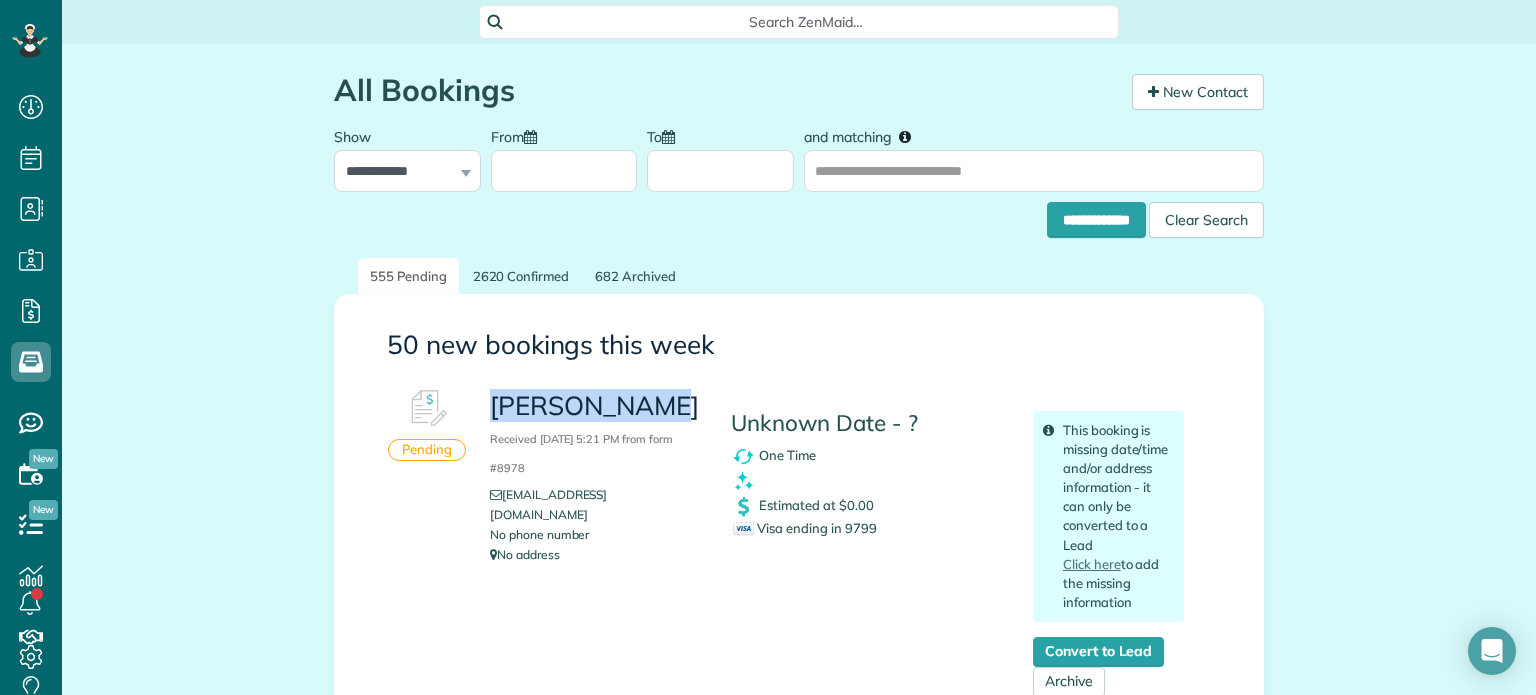 click on "Adam Johnson  Received July 25, 2025  5:21 PM from form #8978
adamsteelej@gmail.com
No phone number
No address" at bounding box center [595, 477] 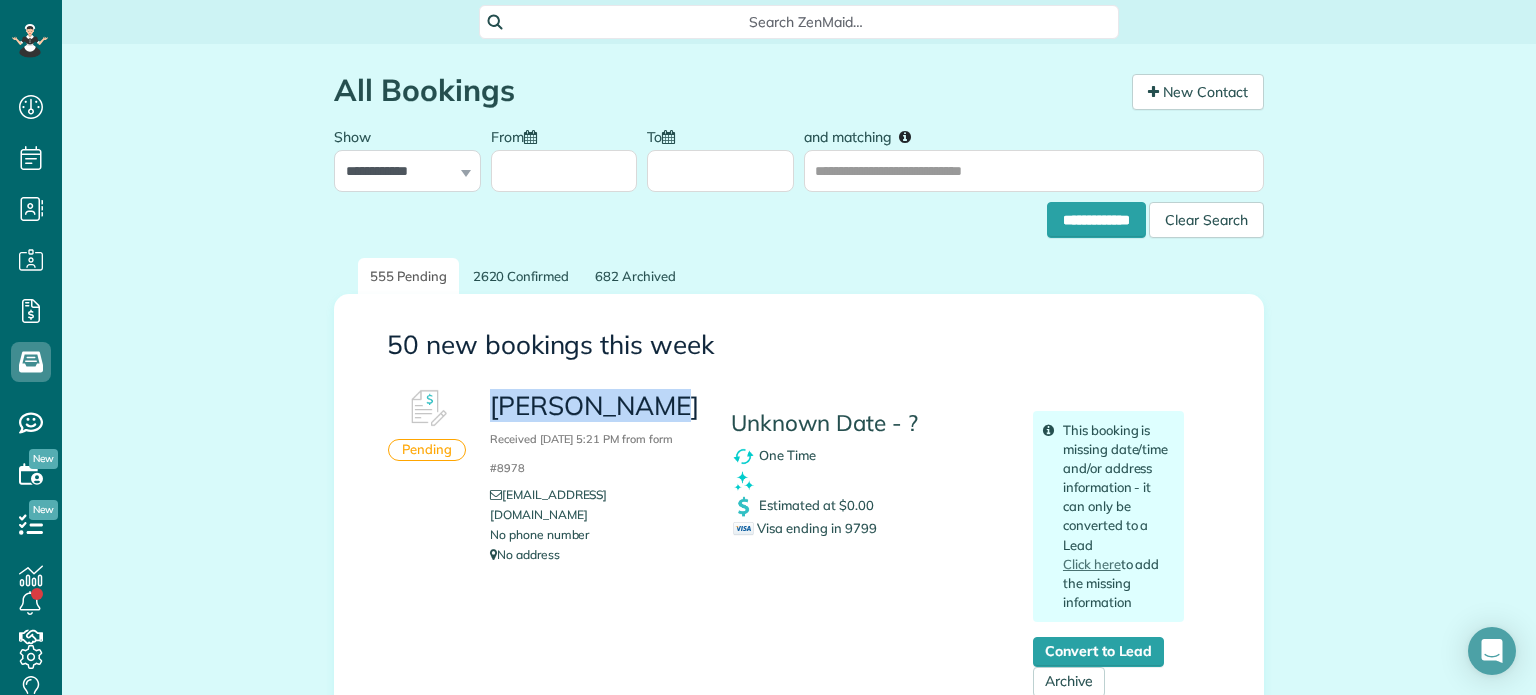 copy on "Adam Johnson" 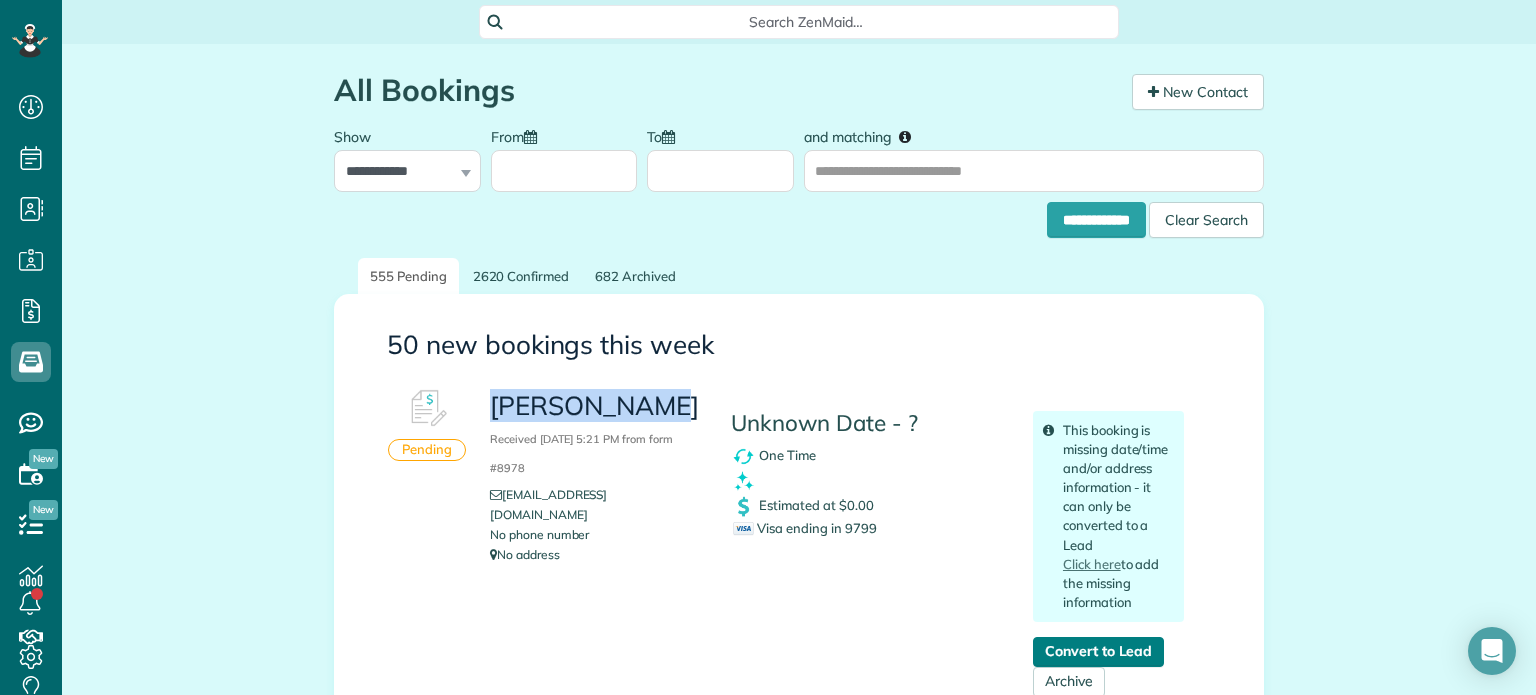 click on "Convert to Lead" at bounding box center [1098, 652] 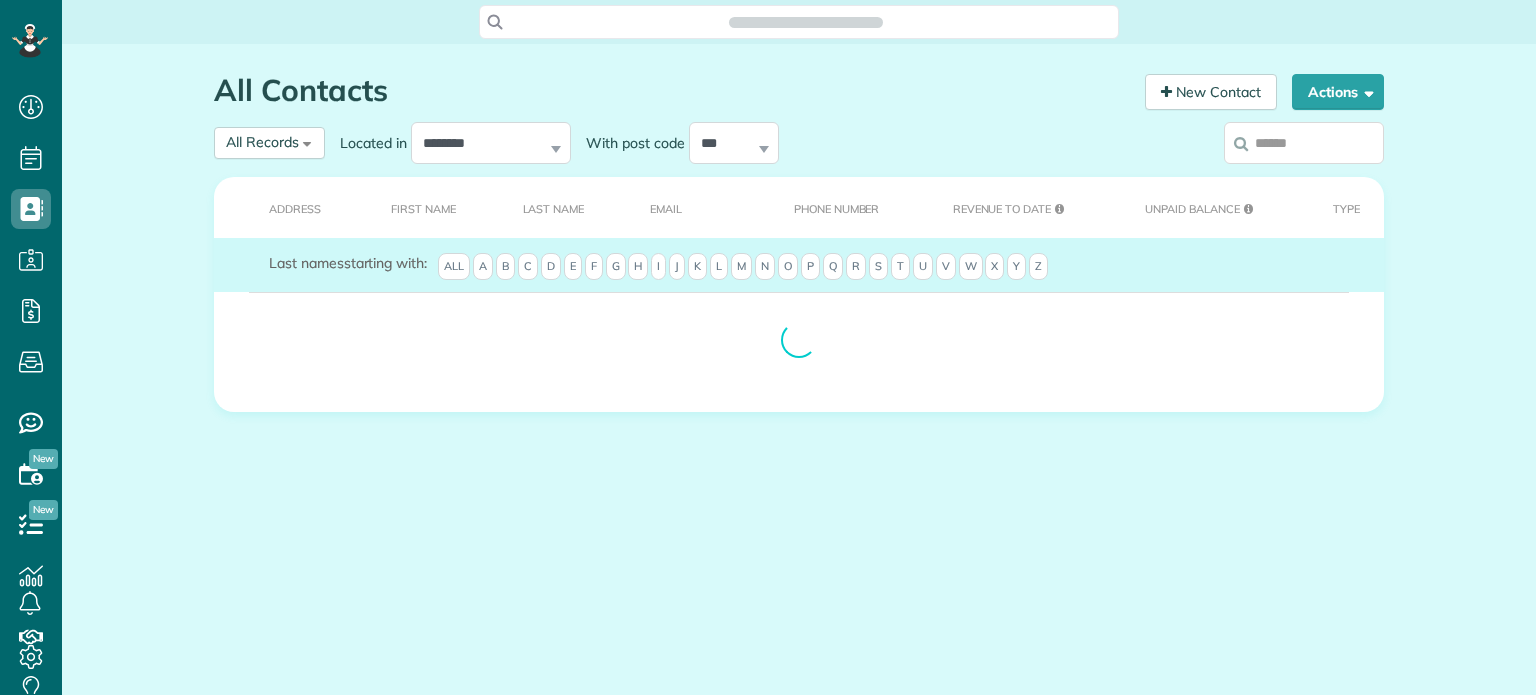 scroll, scrollTop: 0, scrollLeft: 0, axis: both 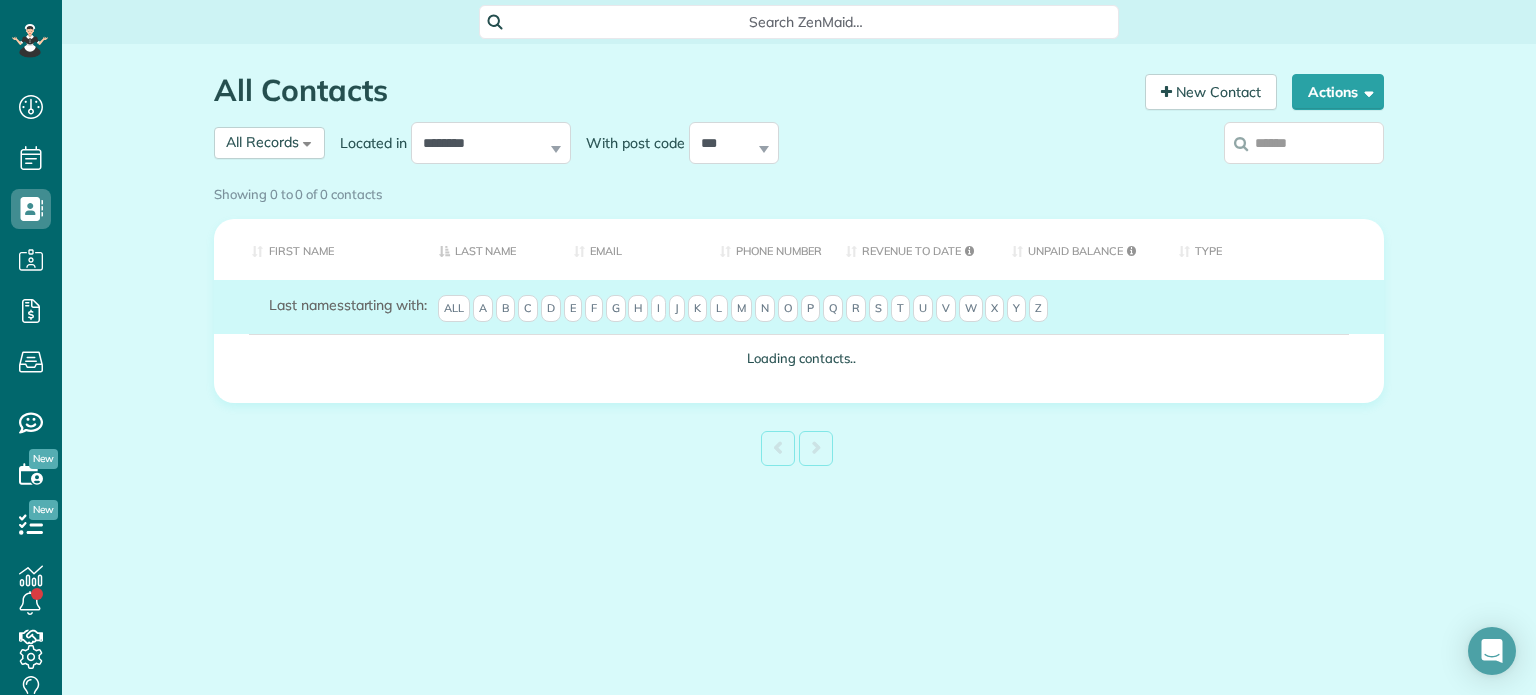 click on "Showing 0 to 0 of 0 contacts" at bounding box center (799, 190) 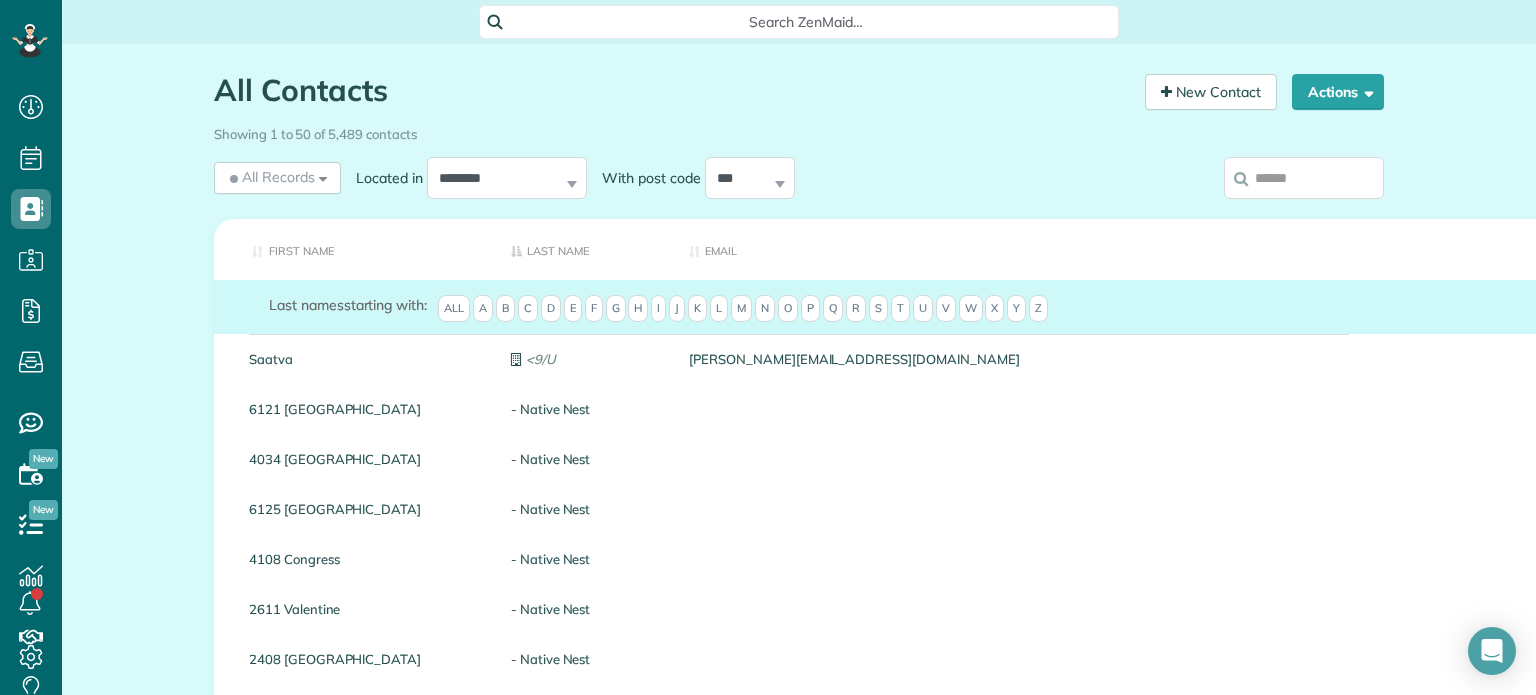 click at bounding box center (1304, 178) 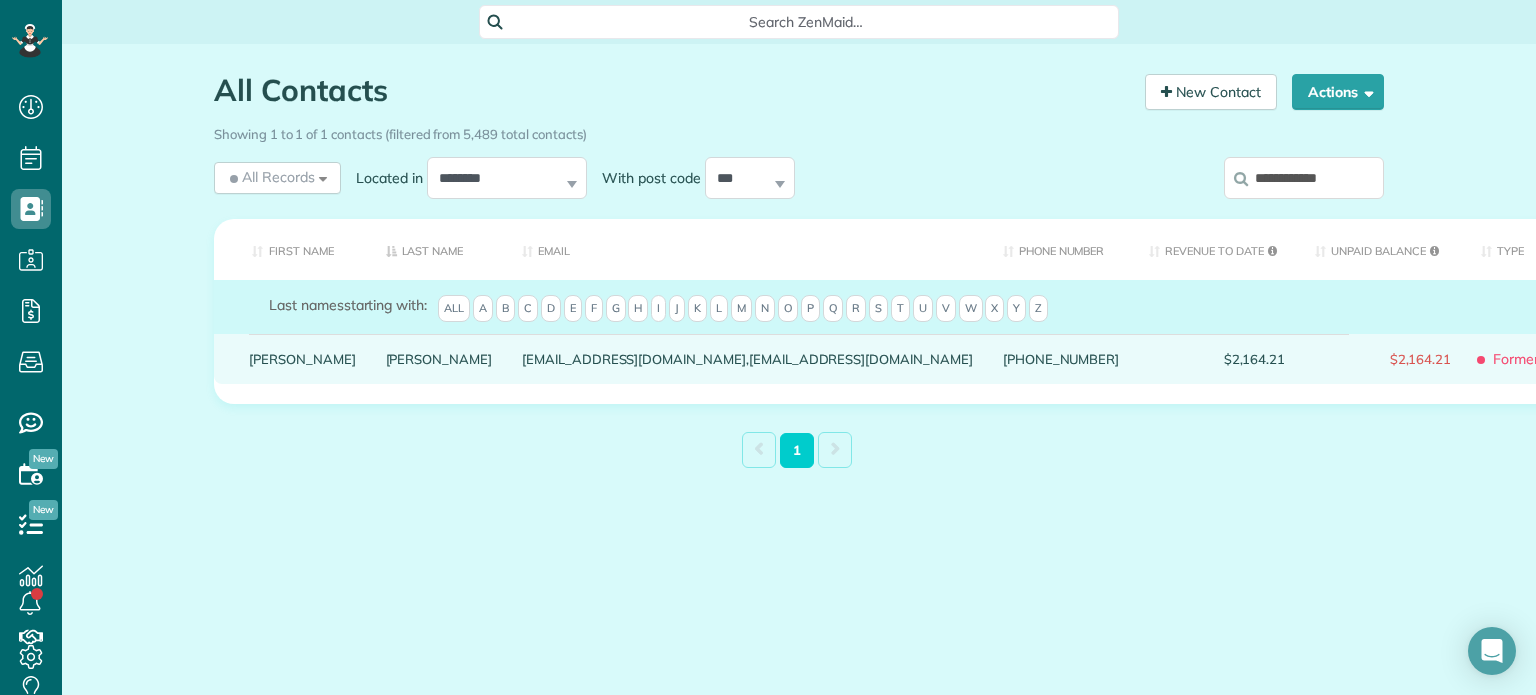 type on "**********" 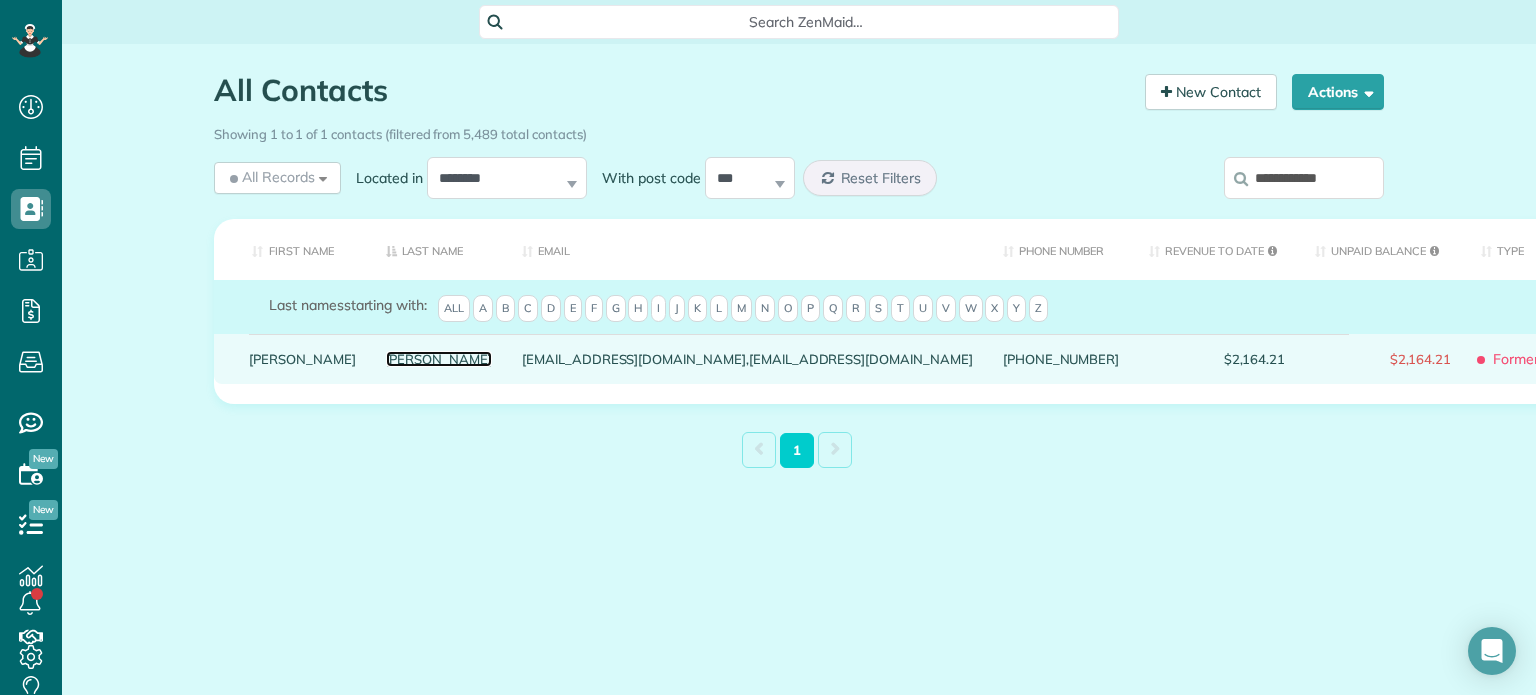 click on "Johnson" at bounding box center (439, 359) 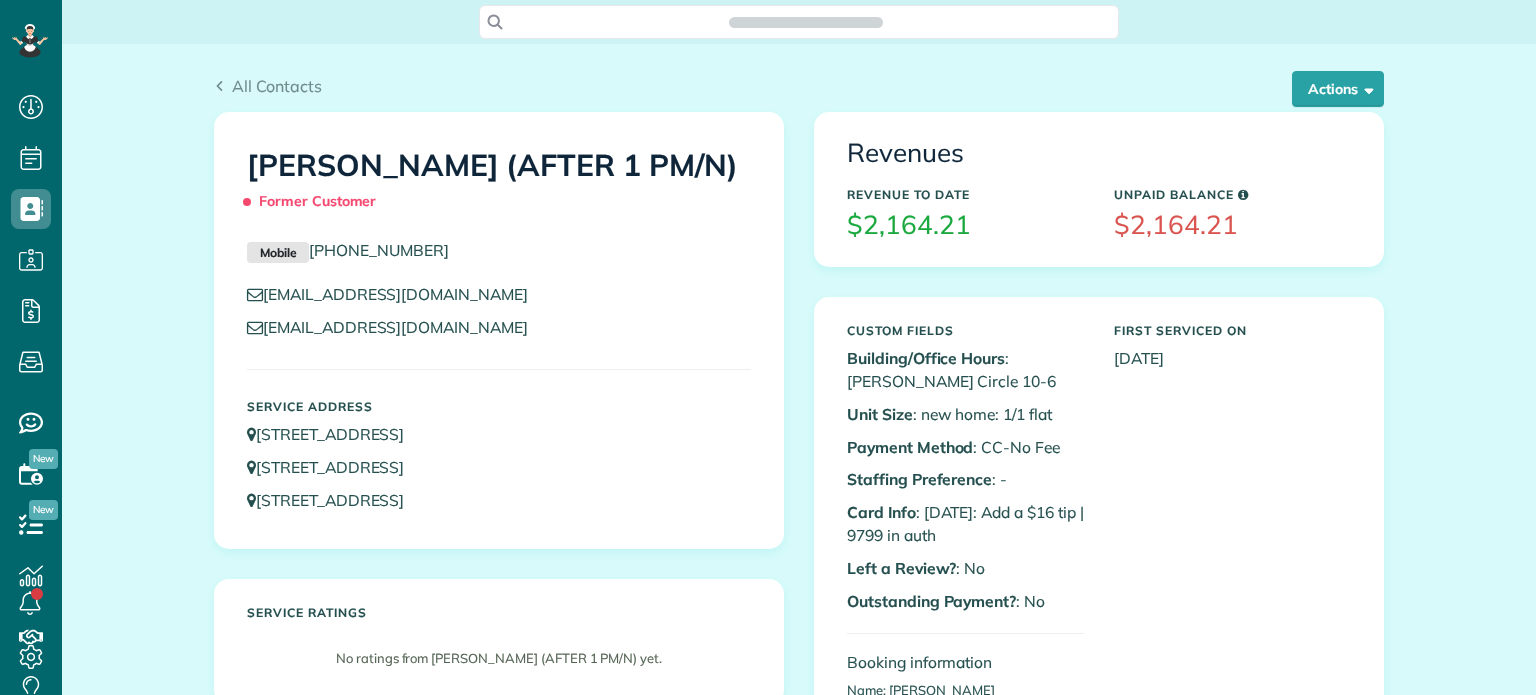 scroll, scrollTop: 0, scrollLeft: 0, axis: both 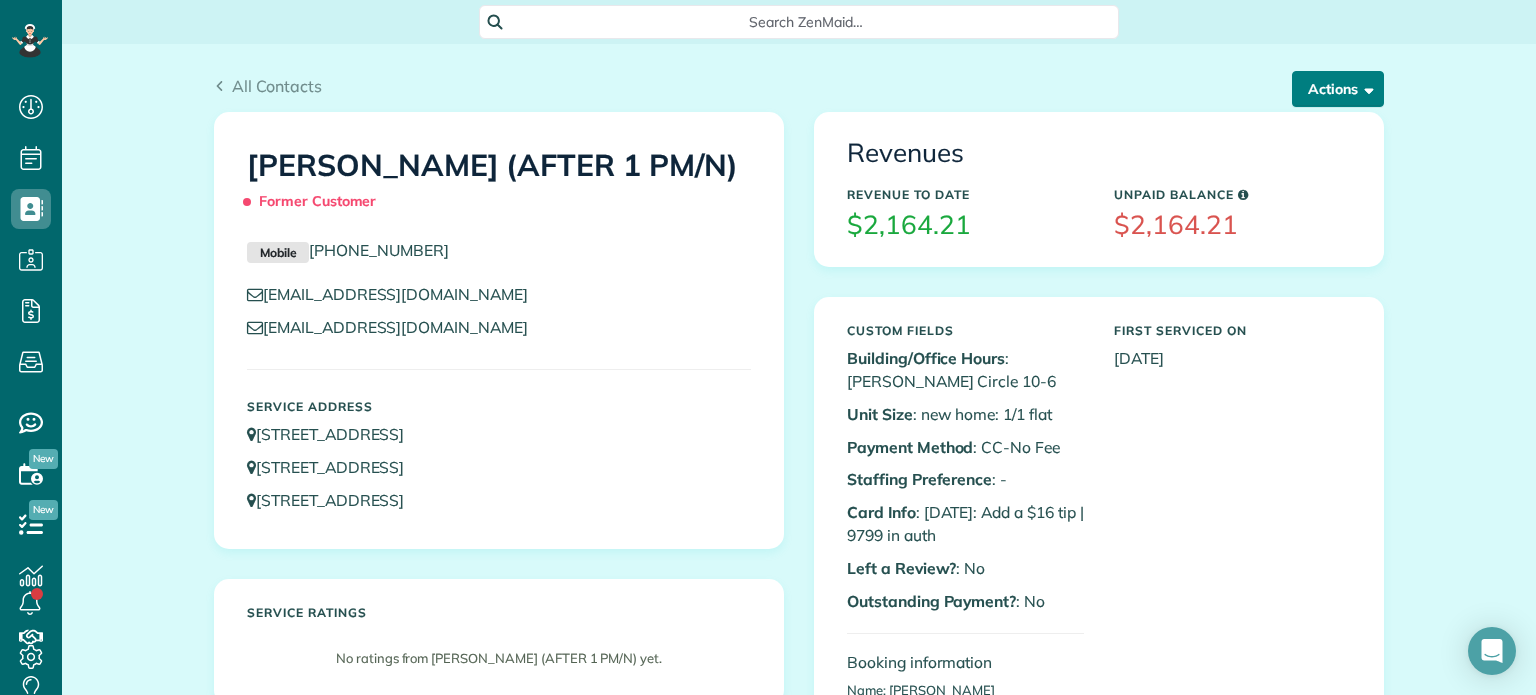 click on "Actions" at bounding box center [1338, 89] 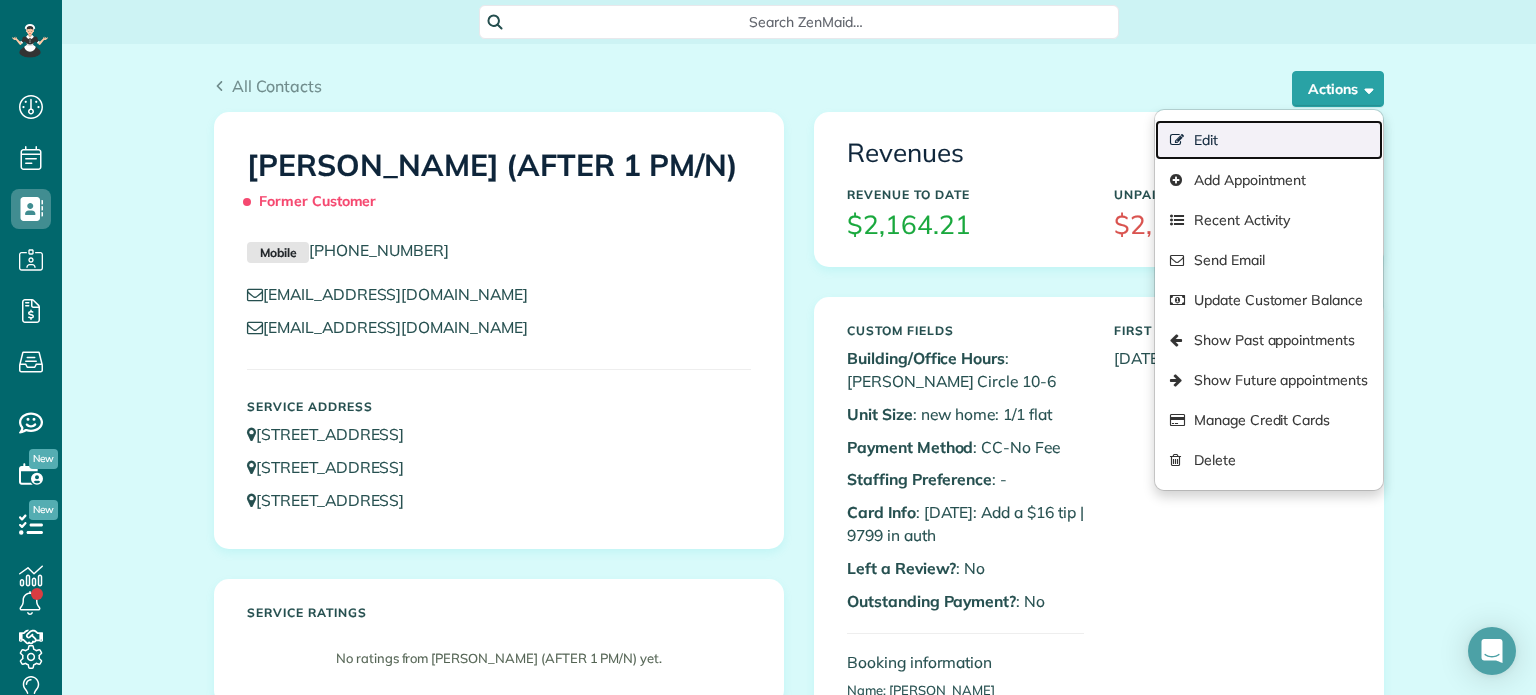 click on "Edit" at bounding box center [1269, 140] 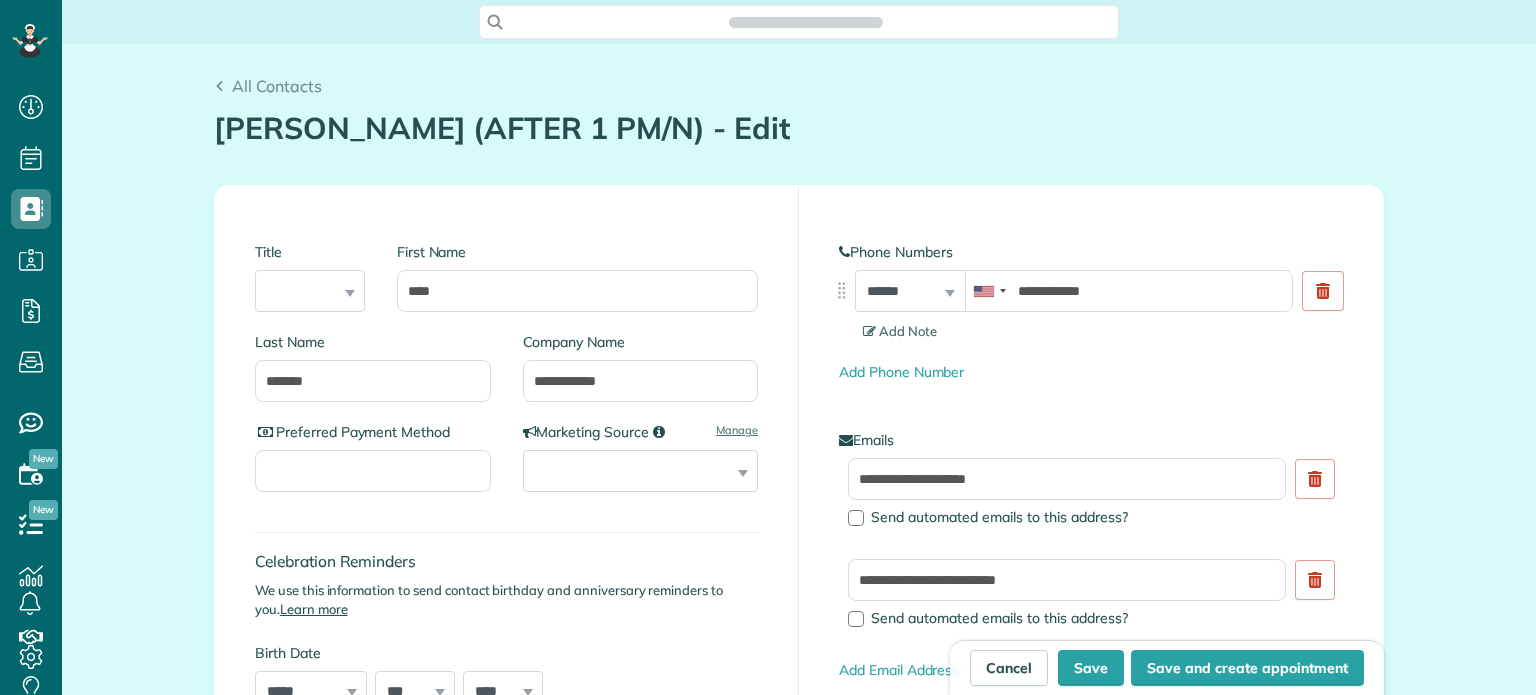 scroll, scrollTop: 0, scrollLeft: 0, axis: both 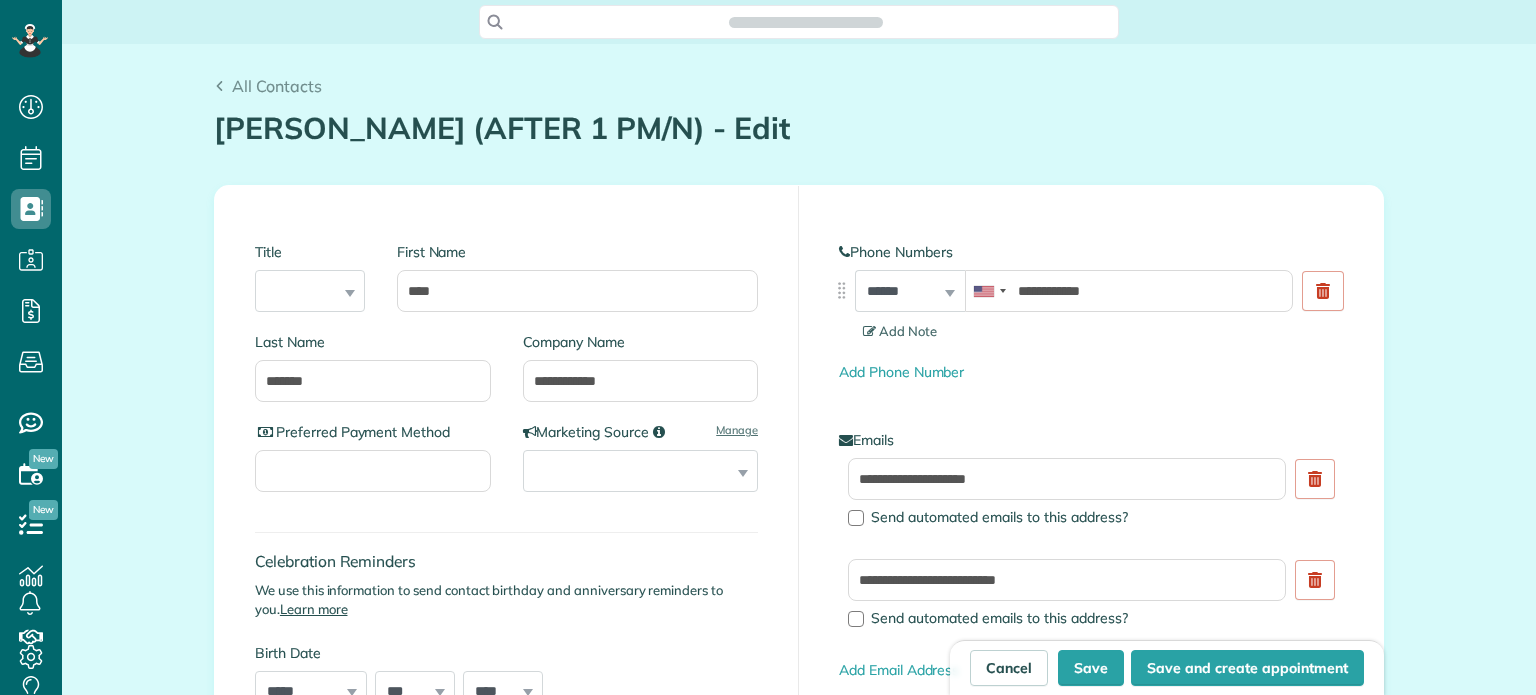 type on "**********" 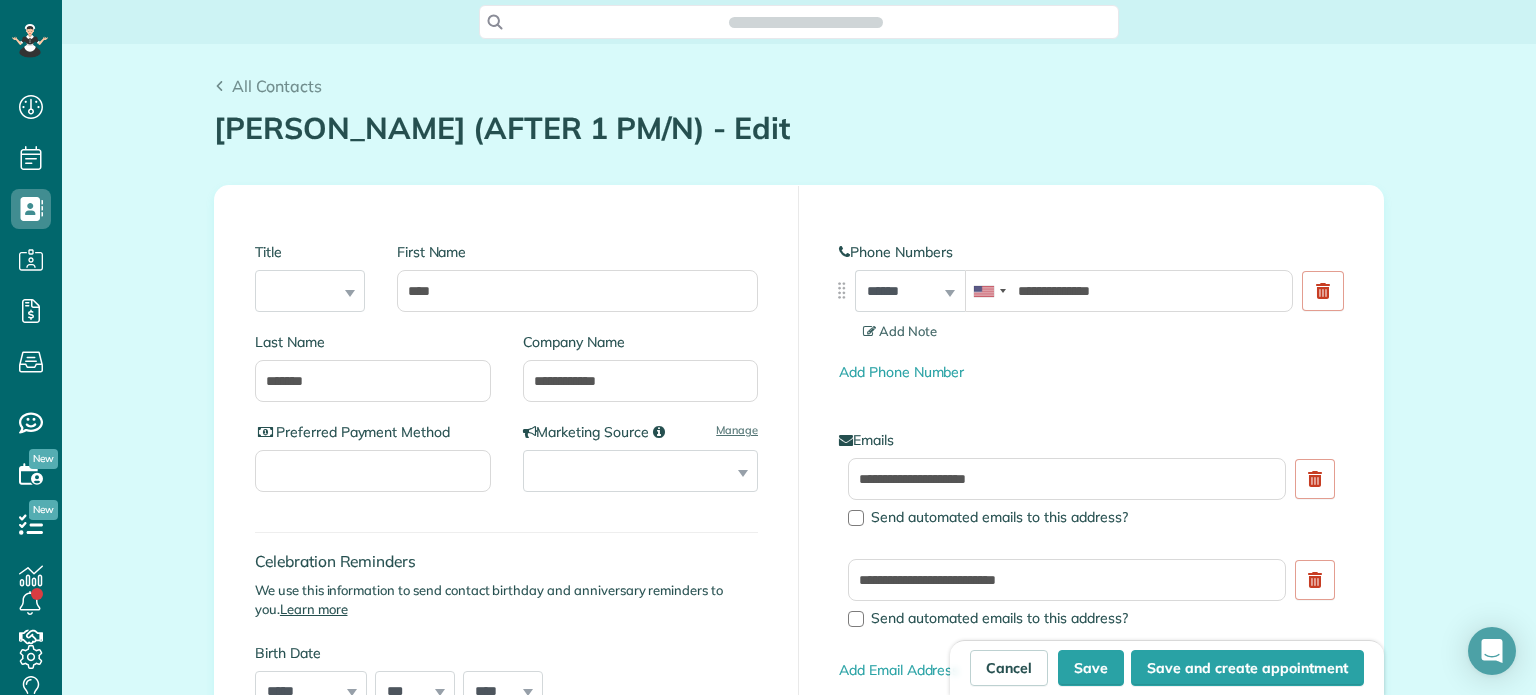 scroll, scrollTop: 695, scrollLeft: 61, axis: both 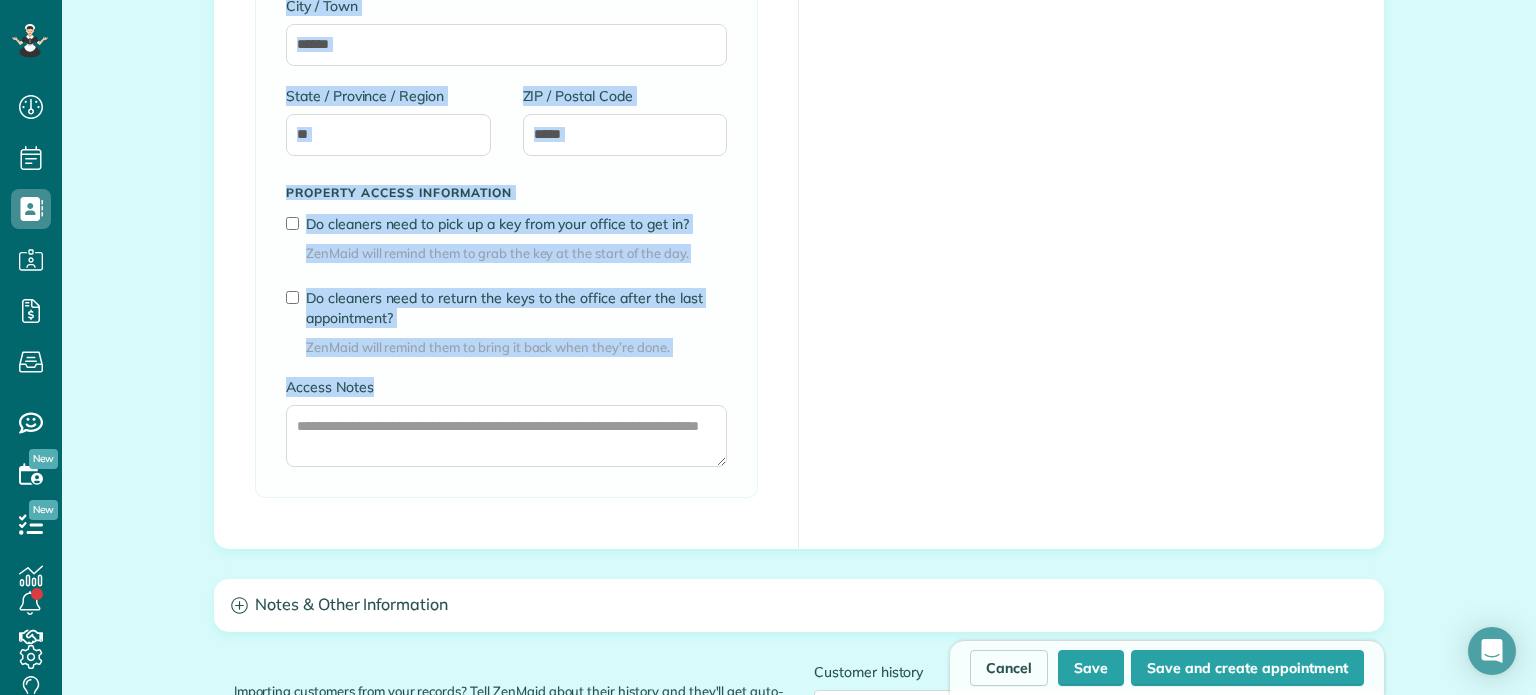 drag, startPoint x: 1535, startPoint y: 69, endPoint x: 1534, endPoint y: 551, distance: 482.00104 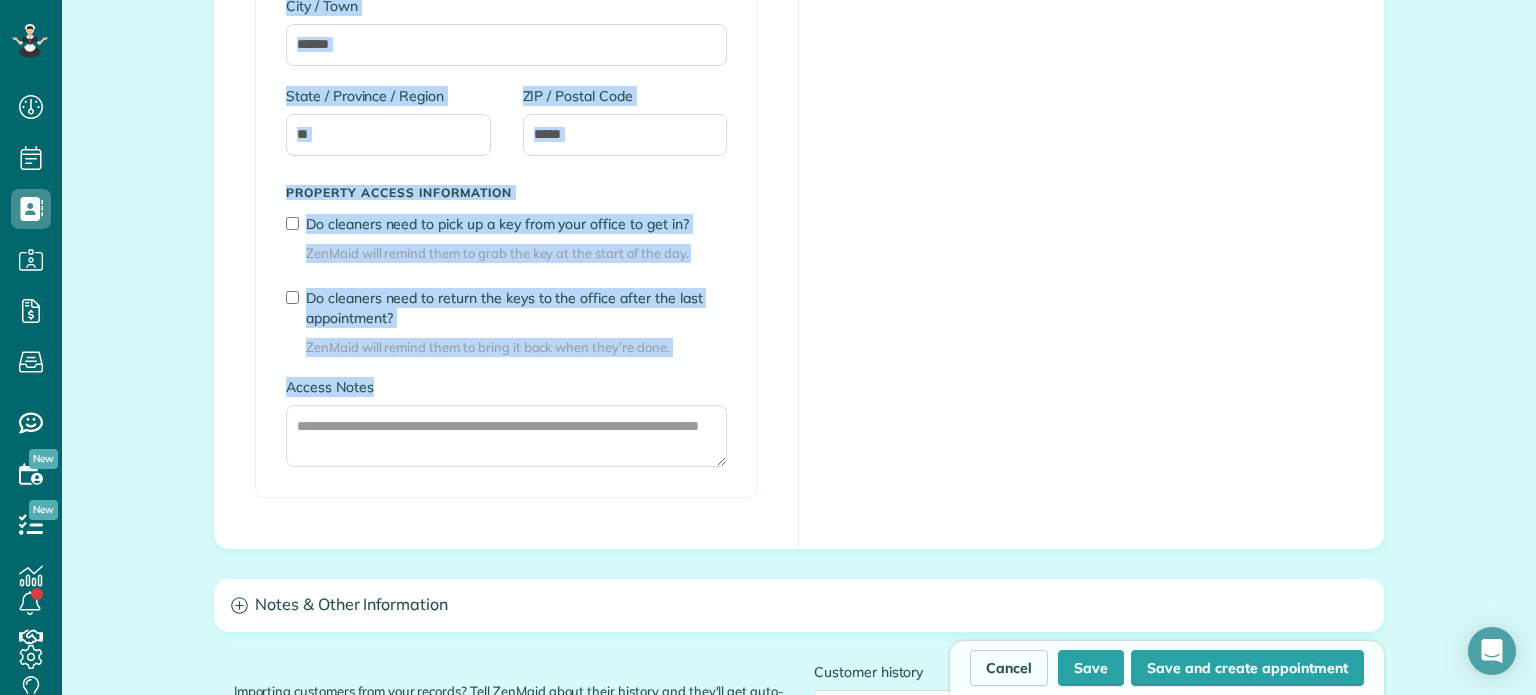 drag, startPoint x: 1318, startPoint y: 371, endPoint x: 1382, endPoint y: 410, distance: 74.94665 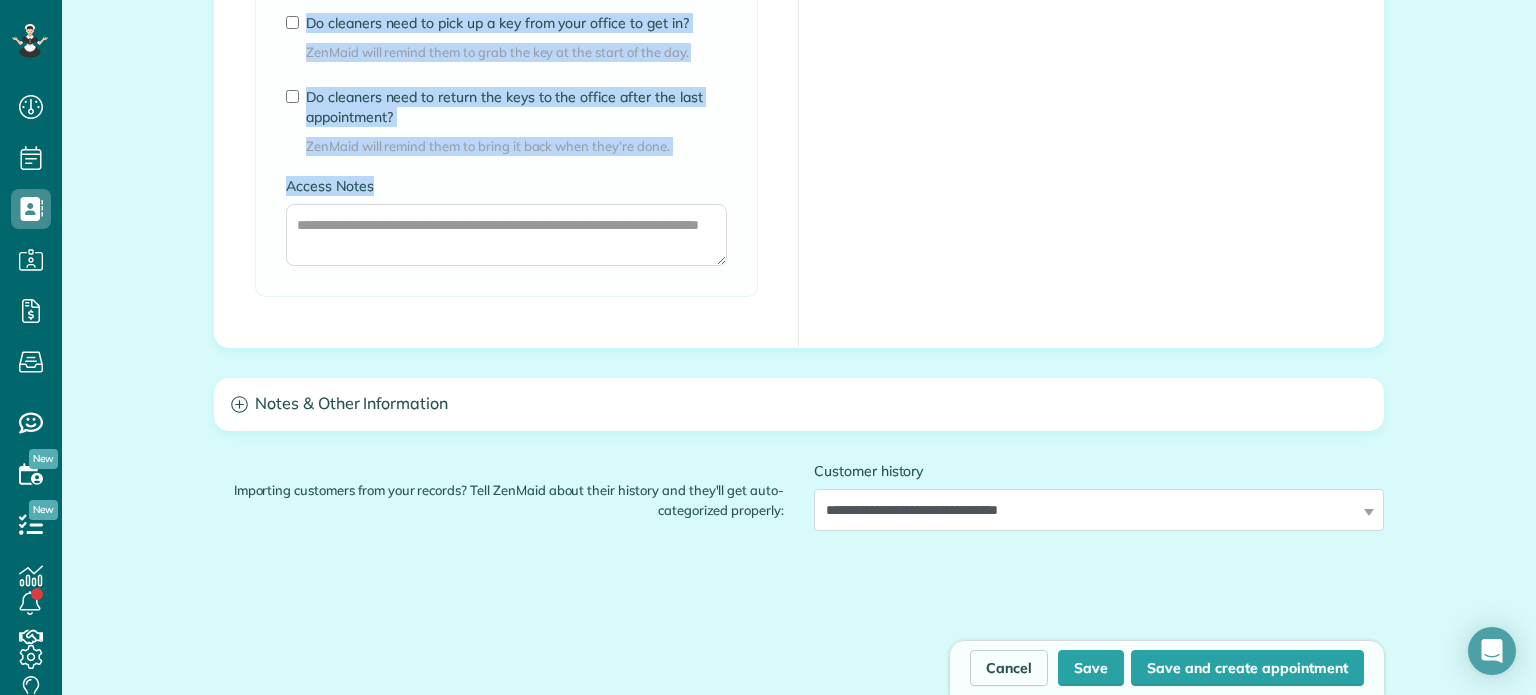 scroll, scrollTop: 3218, scrollLeft: 0, axis: vertical 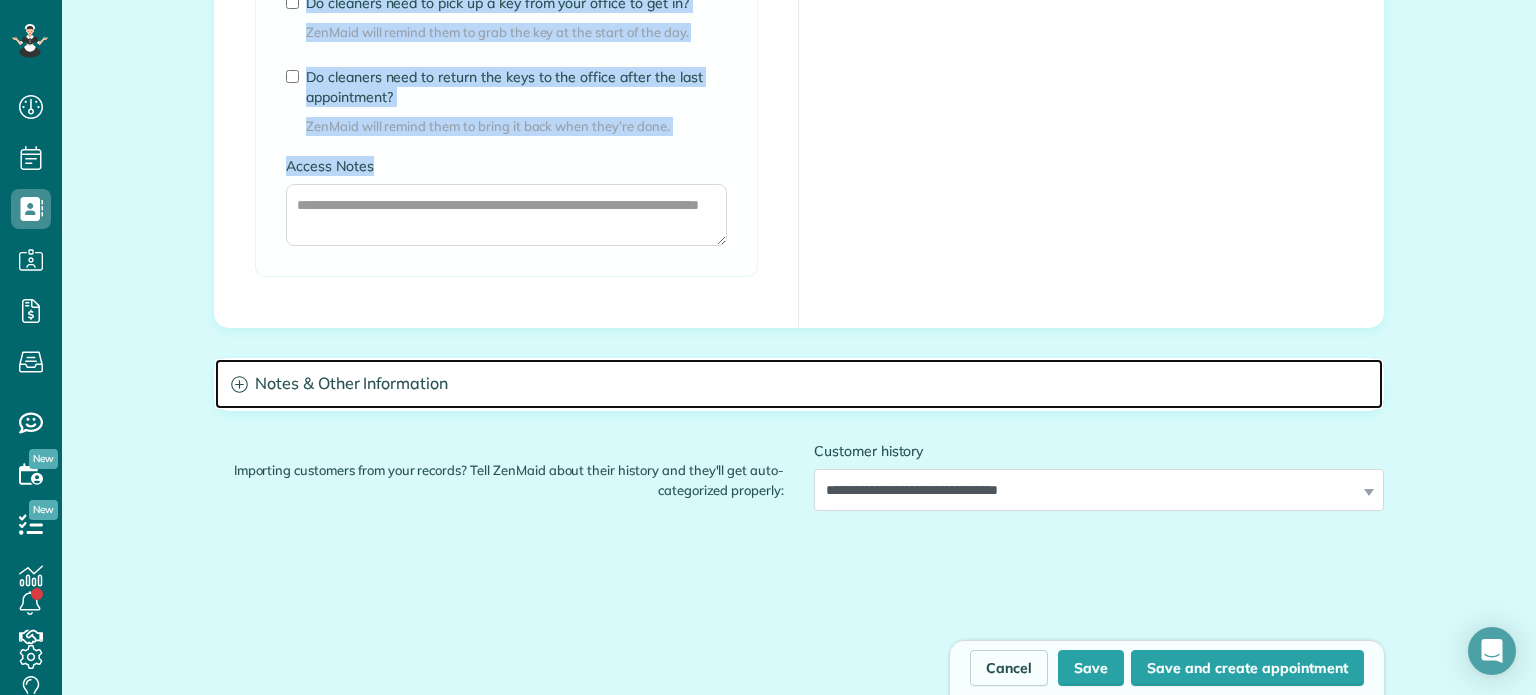 click on "Notes & Other Information" at bounding box center (799, 384) 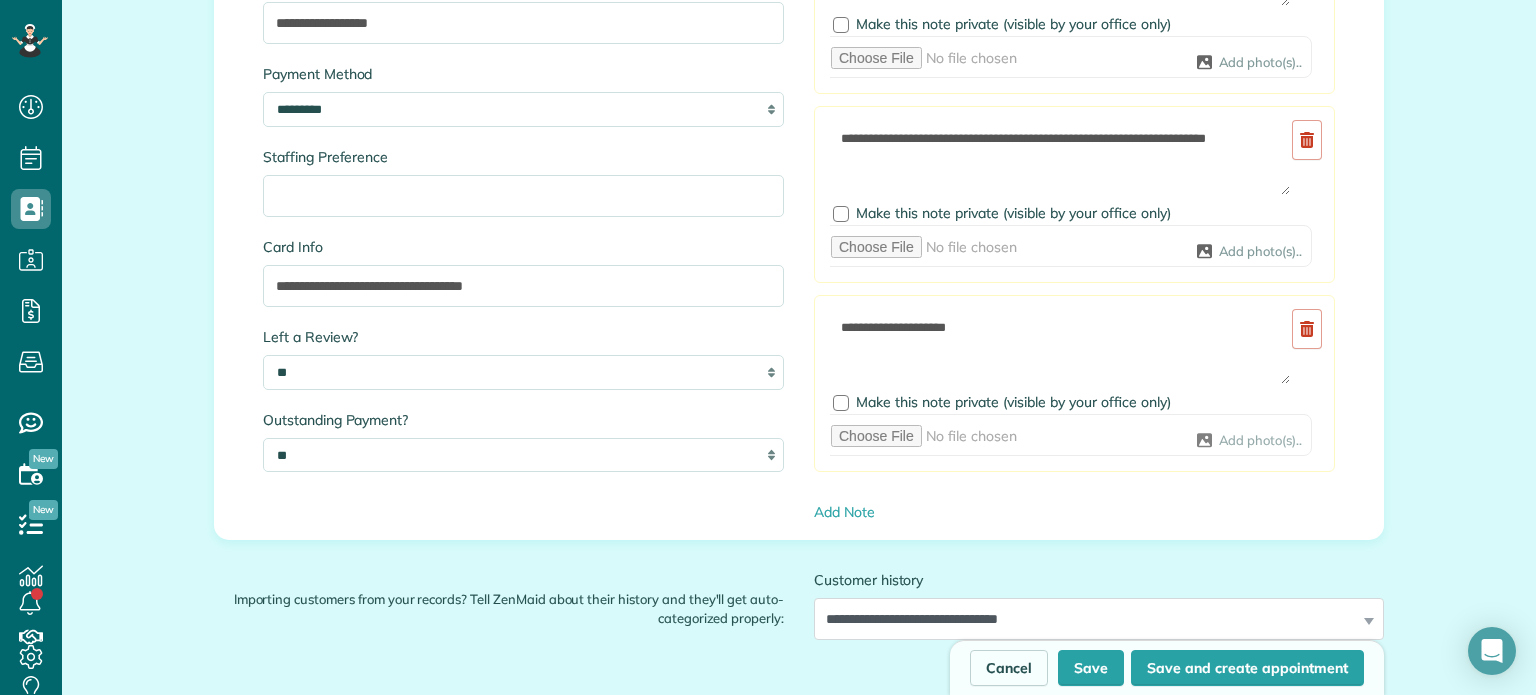 scroll, scrollTop: 3771, scrollLeft: 0, axis: vertical 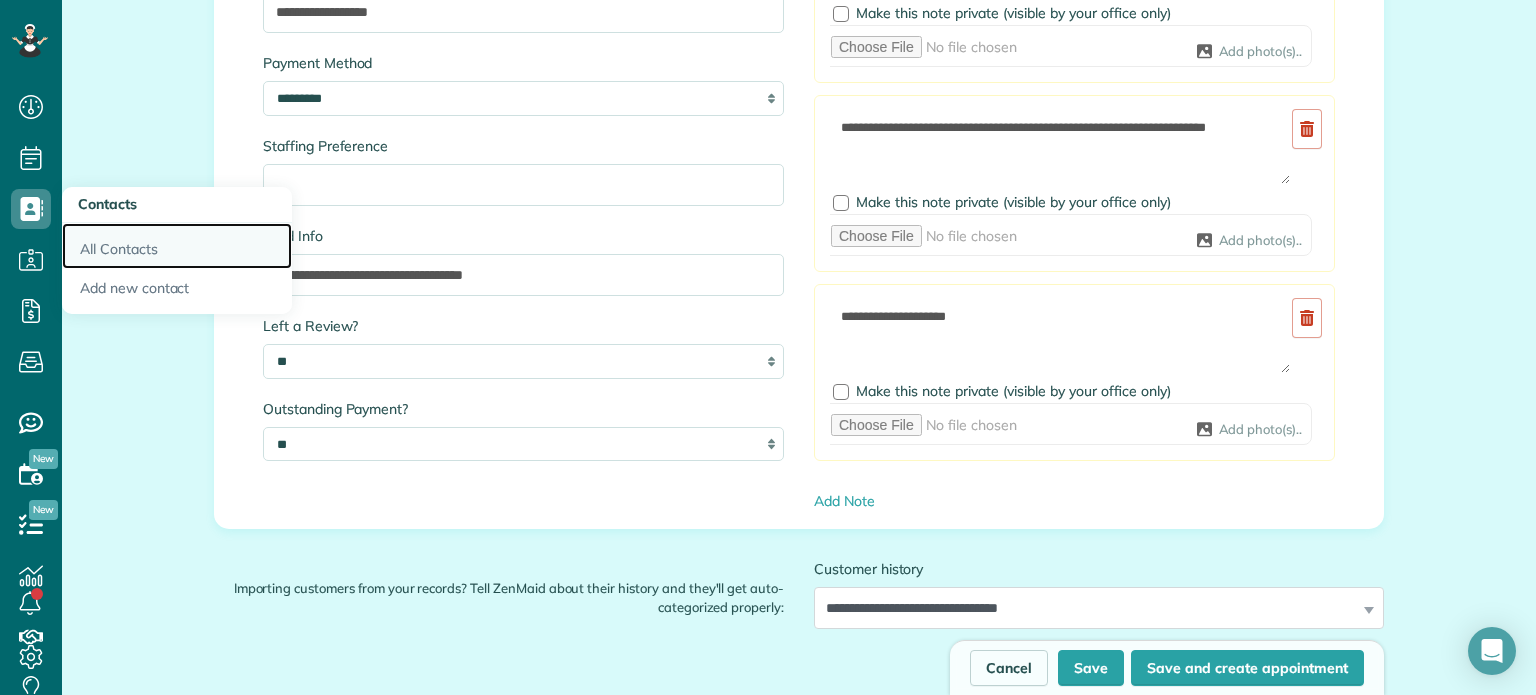 click on "All Contacts" at bounding box center (177, 246) 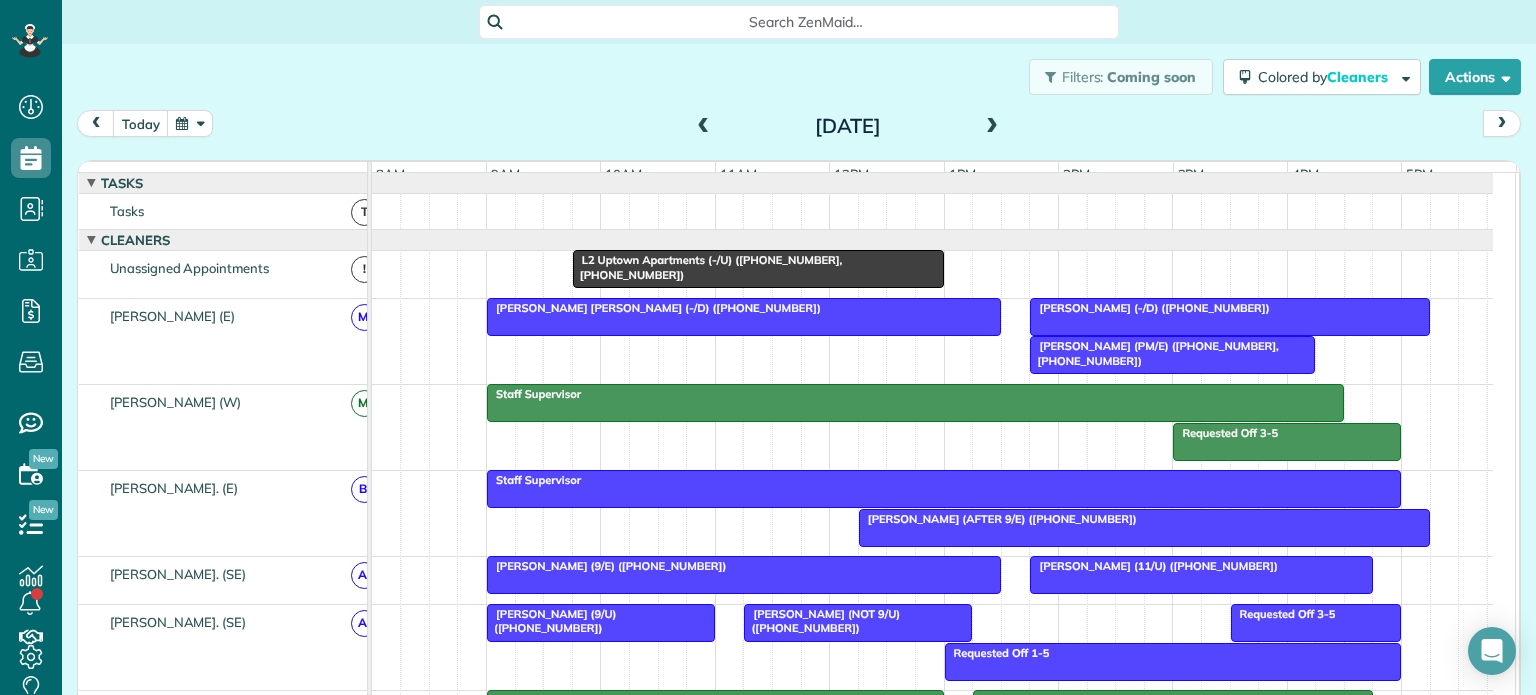 scroll, scrollTop: 0, scrollLeft: 0, axis: both 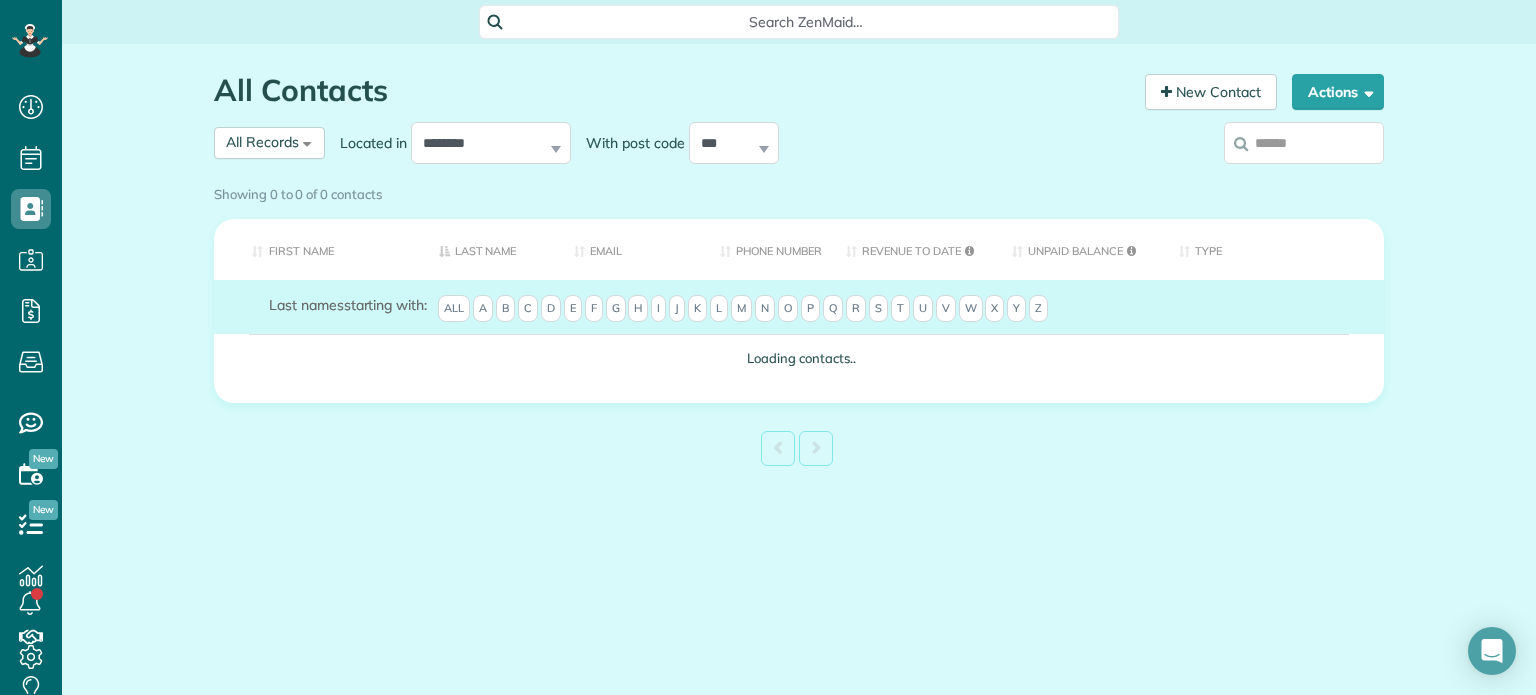 click at bounding box center (1304, 143) 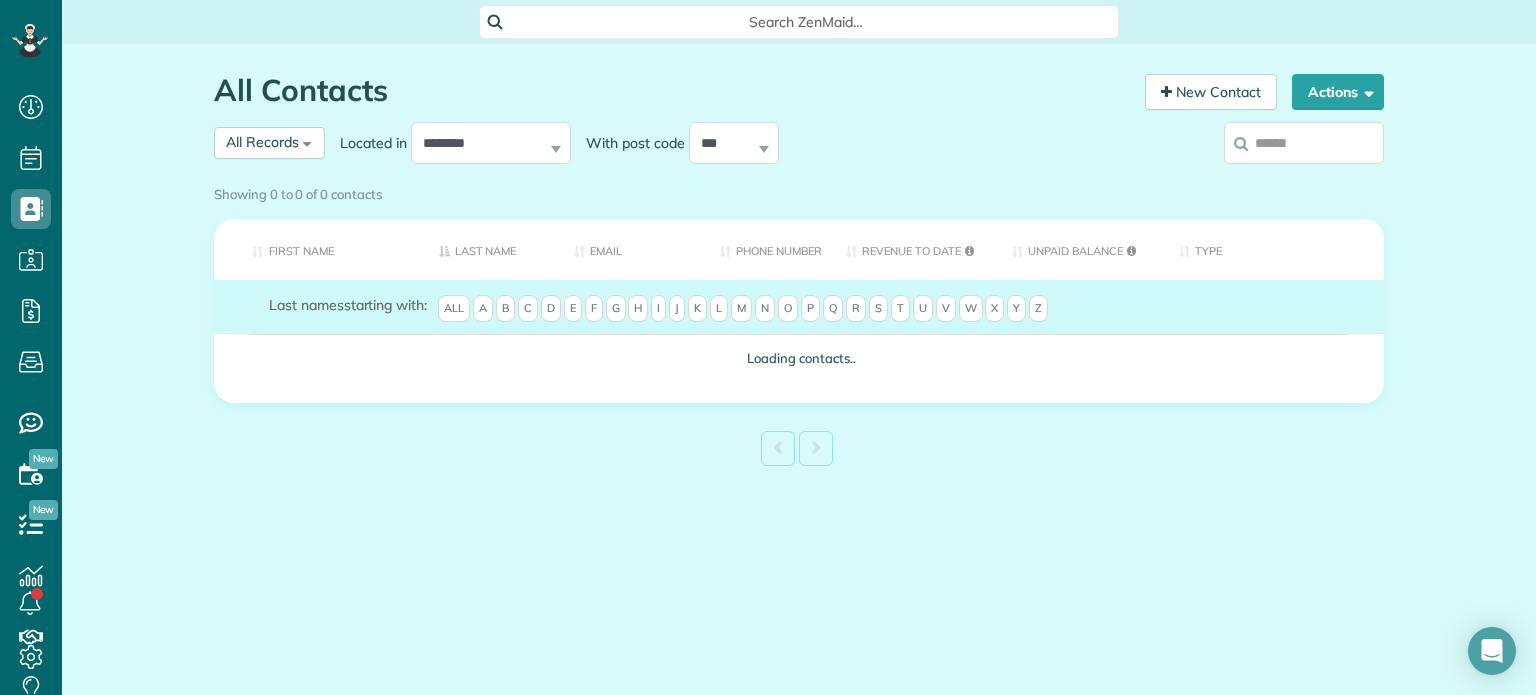 click on "Showing 0 to 0 of 0 contacts" at bounding box center (799, 194) 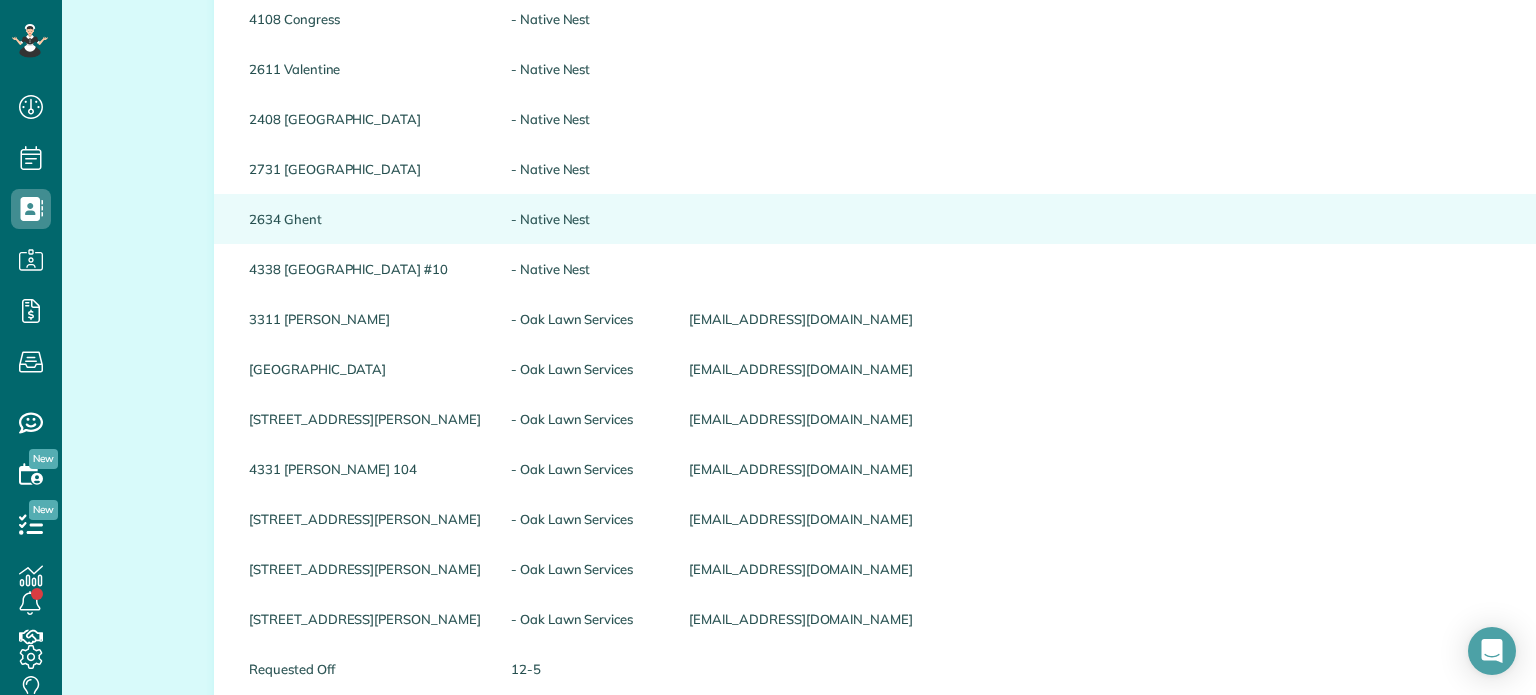 scroll, scrollTop: 608, scrollLeft: 0, axis: vertical 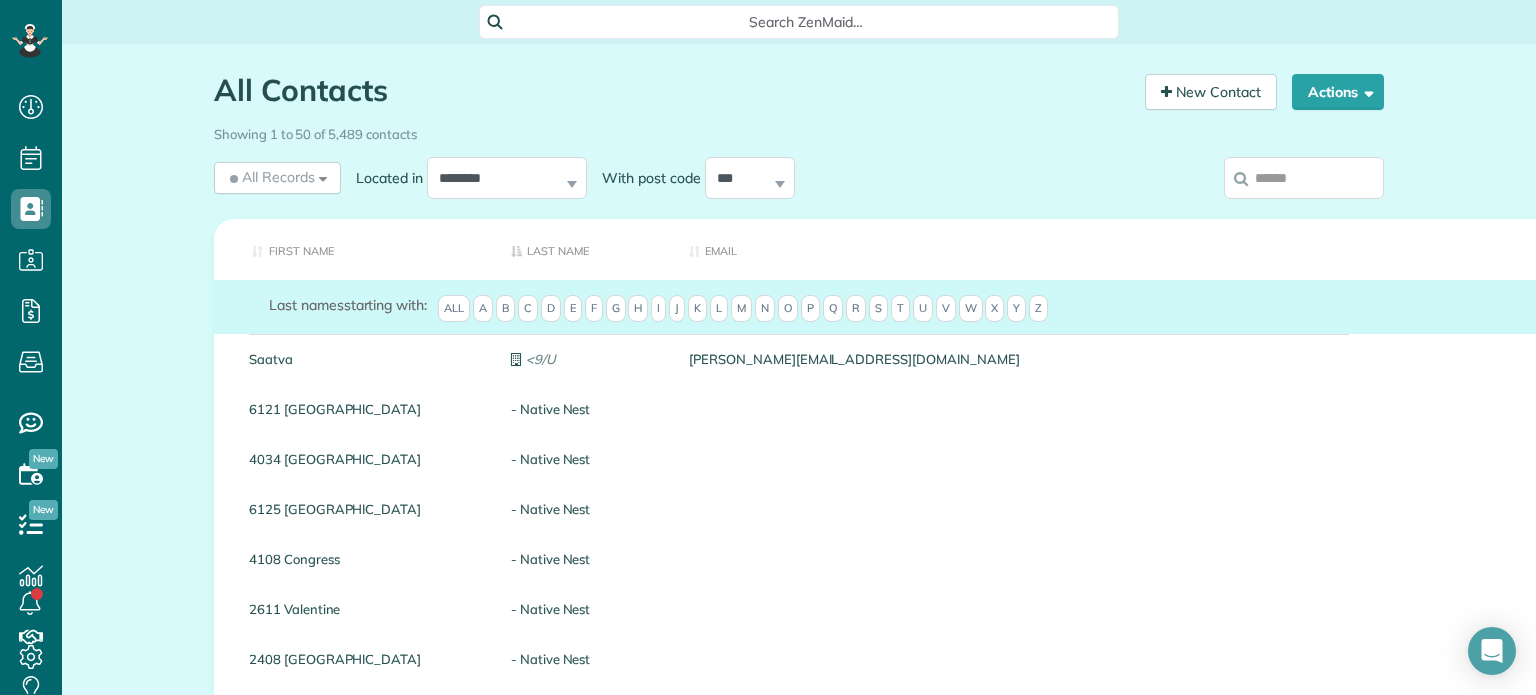 click at bounding box center [1304, 178] 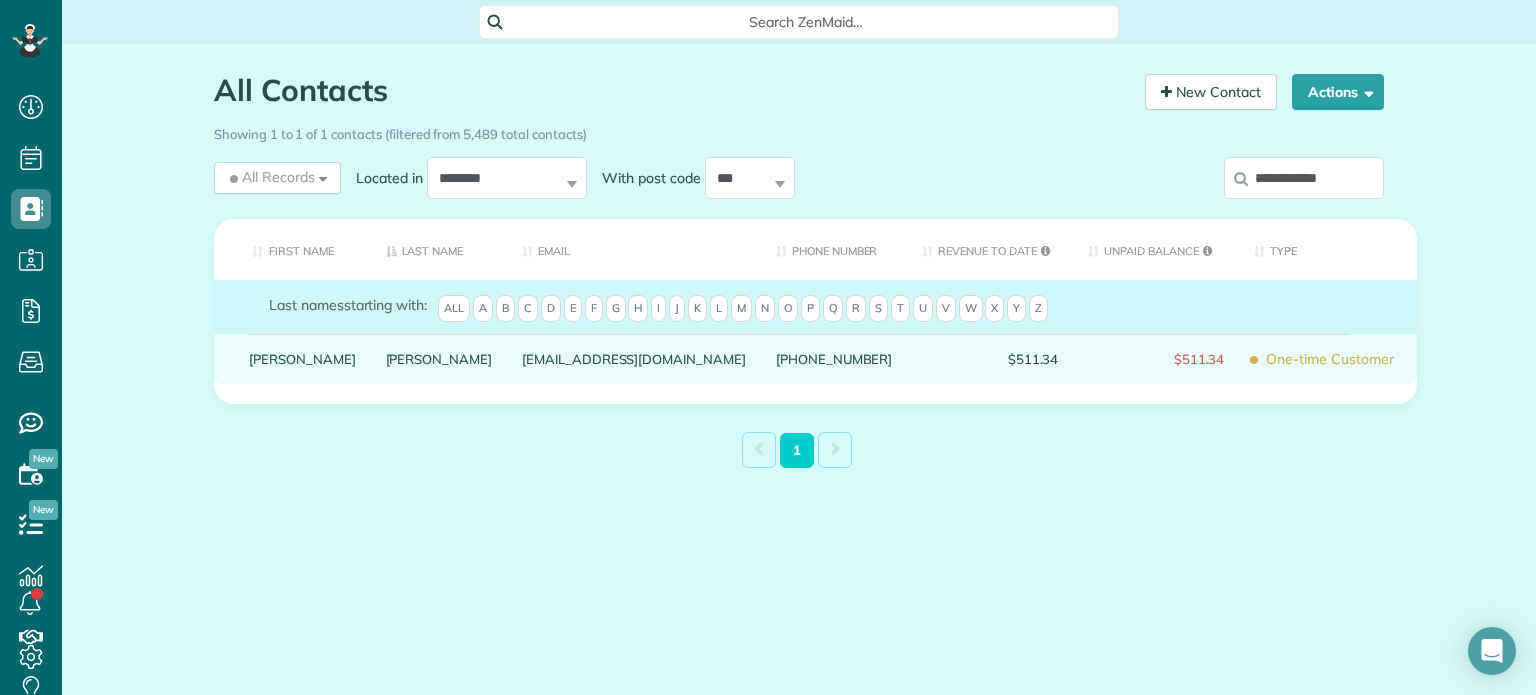 type on "**********" 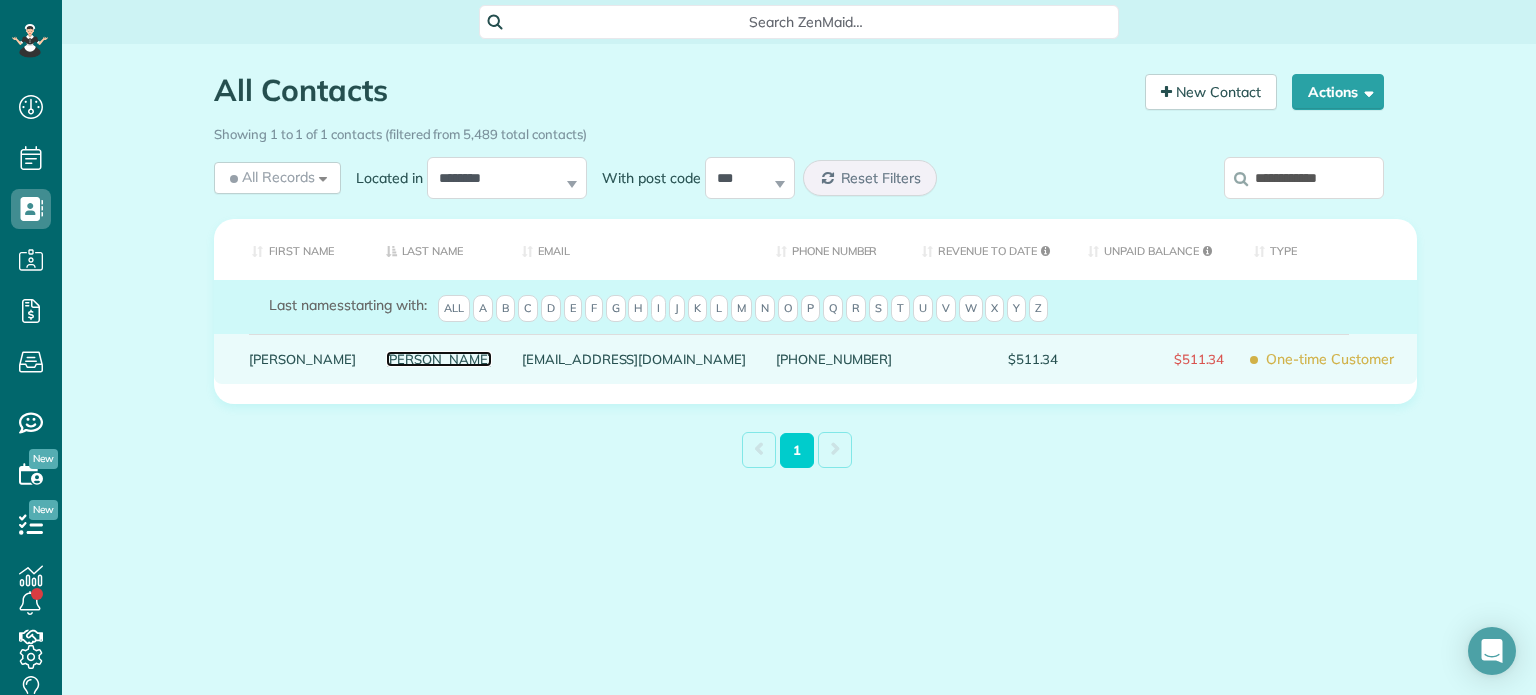 click on "Graziano" at bounding box center [439, 359] 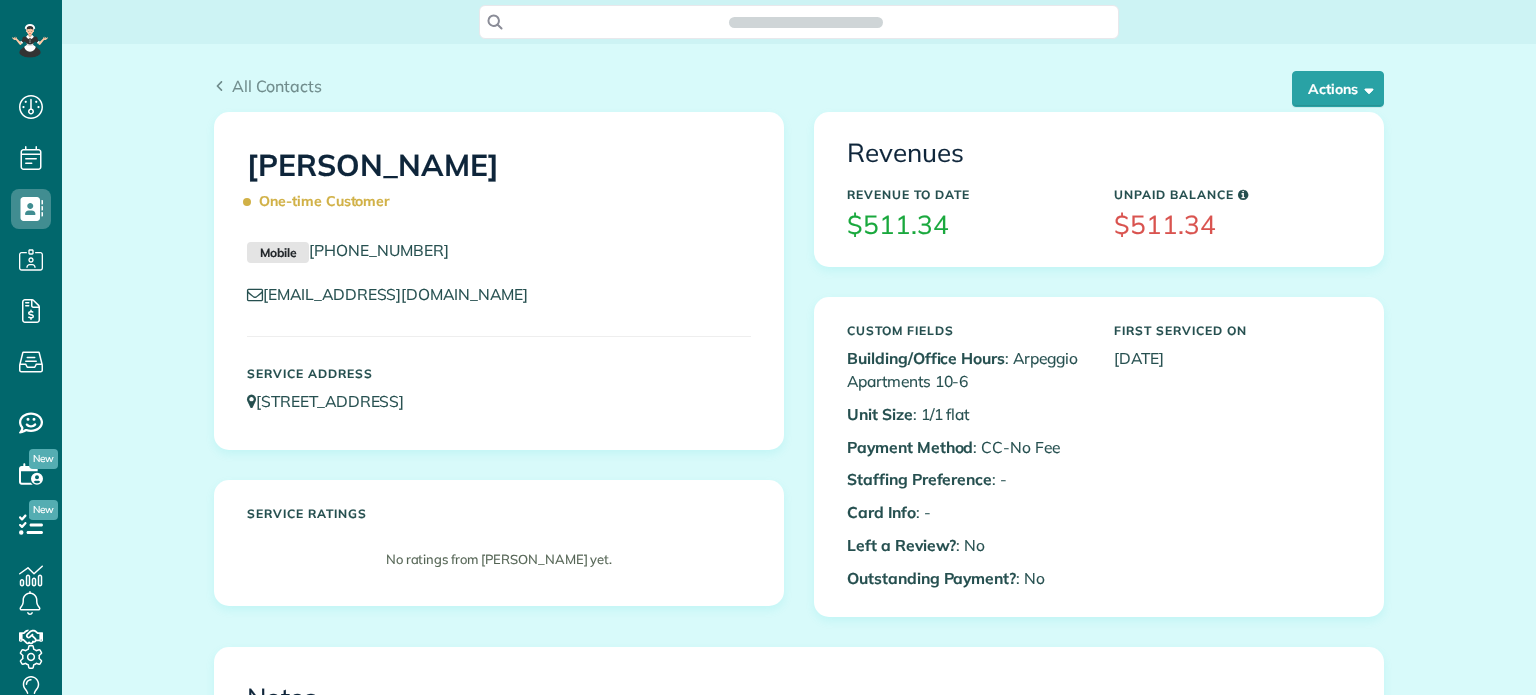 scroll, scrollTop: 0, scrollLeft: 0, axis: both 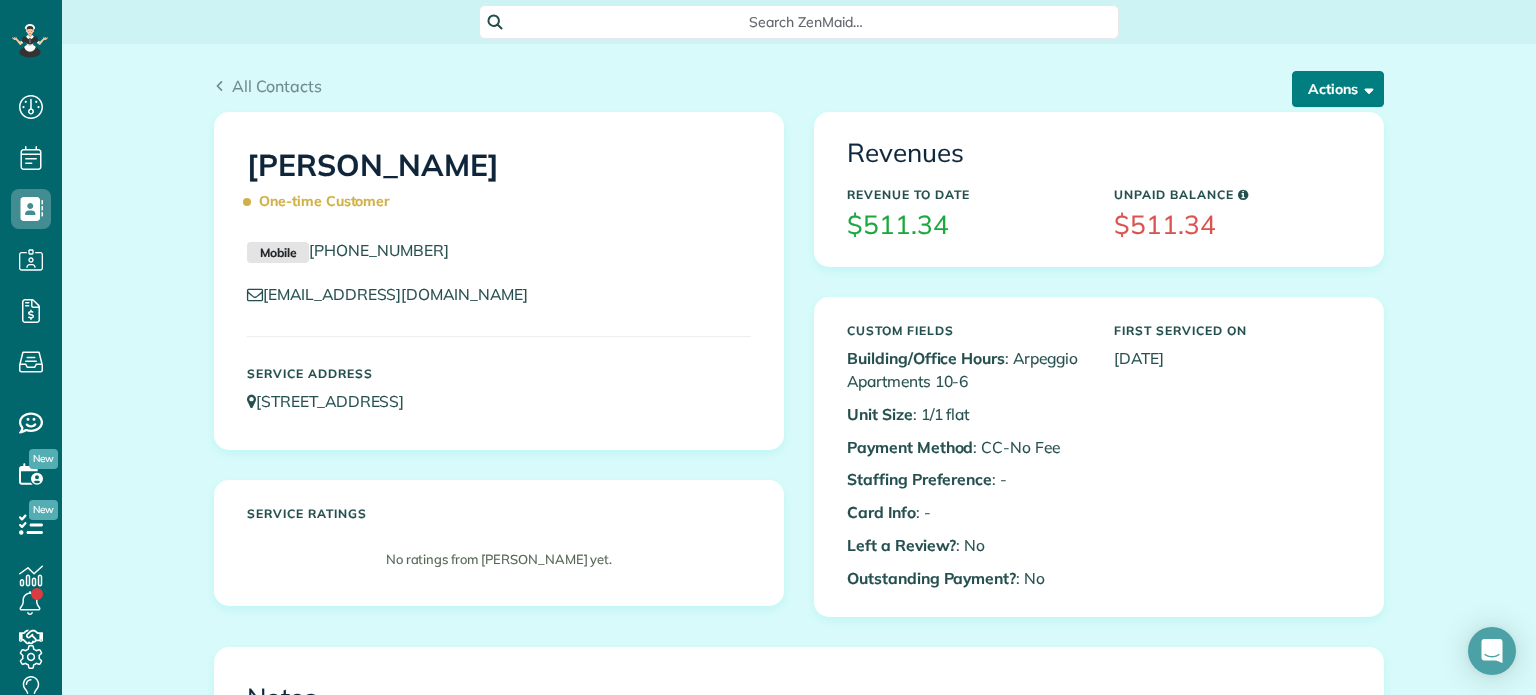 click at bounding box center [1365, 88] 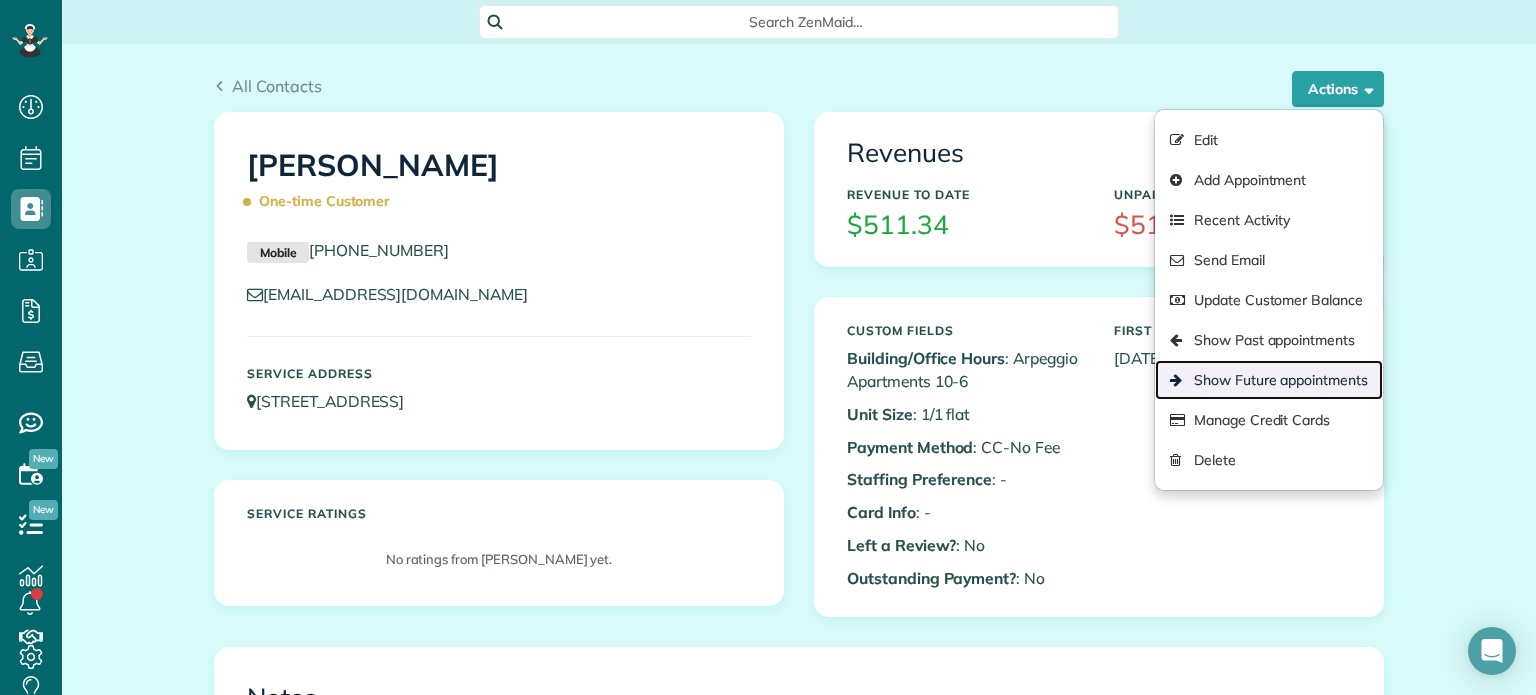 click on "Show Future appointments" at bounding box center [1269, 380] 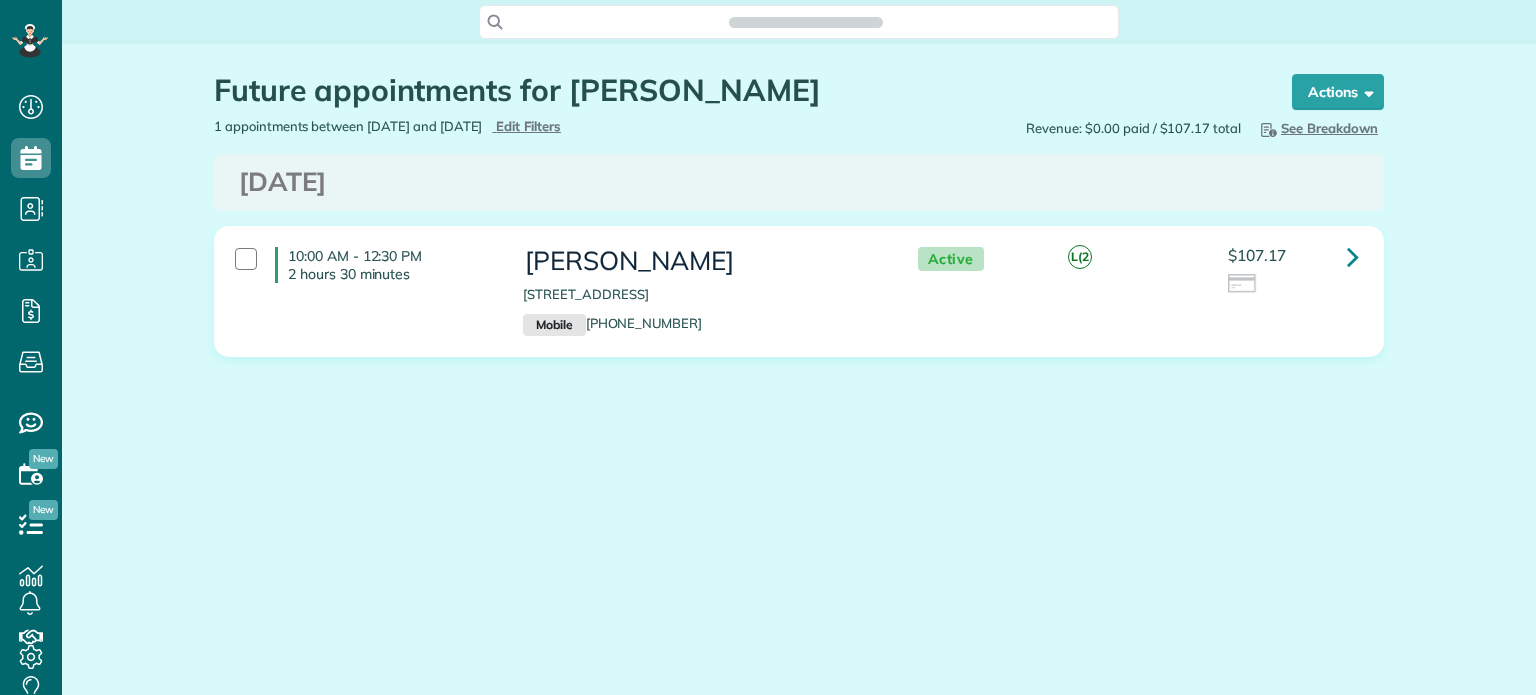 scroll, scrollTop: 0, scrollLeft: 0, axis: both 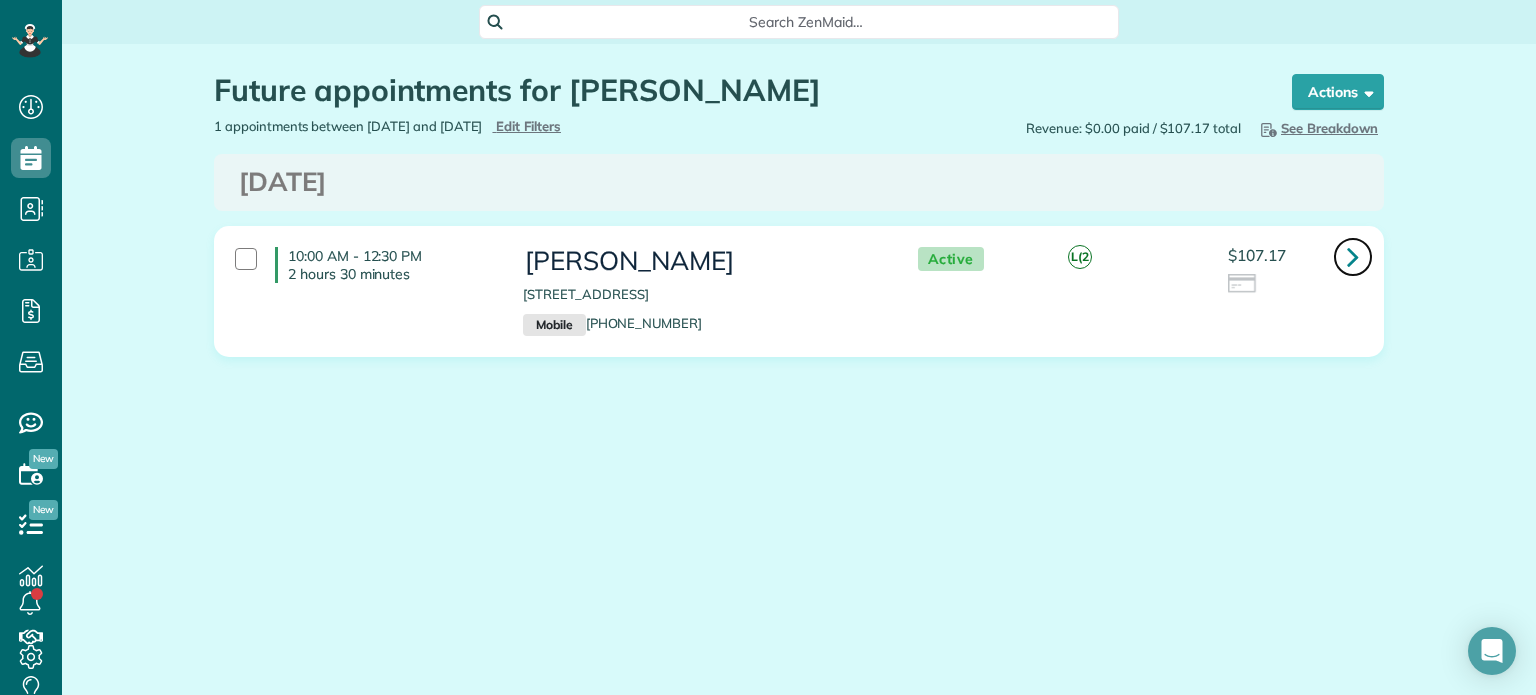 click at bounding box center (1353, 256) 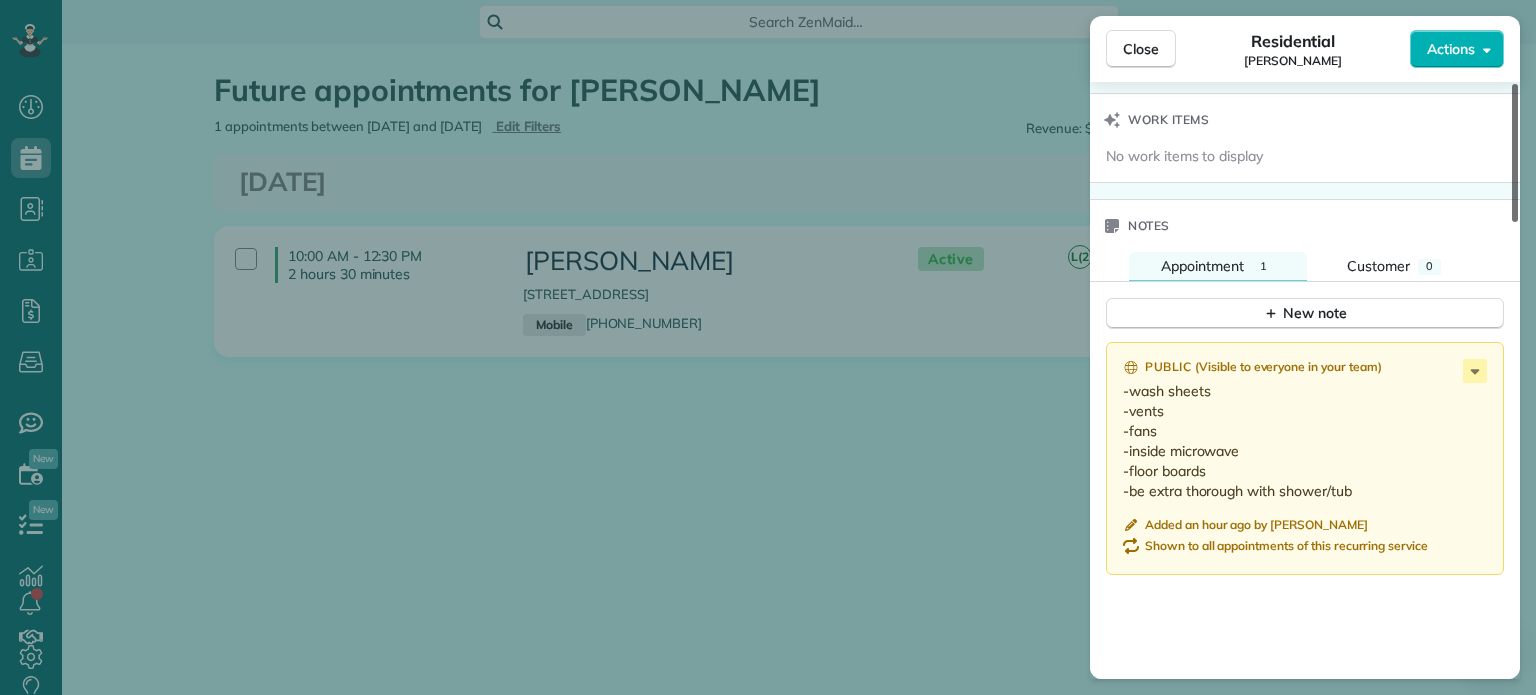 scroll, scrollTop: 1457, scrollLeft: 0, axis: vertical 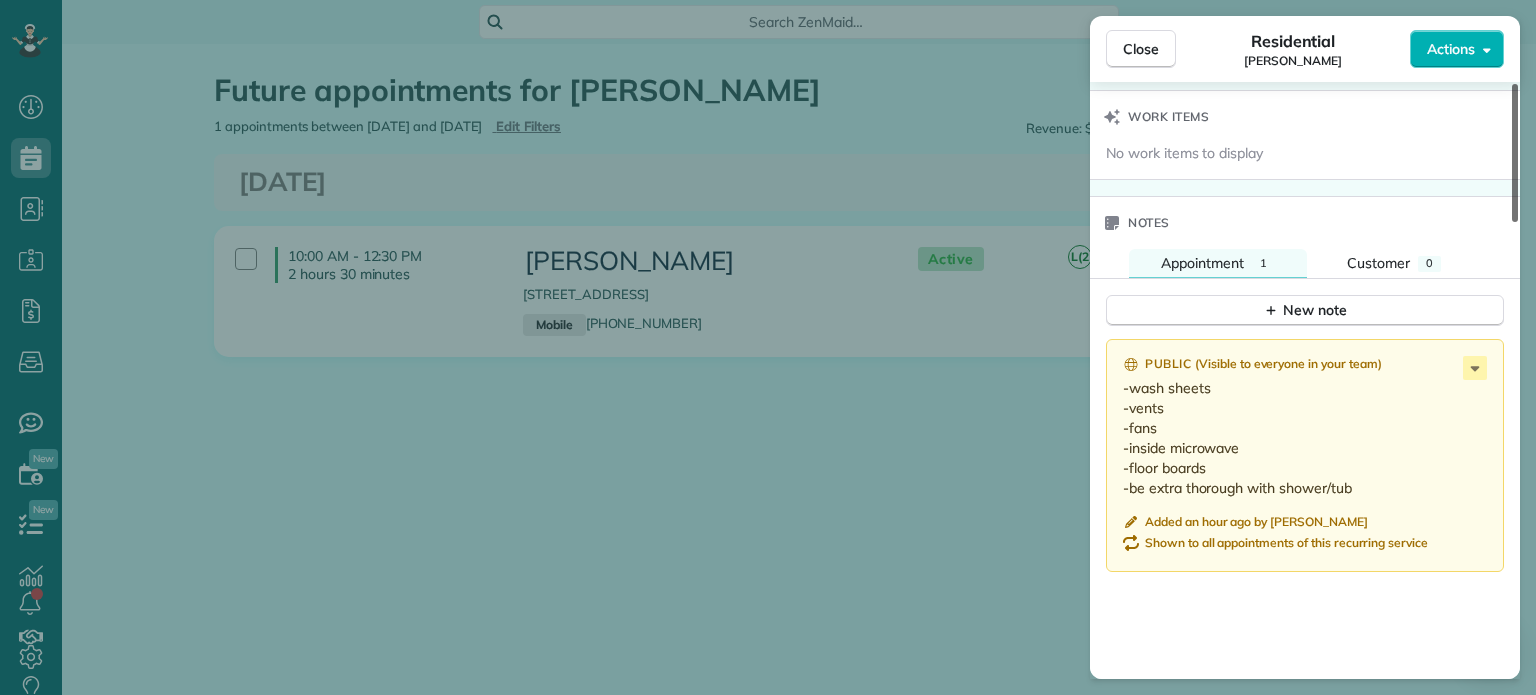 drag, startPoint x: 1517, startPoint y: 234, endPoint x: 1535, endPoint y: 535, distance: 301.53772 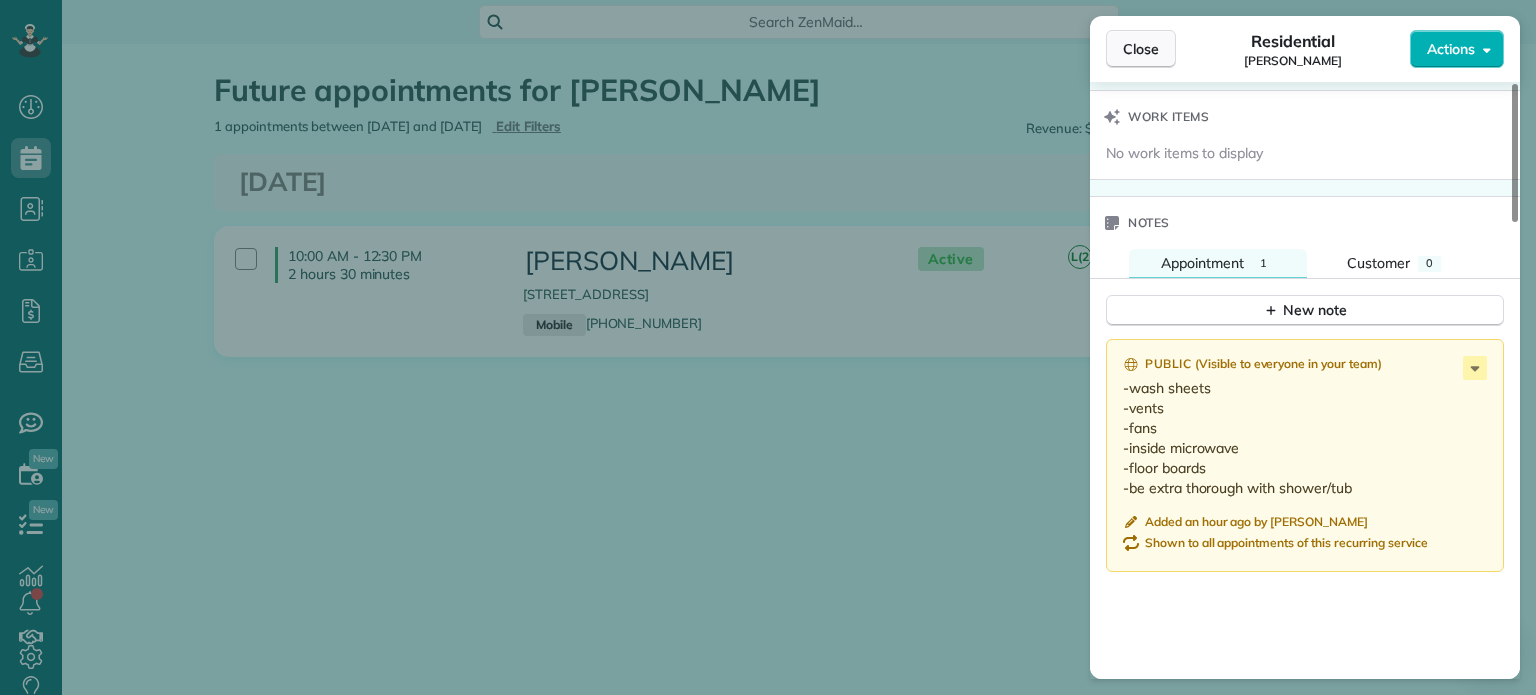 click on "Close" at bounding box center (1141, 49) 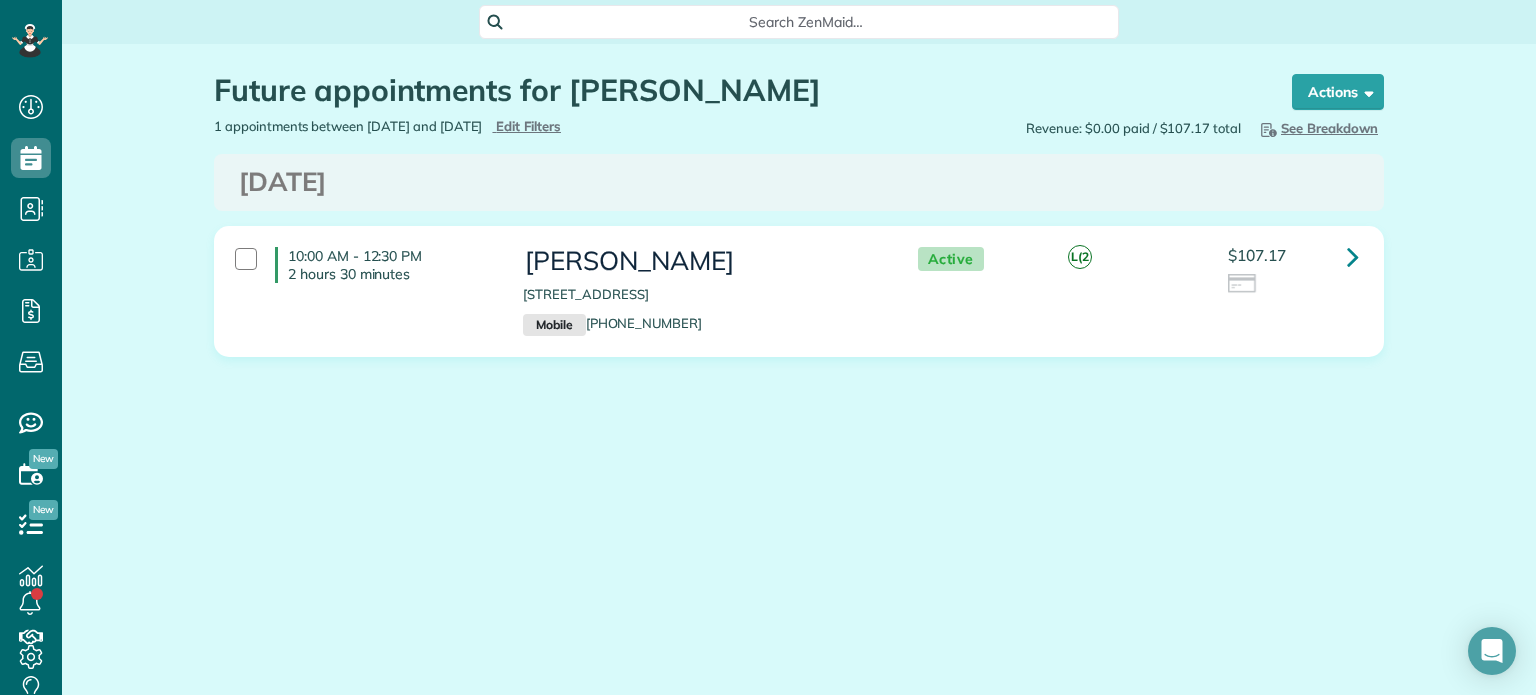 drag, startPoint x: 1220, startPoint y: 243, endPoint x: 1295, endPoint y: 247, distance: 75.10659 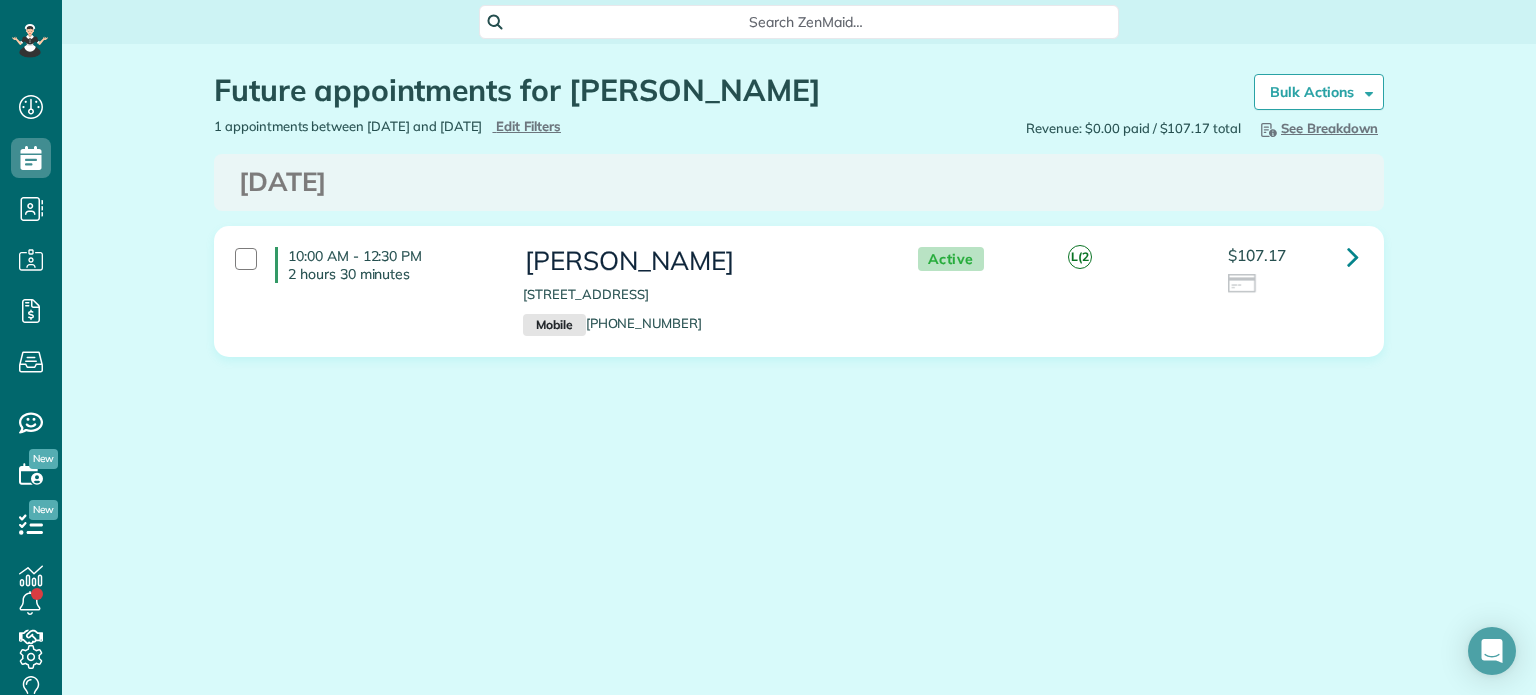 copy on "$107.17" 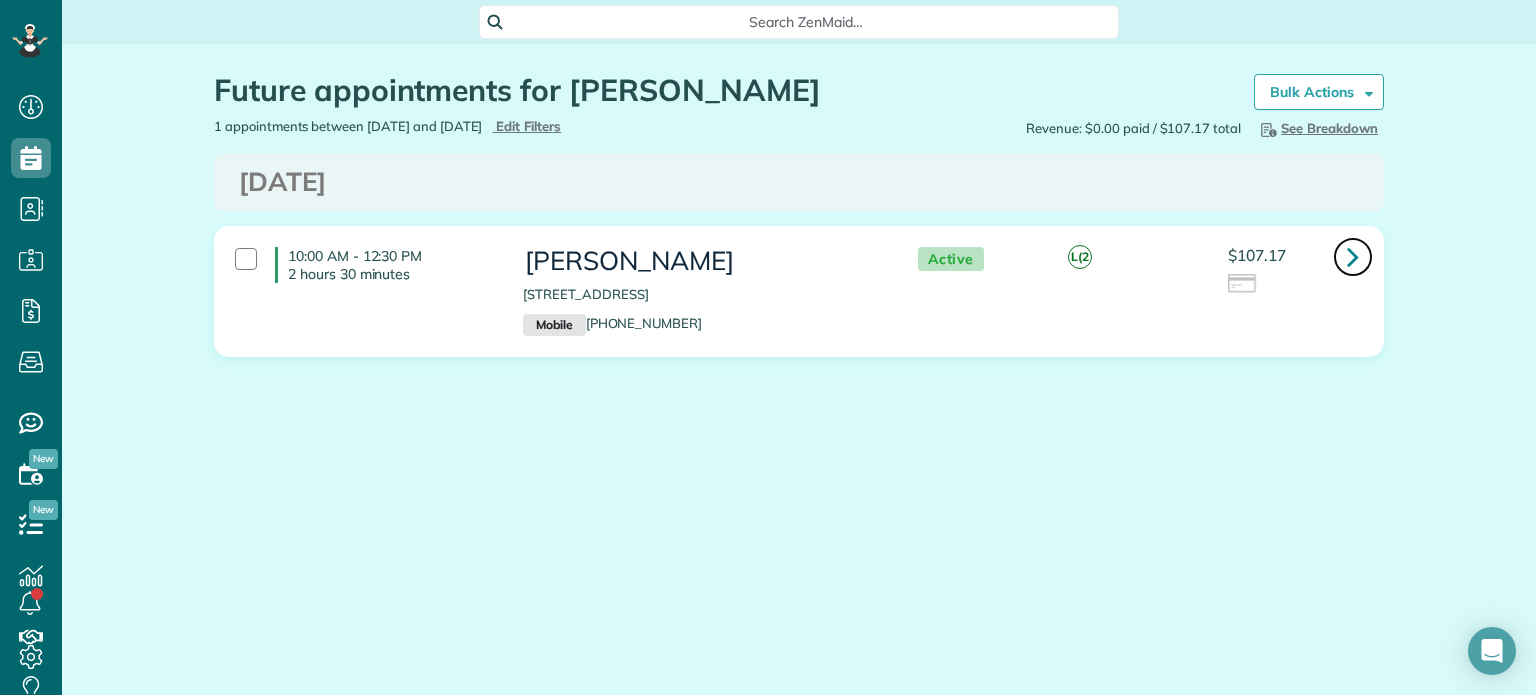 click at bounding box center (1353, 256) 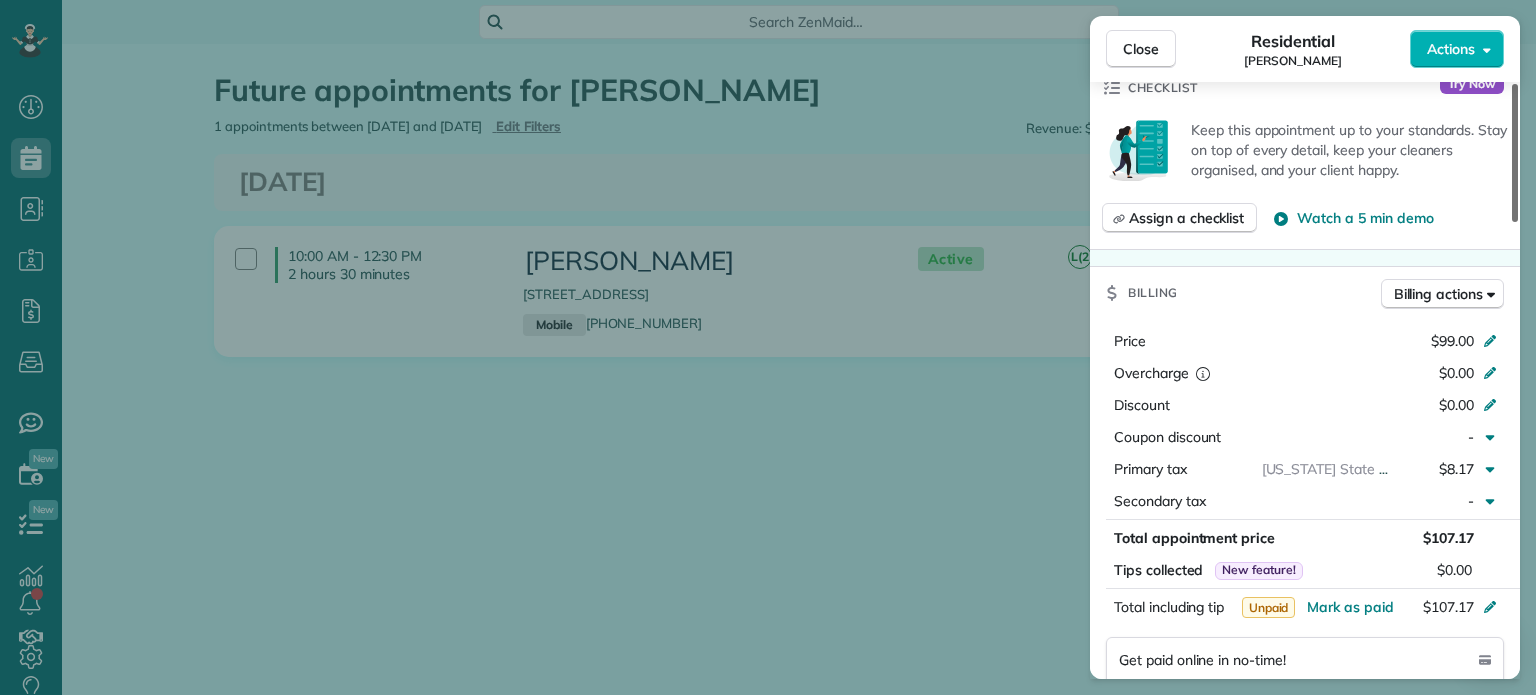 scroll, scrollTop: 684, scrollLeft: 0, axis: vertical 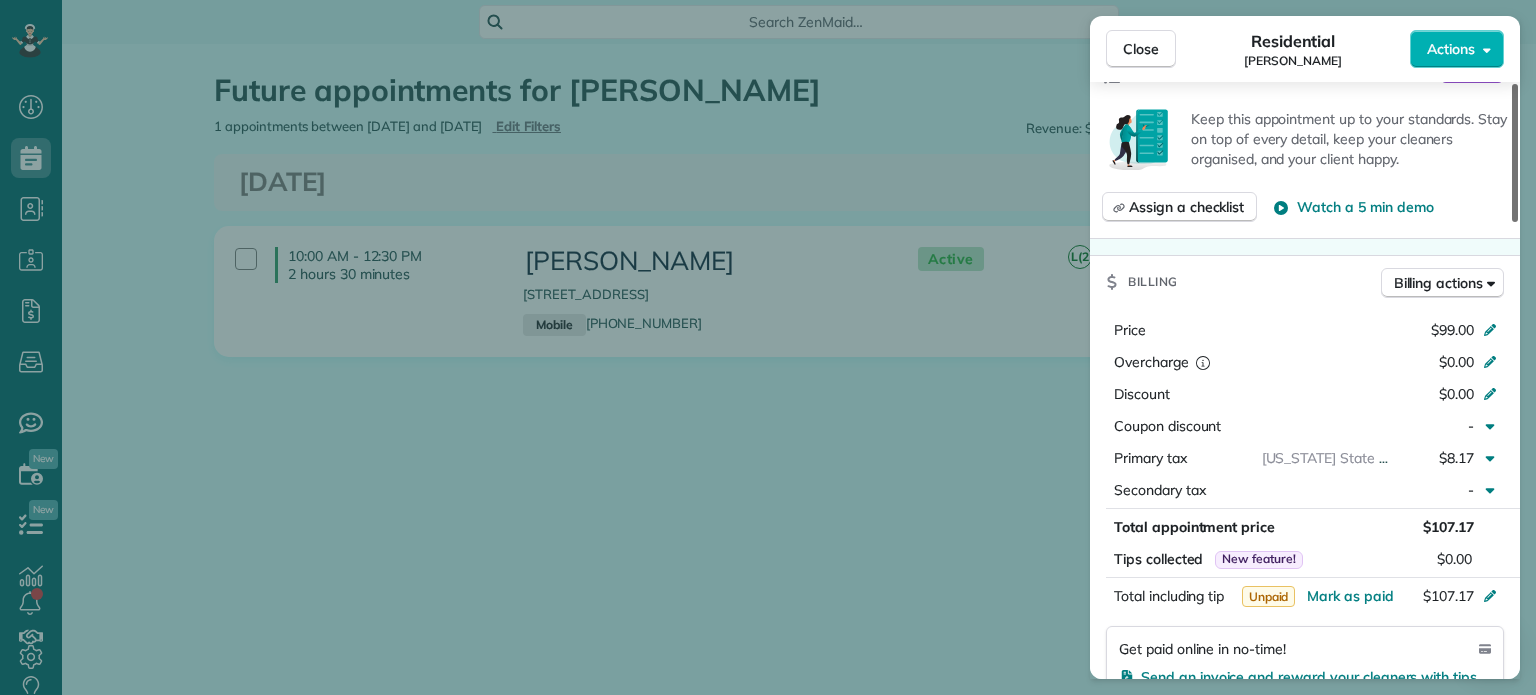 drag, startPoint x: 1510, startPoint y: 190, endPoint x: 1532, endPoint y: 347, distance: 158.5339 